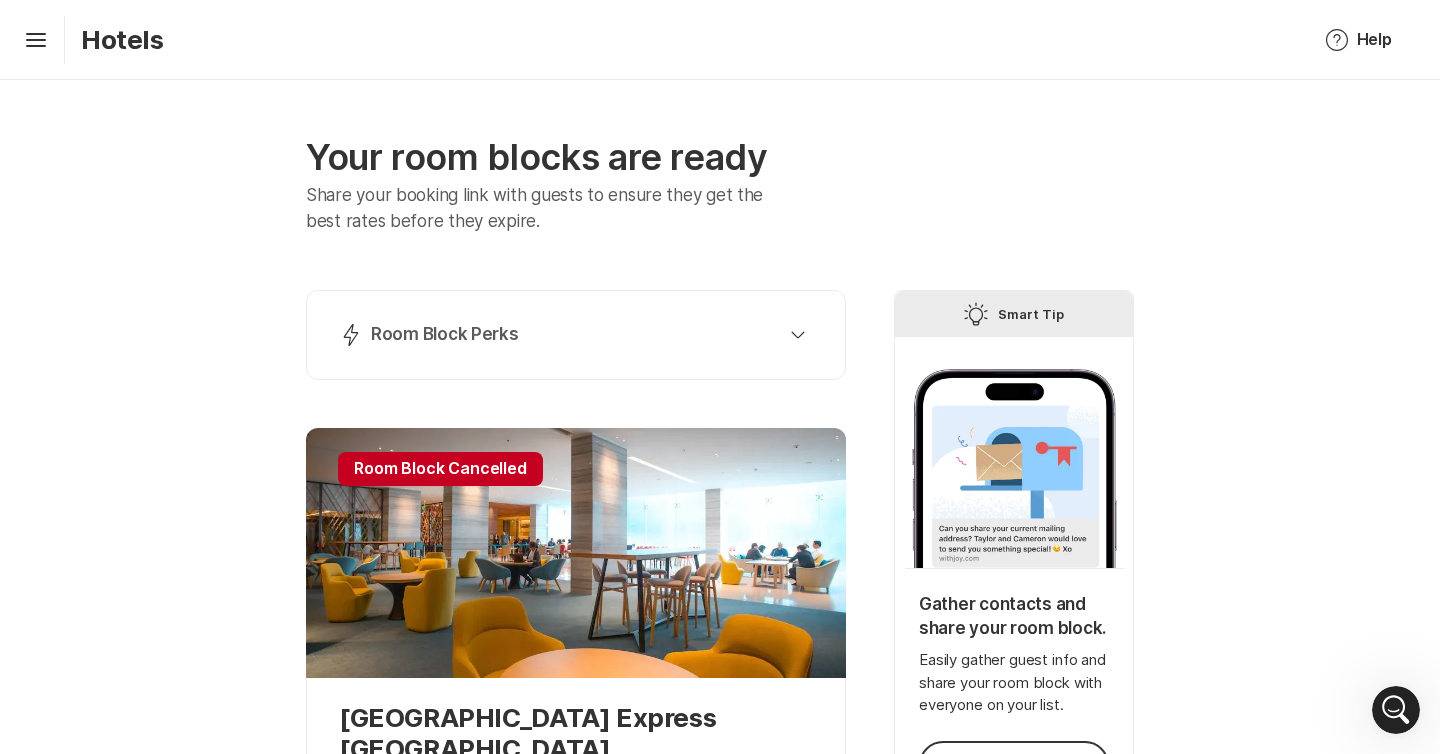 scroll, scrollTop: 0, scrollLeft: 0, axis: both 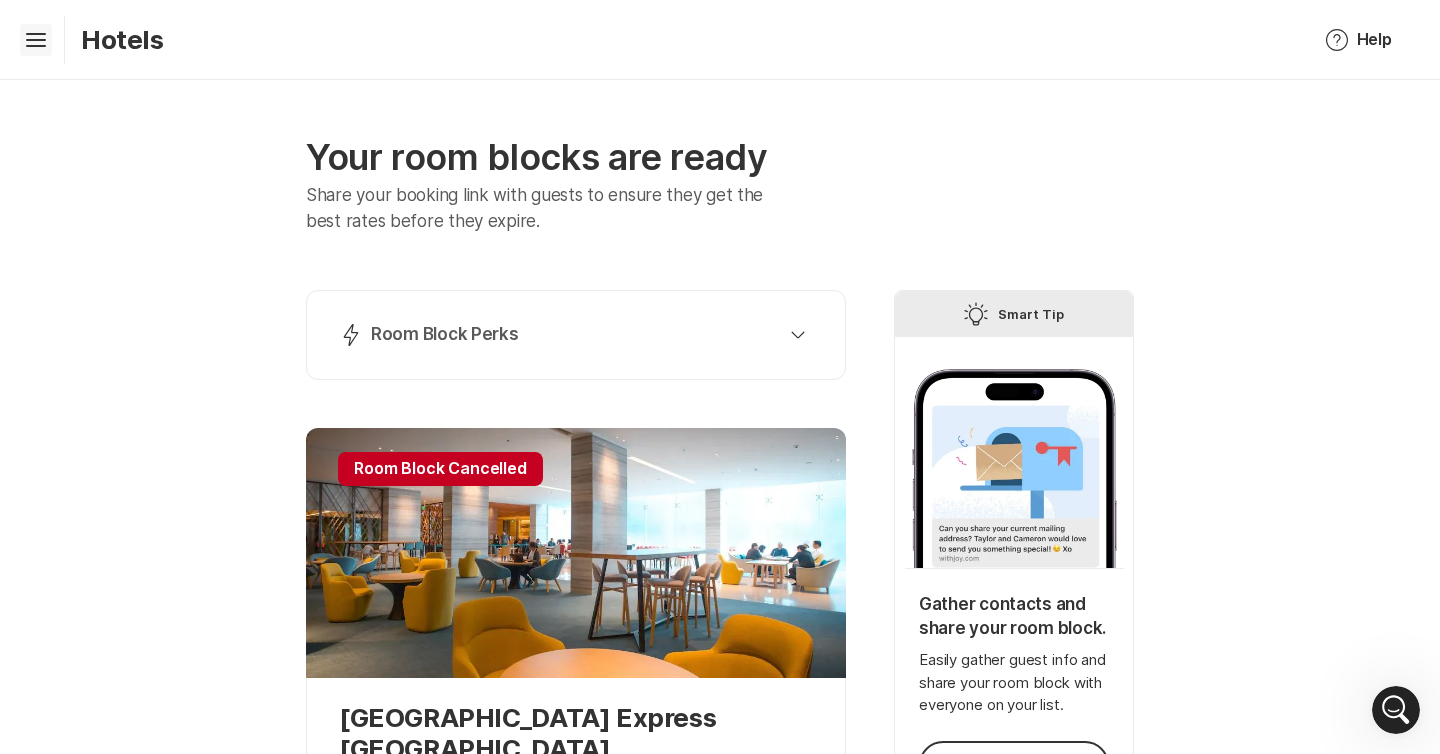 click on "Hamburger" 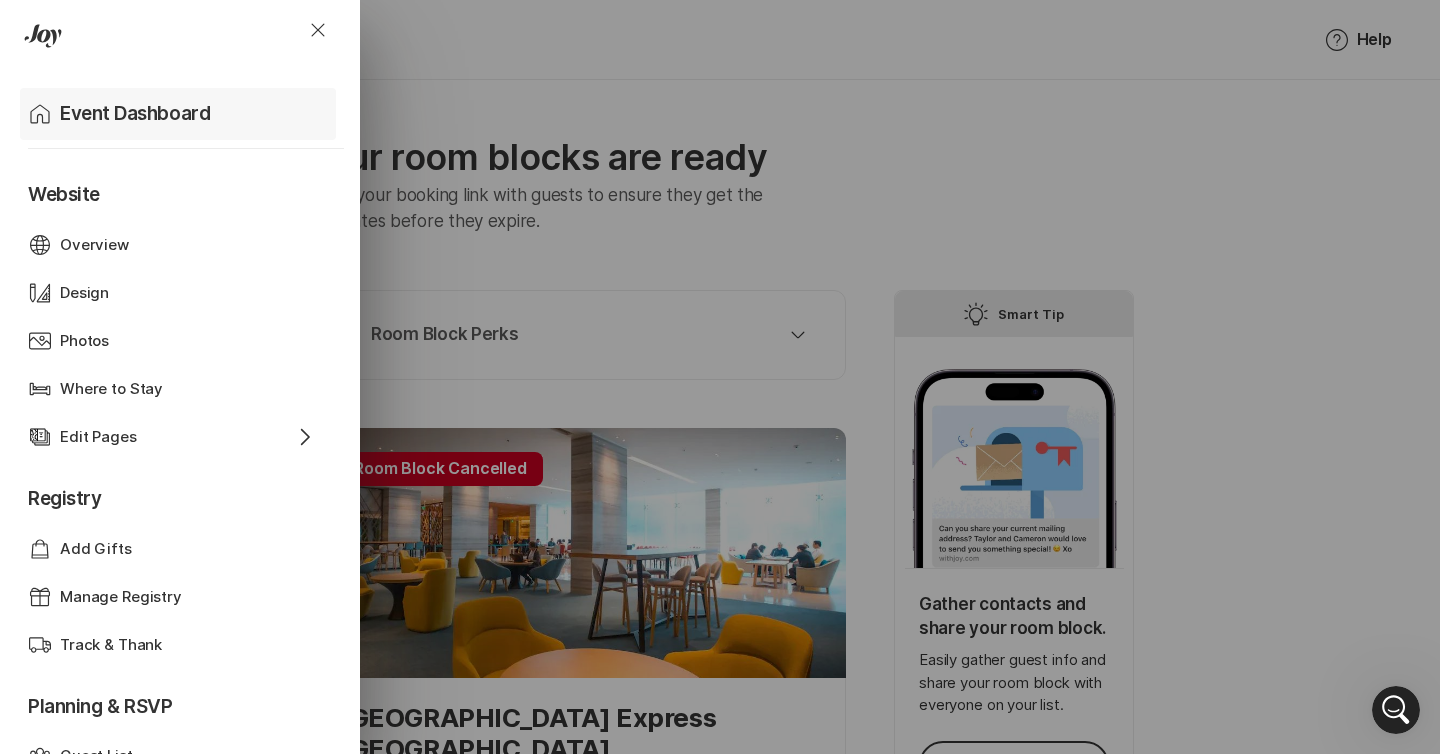 click on "Event Dashboard" at bounding box center [135, 114] 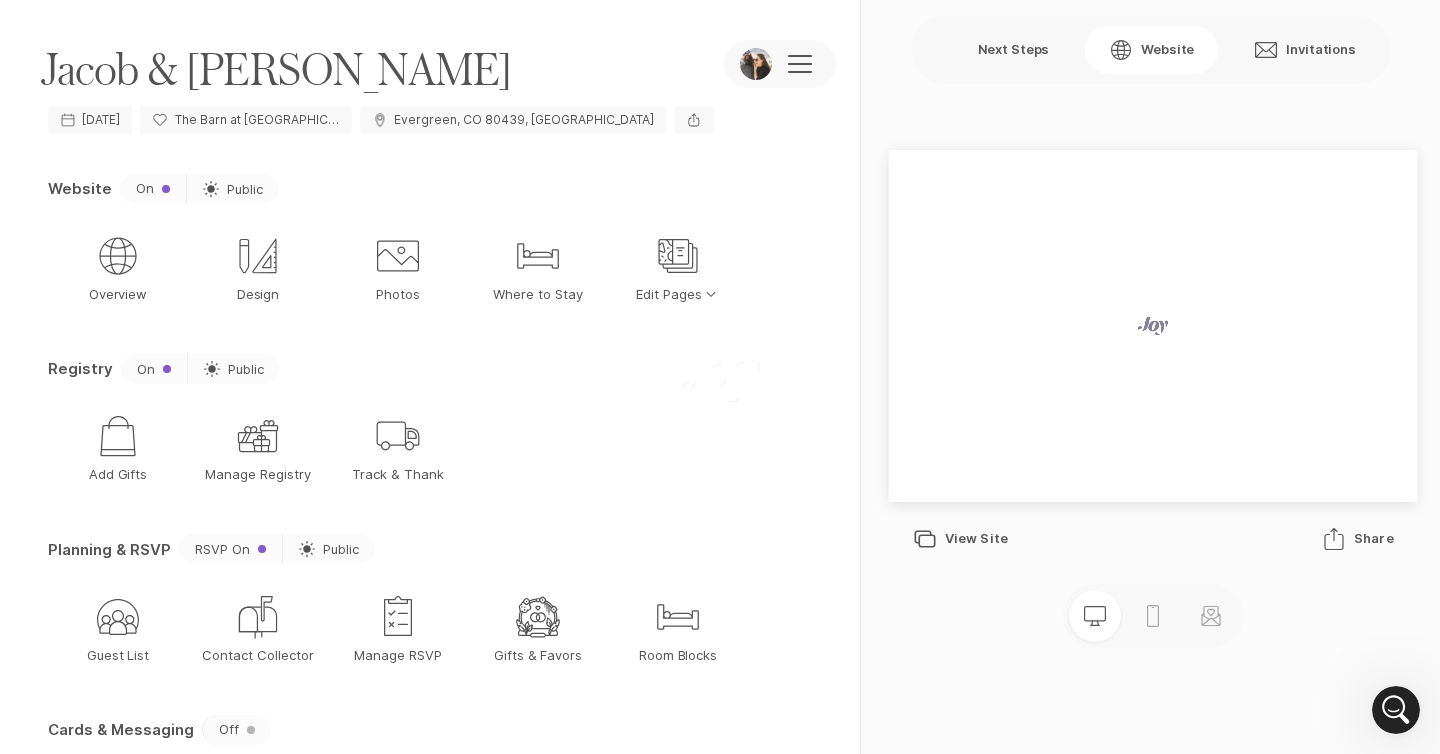 scroll, scrollTop: 0, scrollLeft: 0, axis: both 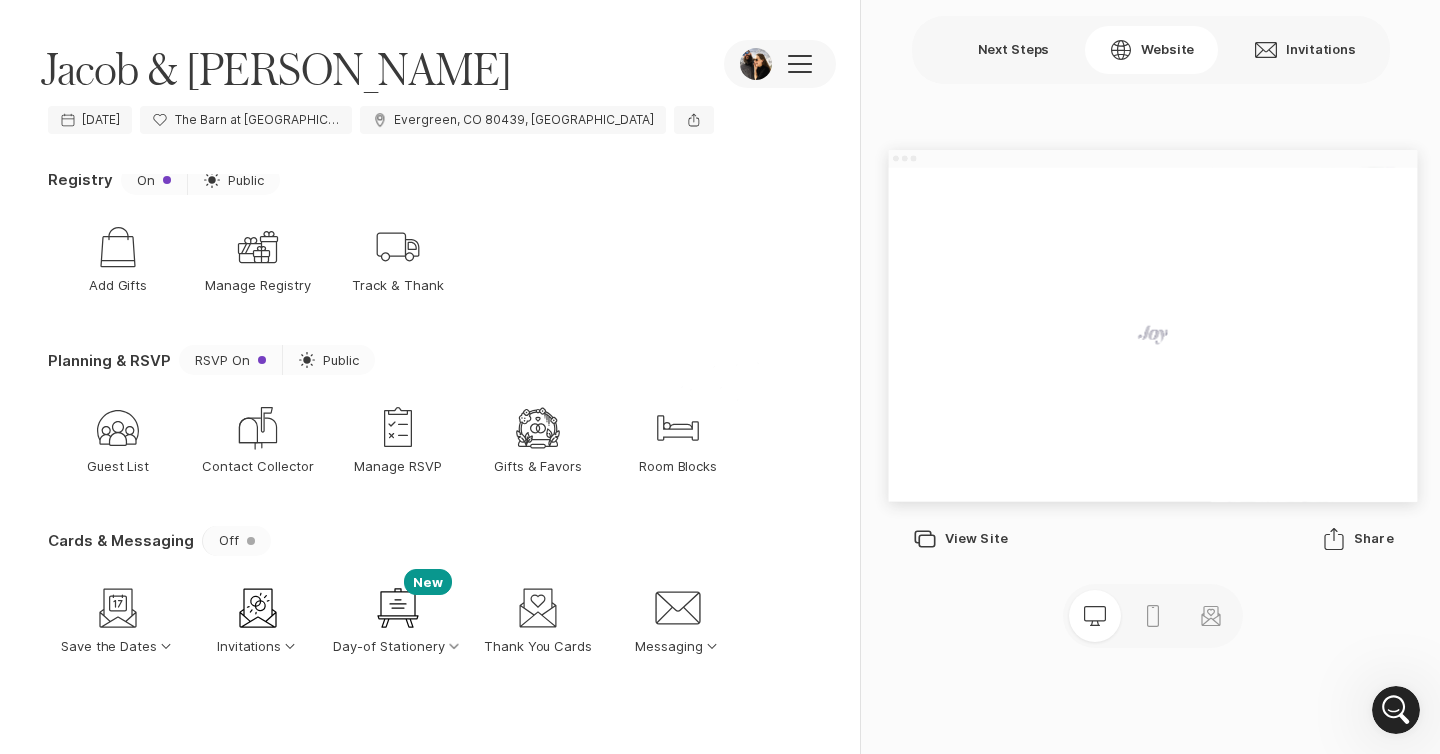 click on "Shop Add Gifts Gift Manage Registry Shipping Track & Thank" at bounding box center [434, 259] 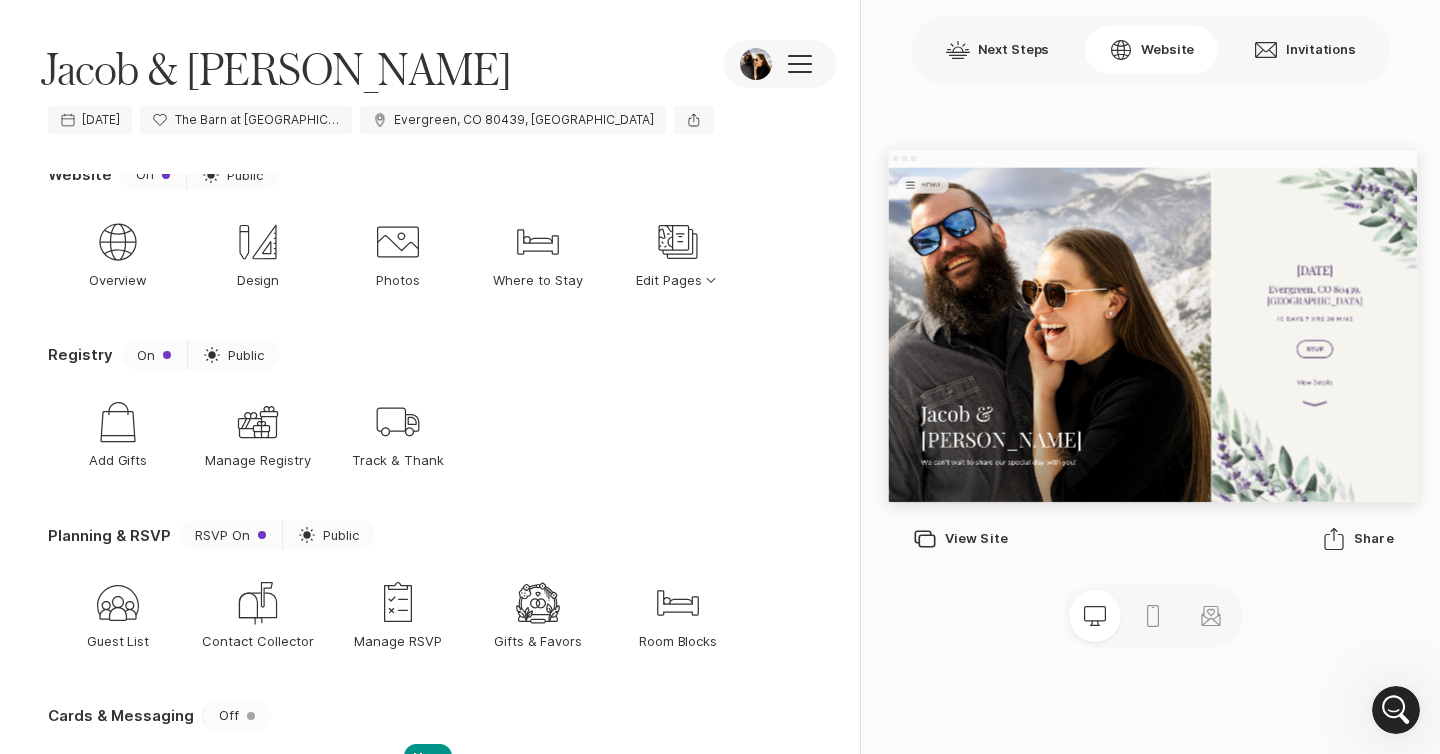 scroll, scrollTop: 0, scrollLeft: 0, axis: both 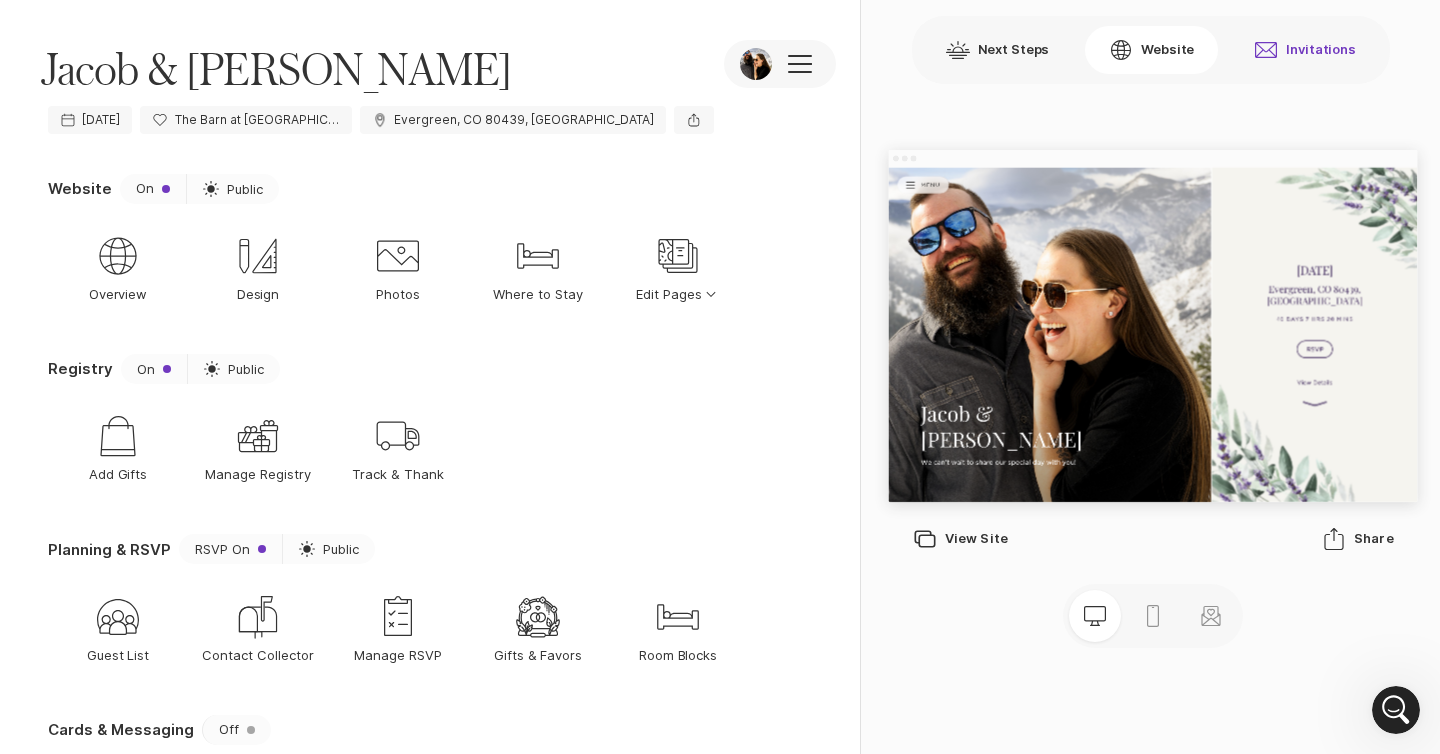 click on "Envelope Invitations" at bounding box center (1305, 50) 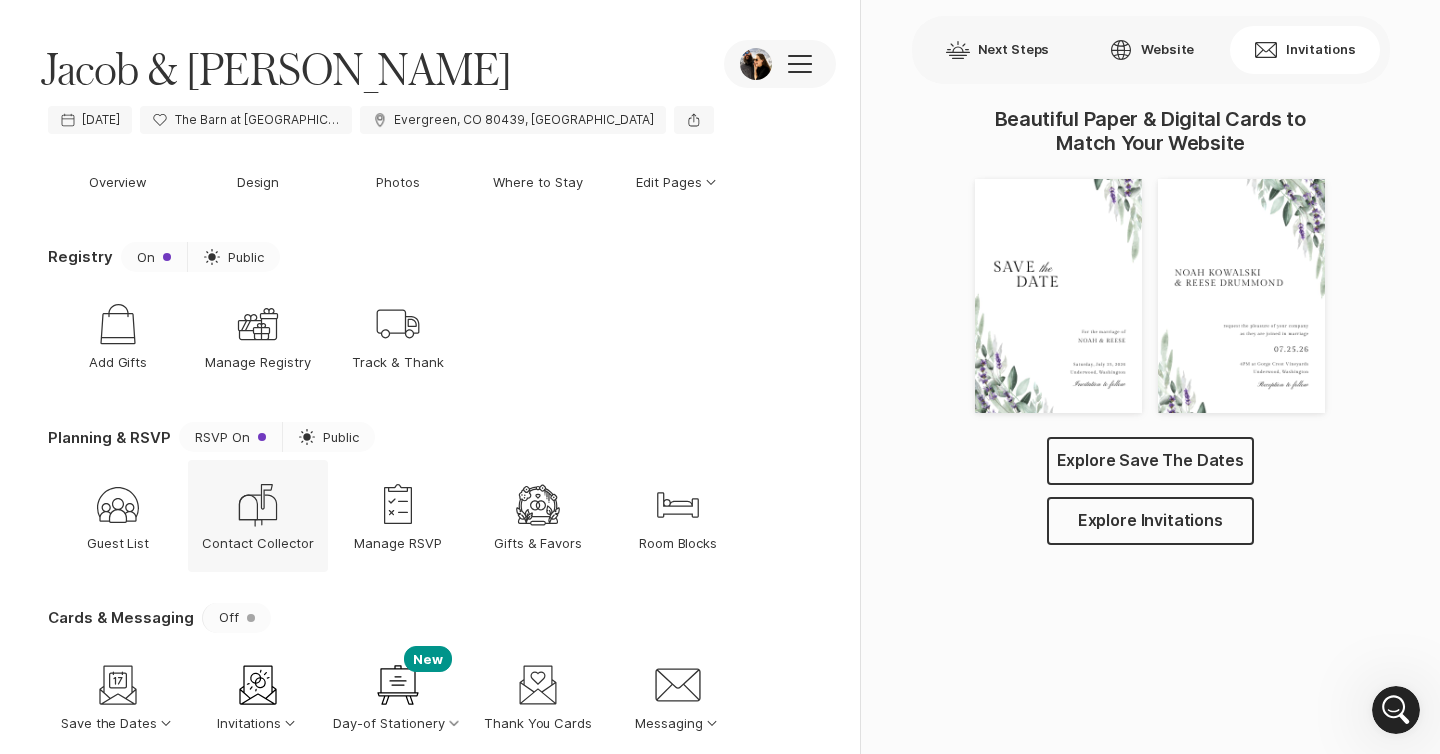 scroll, scrollTop: 189, scrollLeft: 0, axis: vertical 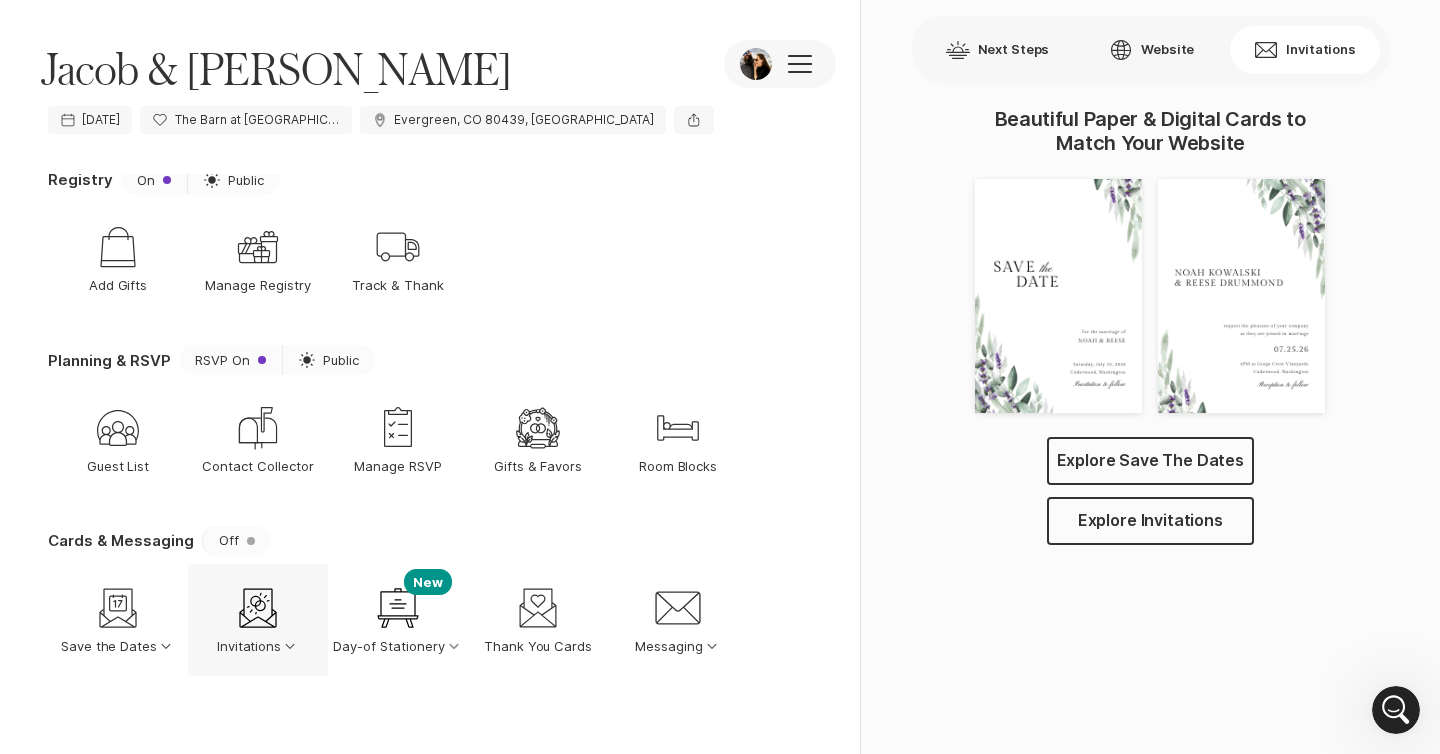 click on "Invitation" 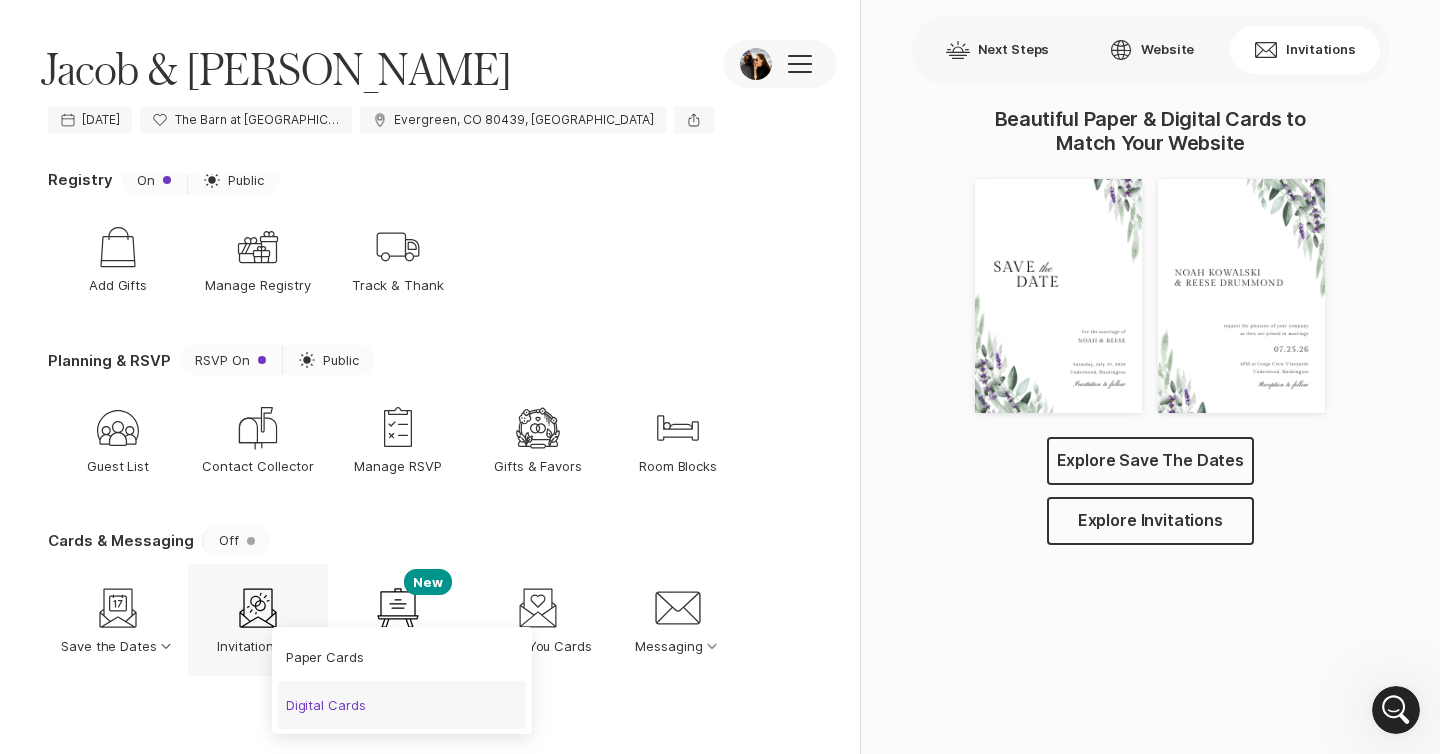 click on "Digital Cards" at bounding box center (326, 705) 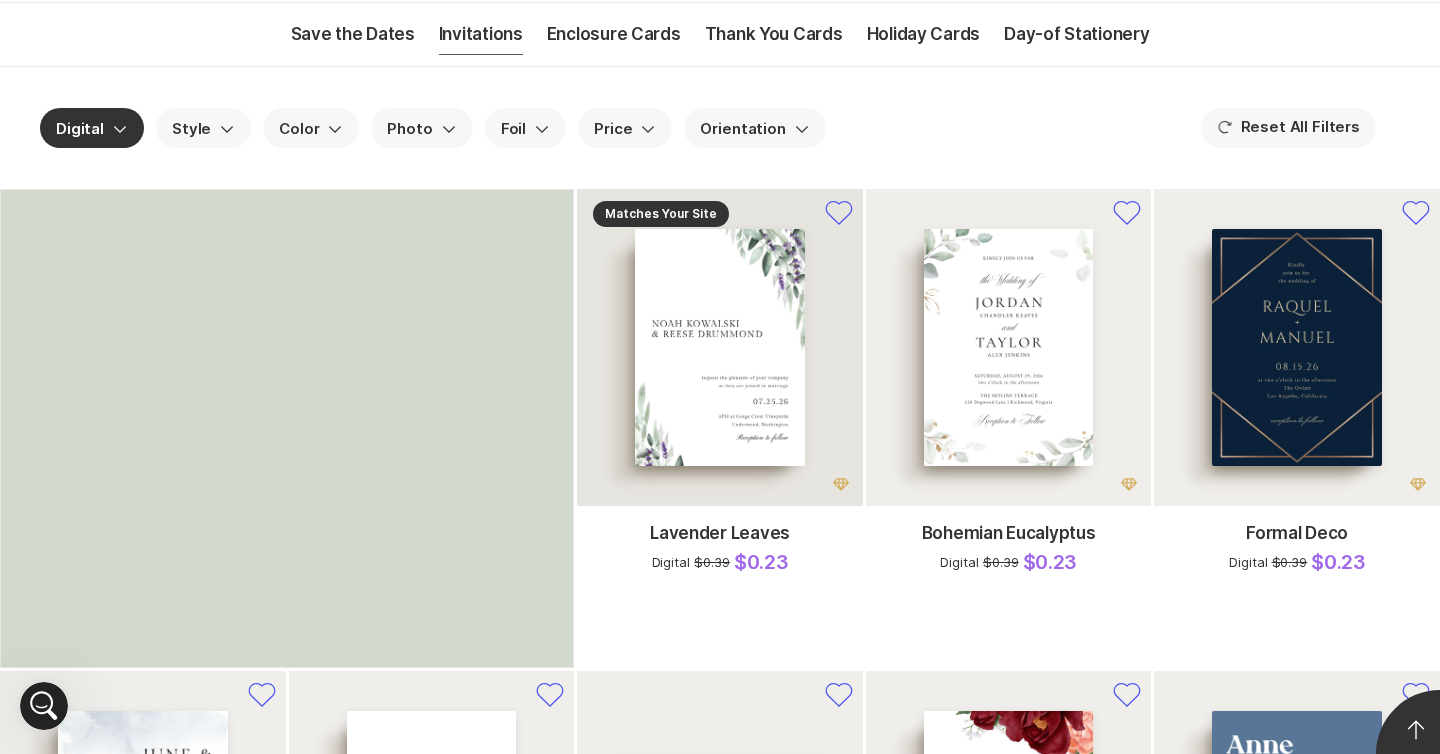 scroll, scrollTop: 162, scrollLeft: 0, axis: vertical 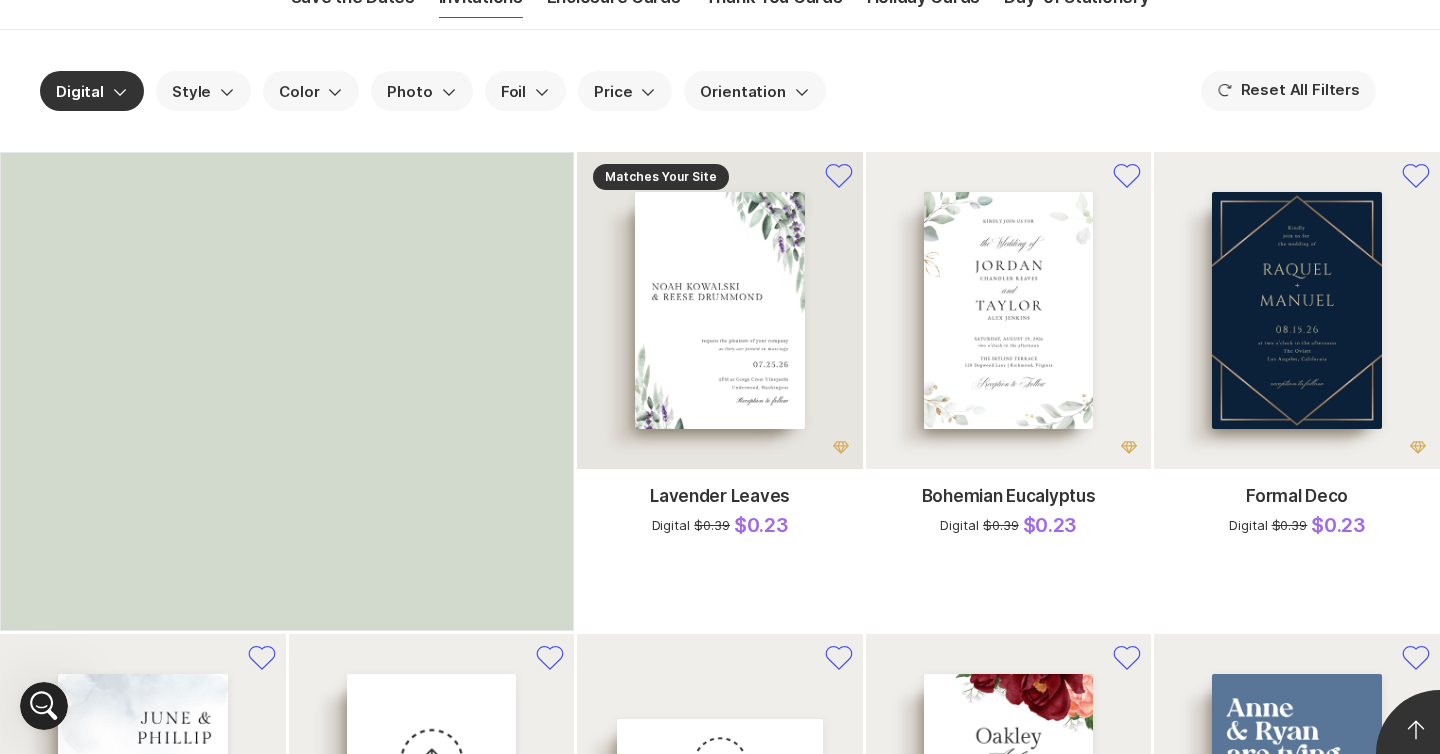 click at bounding box center (720, 310) 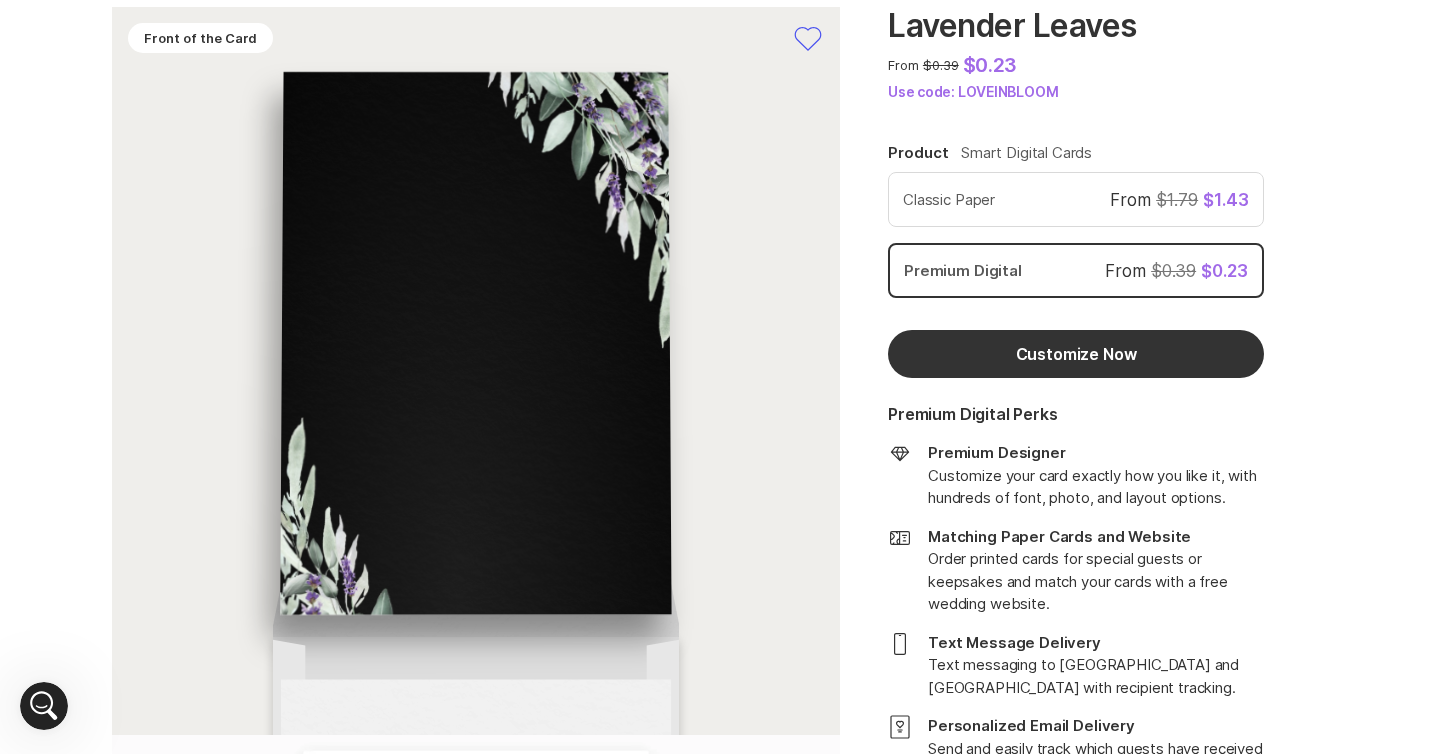 scroll, scrollTop: 0, scrollLeft: 0, axis: both 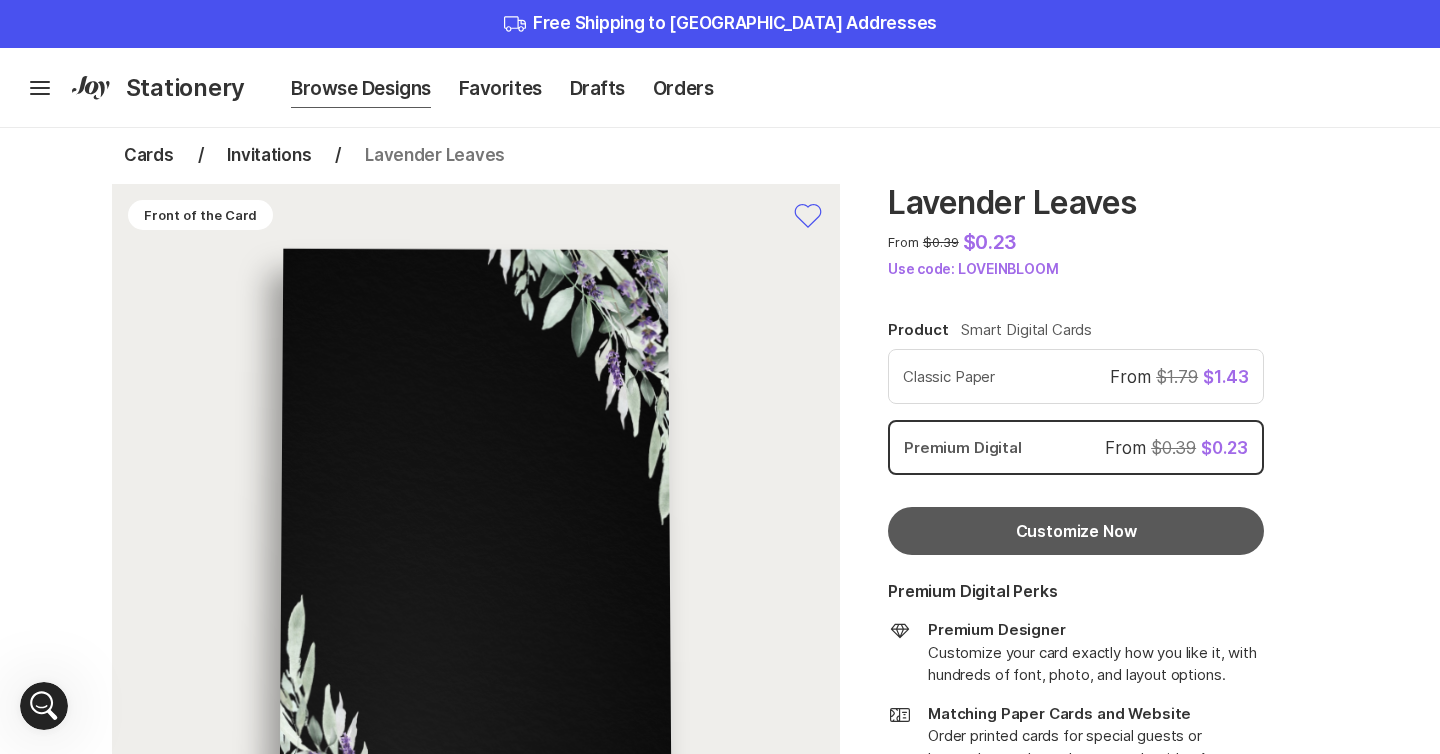 click on "Customize Now" at bounding box center [1076, 532] 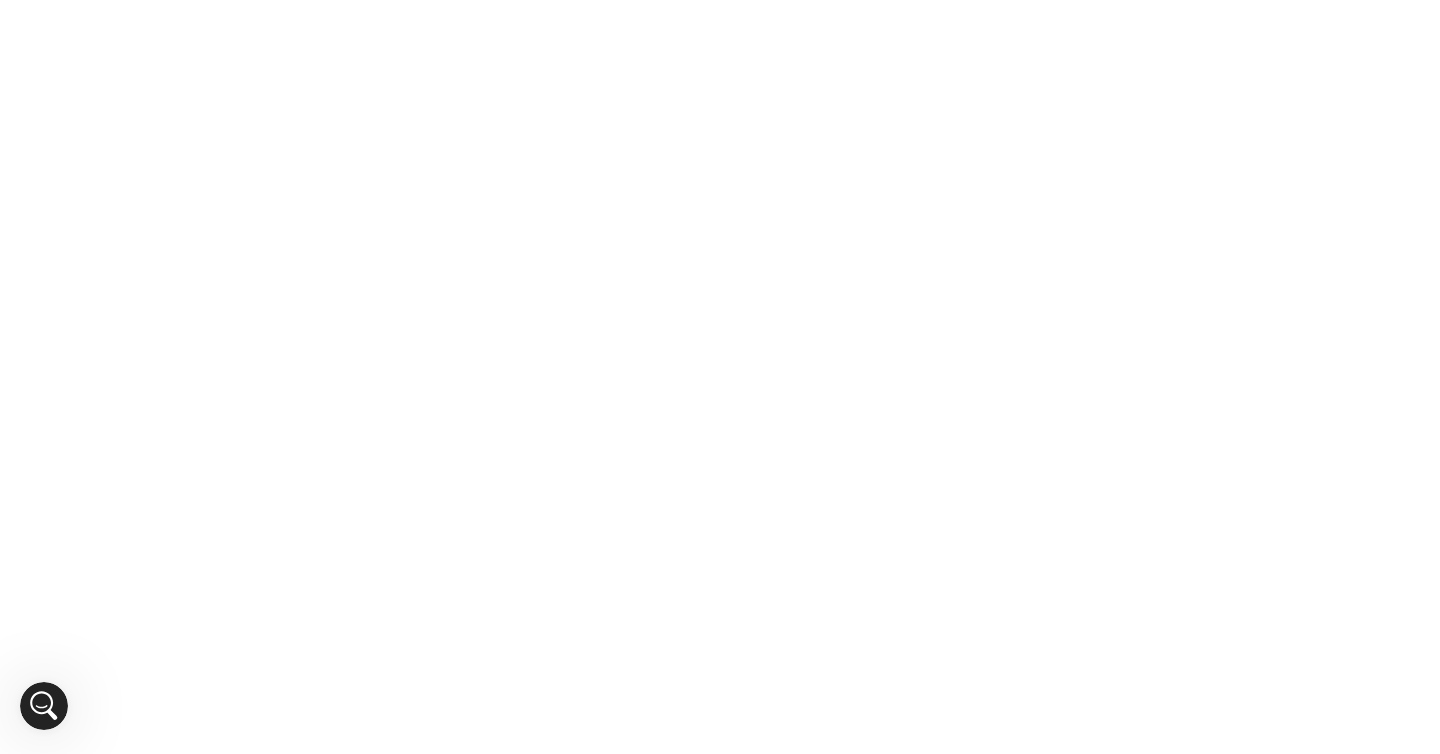 scroll, scrollTop: 0, scrollLeft: 0, axis: both 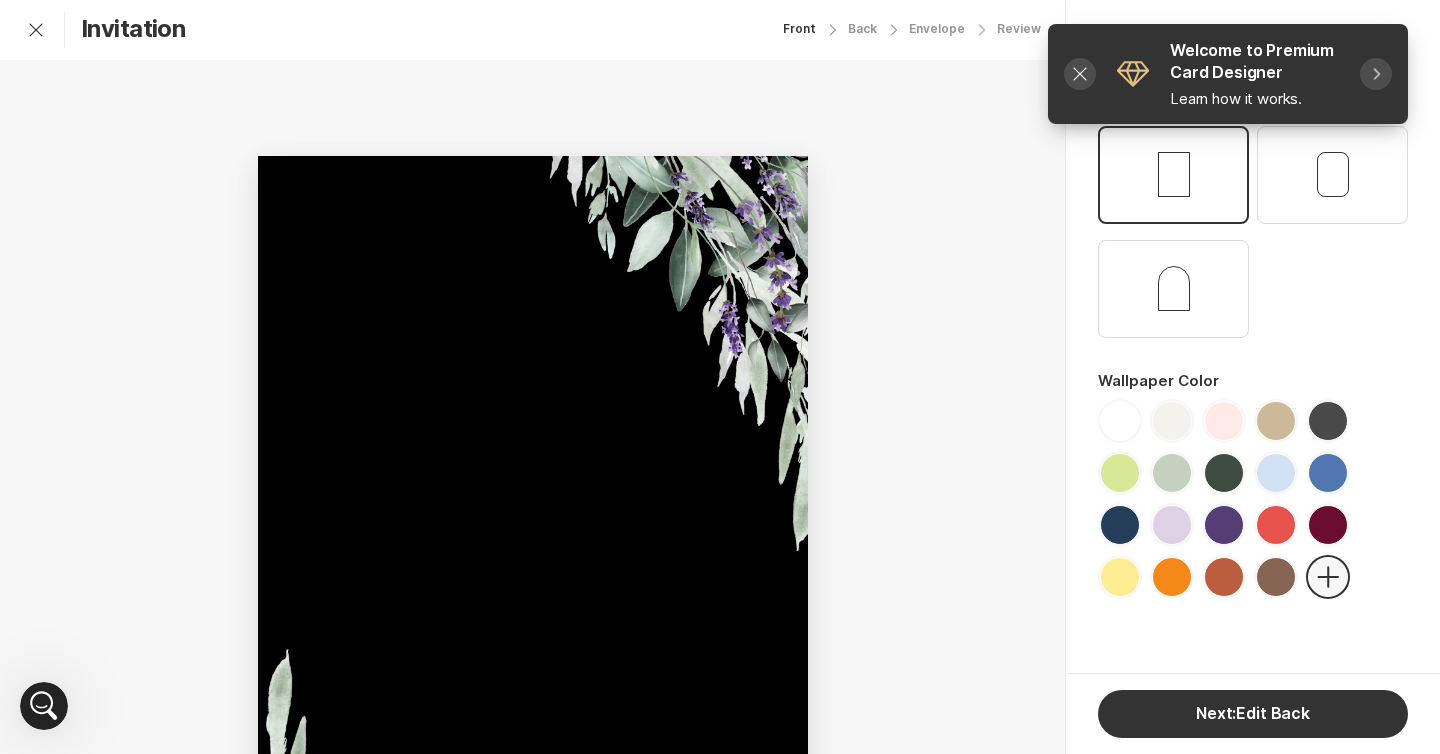 click 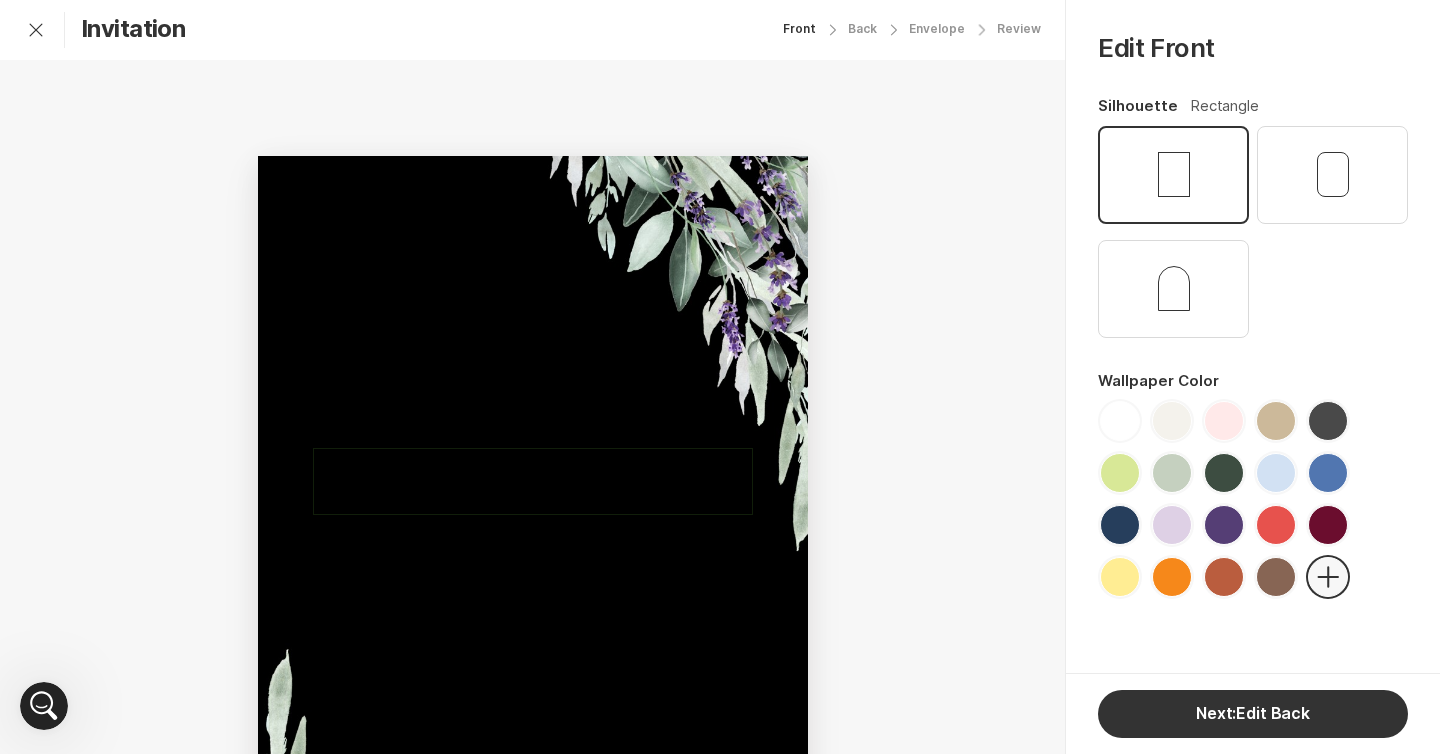 click on "[PERSON_NAME]
& [PERSON_NAME]" at bounding box center (532, 481) 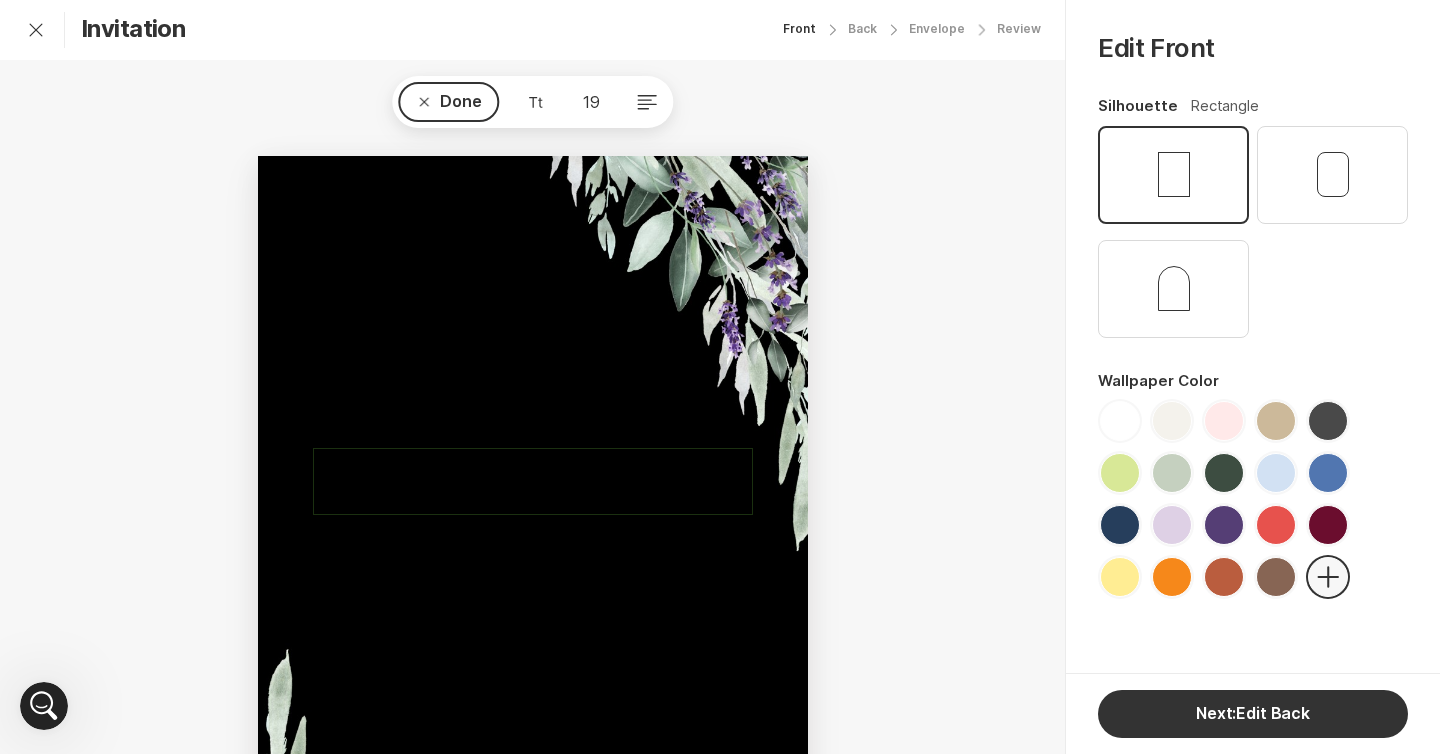 type 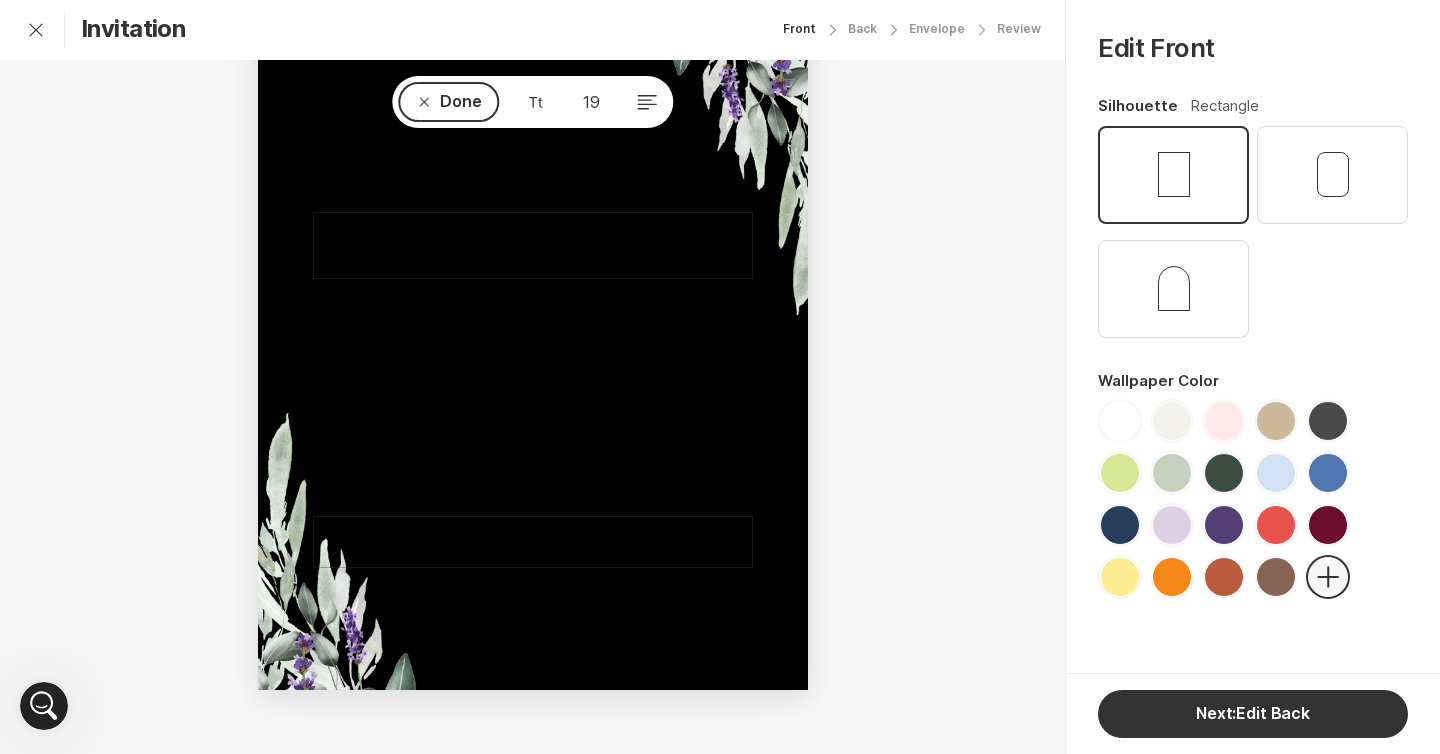 scroll, scrollTop: 0, scrollLeft: 0, axis: both 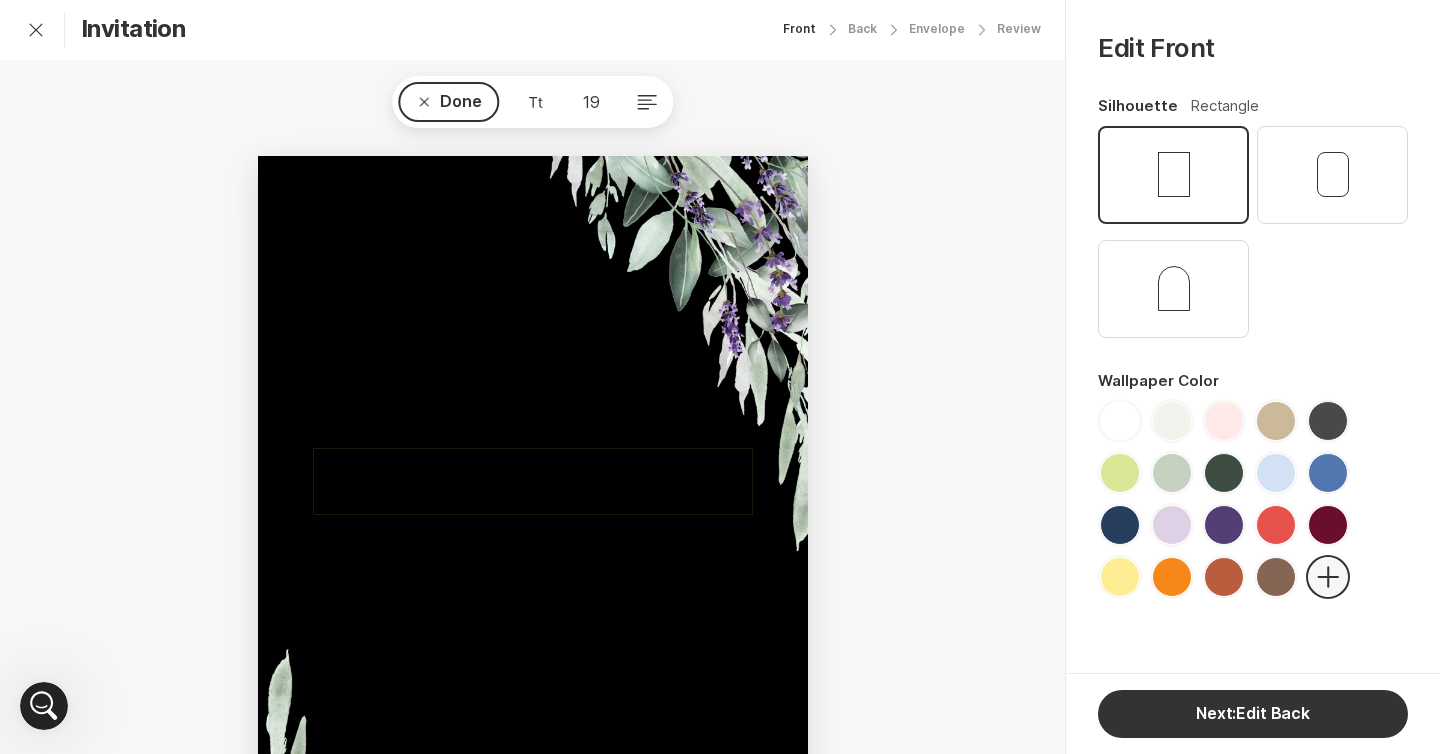 click on "Exit Customization" 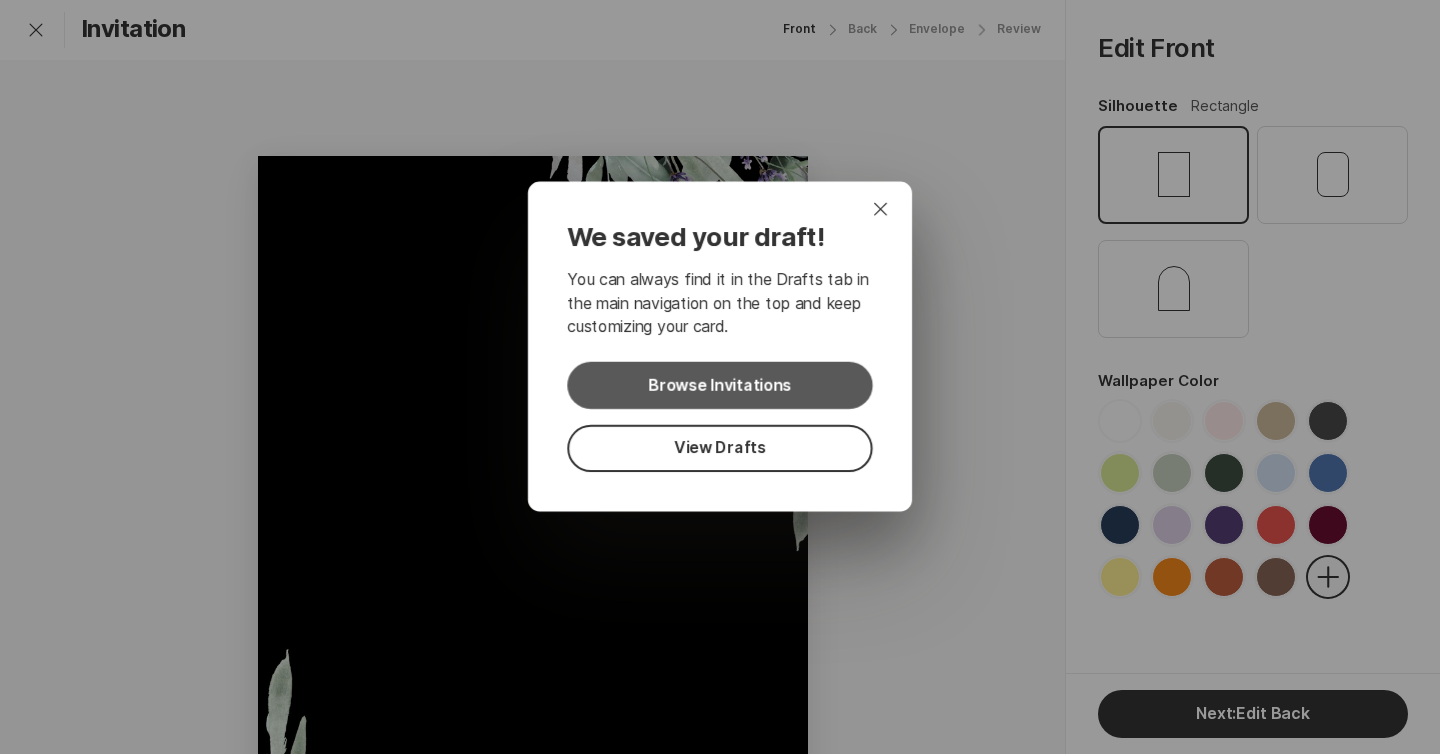 click on "Browse Invitations" at bounding box center [719, 385] 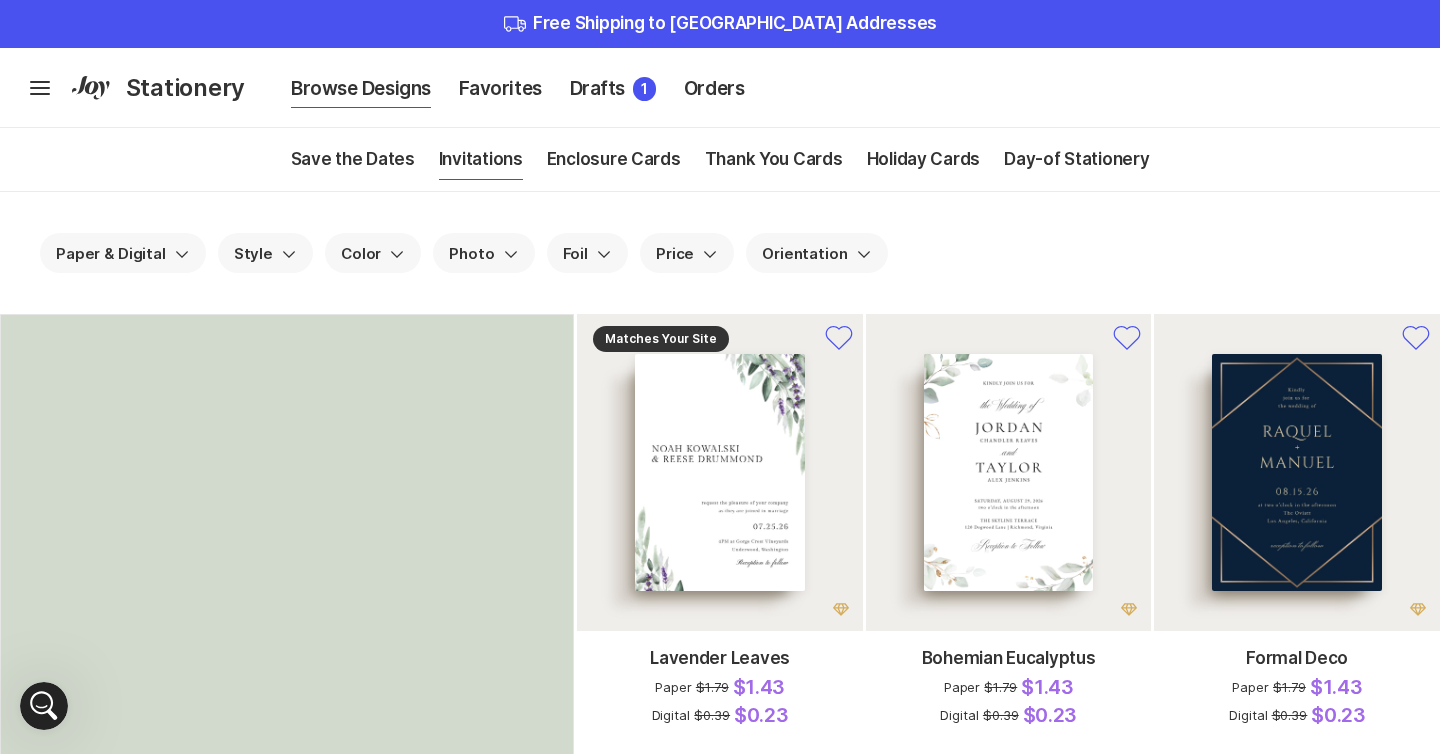 scroll, scrollTop: 0, scrollLeft: 0, axis: both 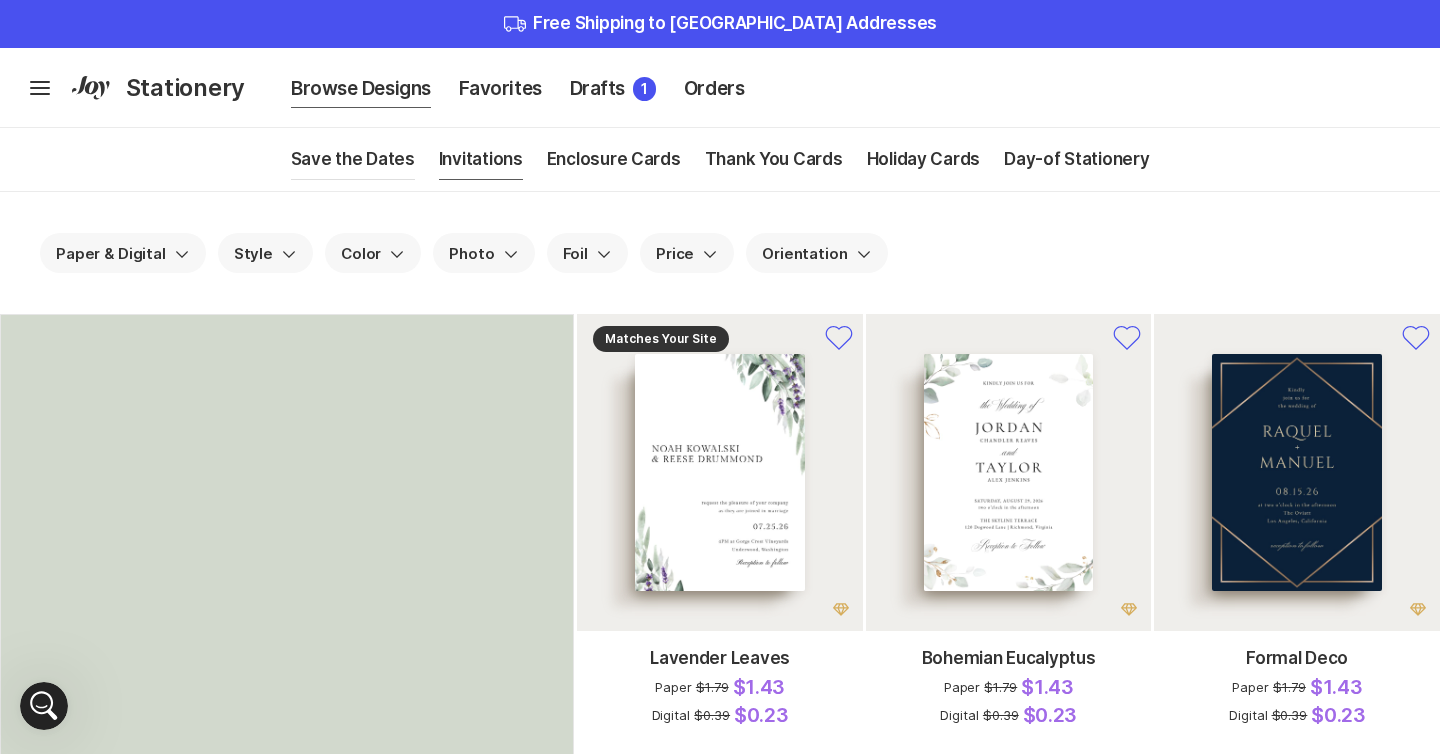click on "Save the Dates" at bounding box center [353, 159] 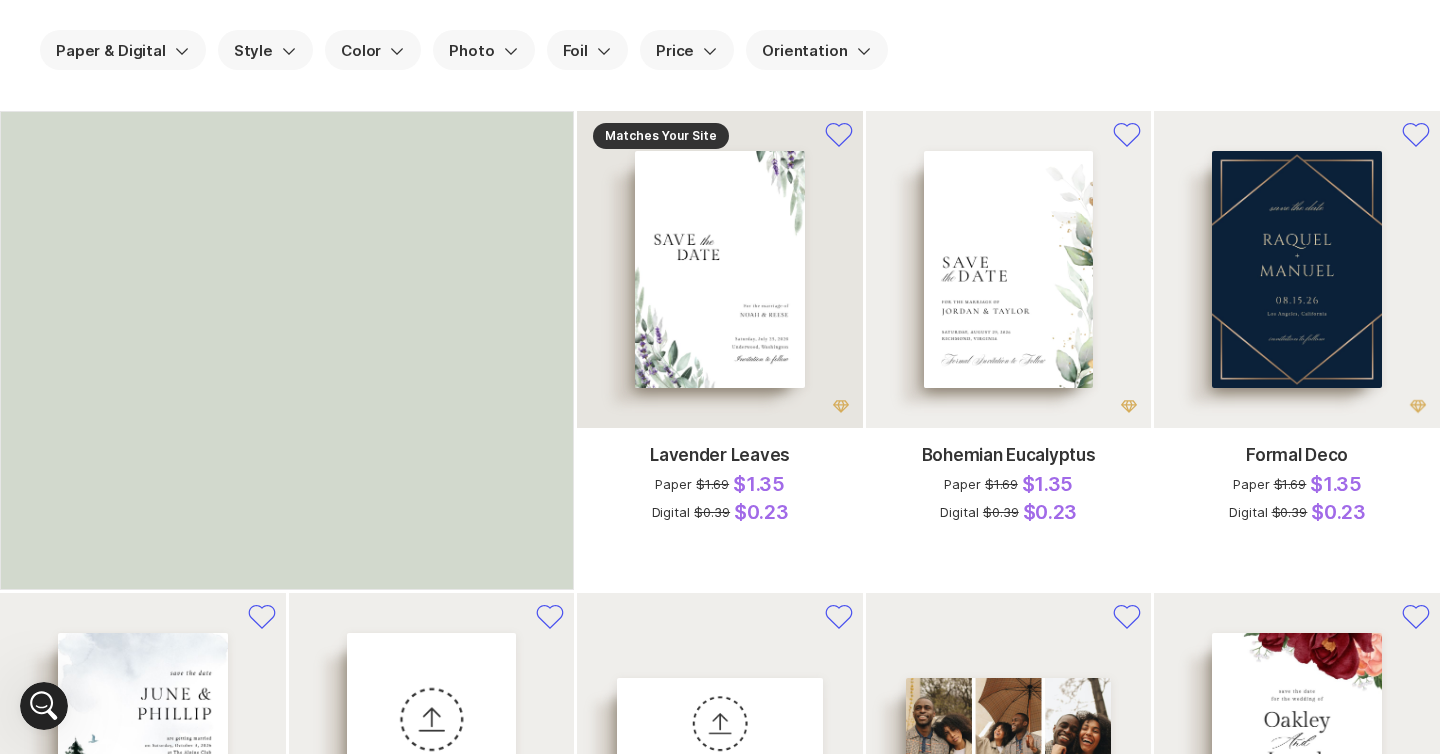 scroll, scrollTop: 33, scrollLeft: 0, axis: vertical 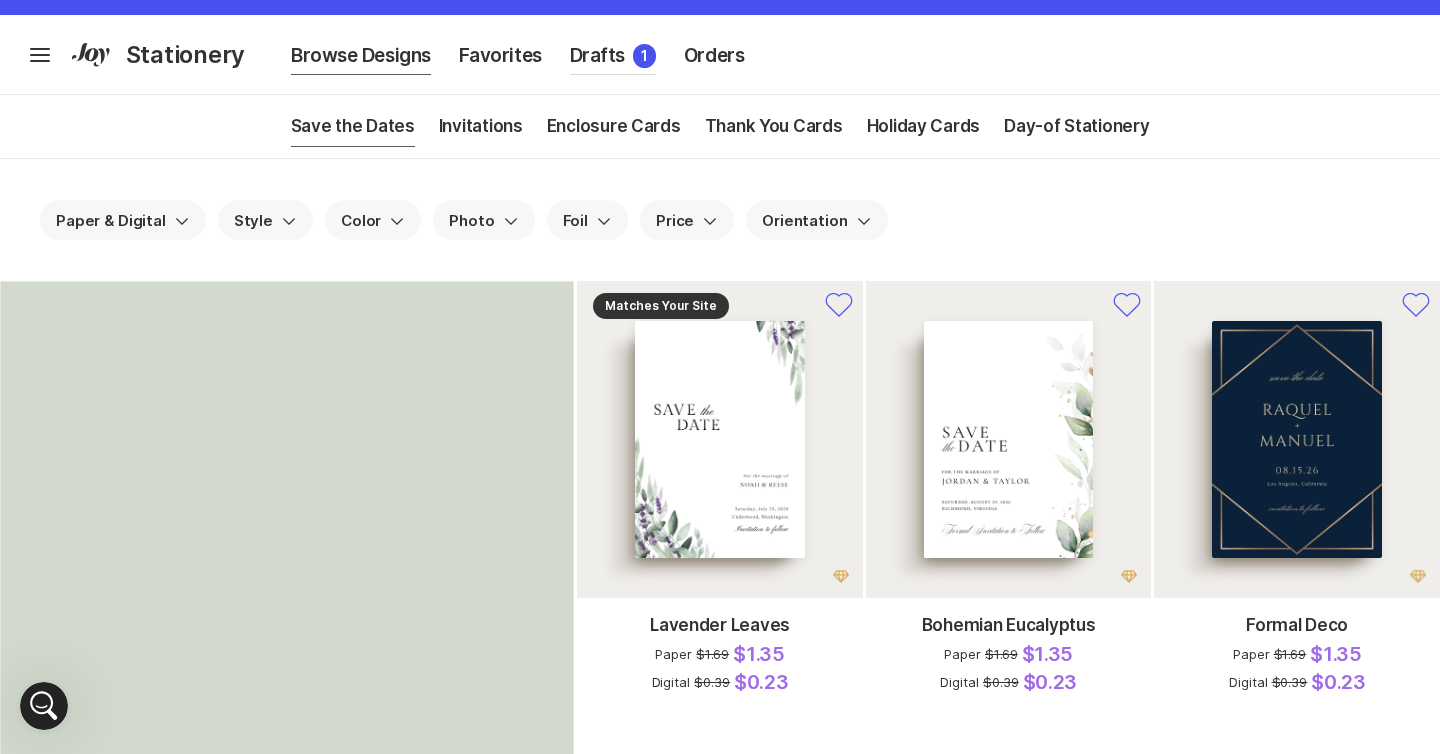 click on "Drafts 1" at bounding box center [613, 56] 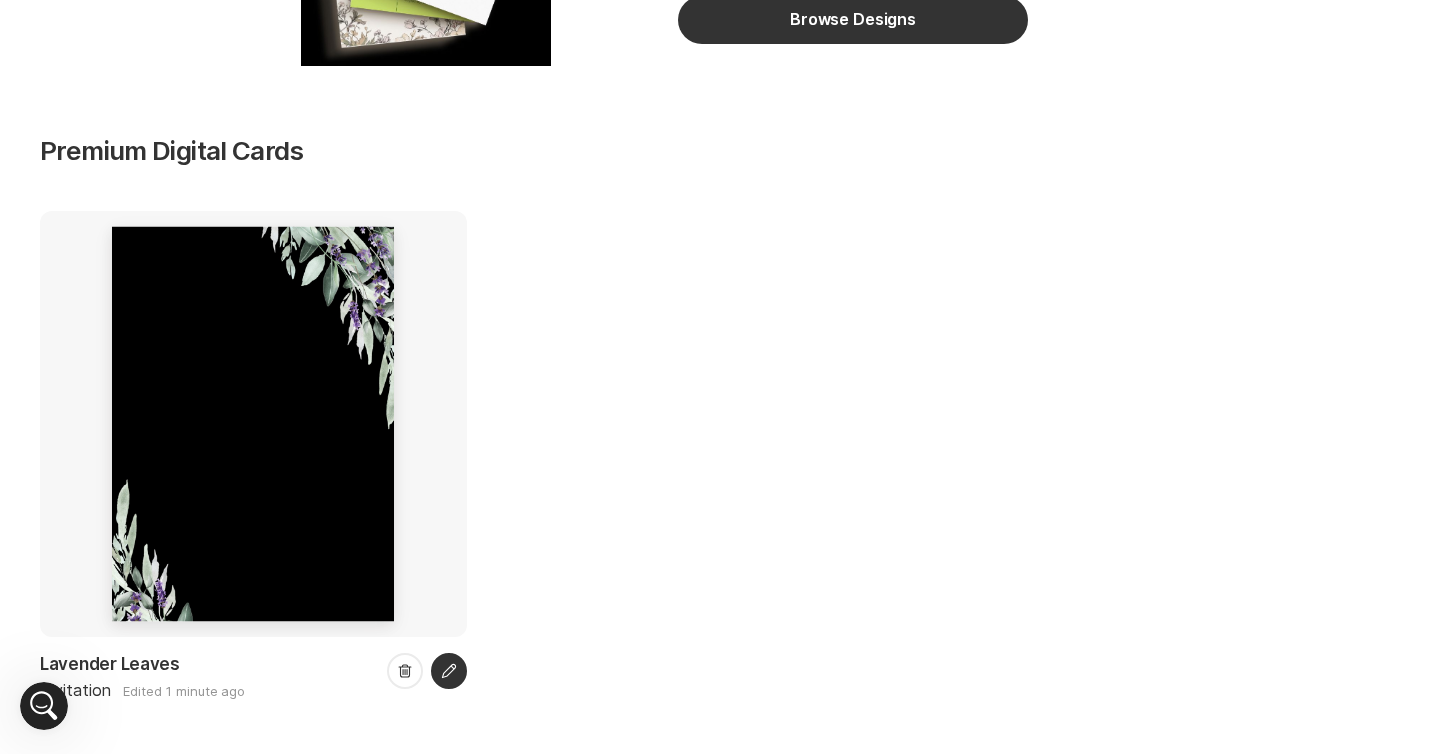 scroll, scrollTop: 498, scrollLeft: 0, axis: vertical 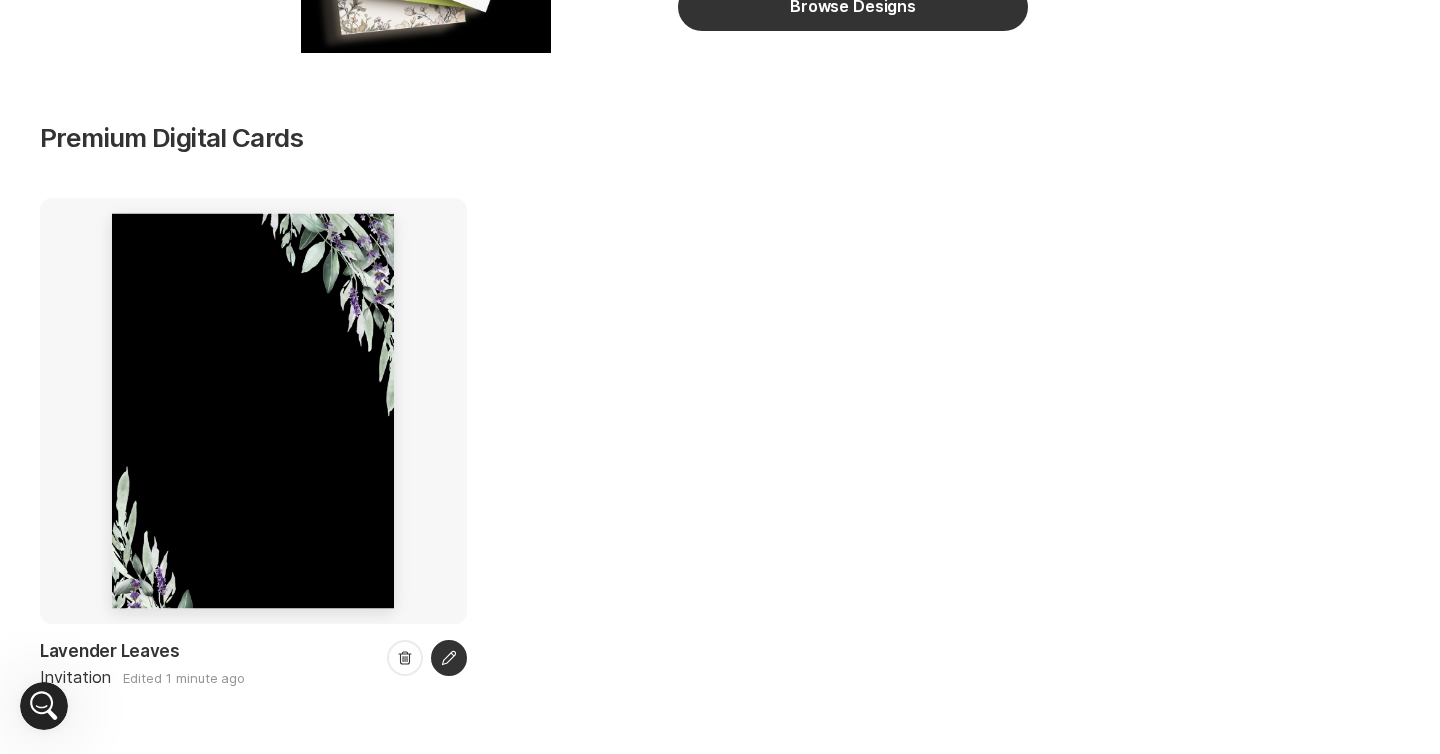 click at bounding box center (253, 410) 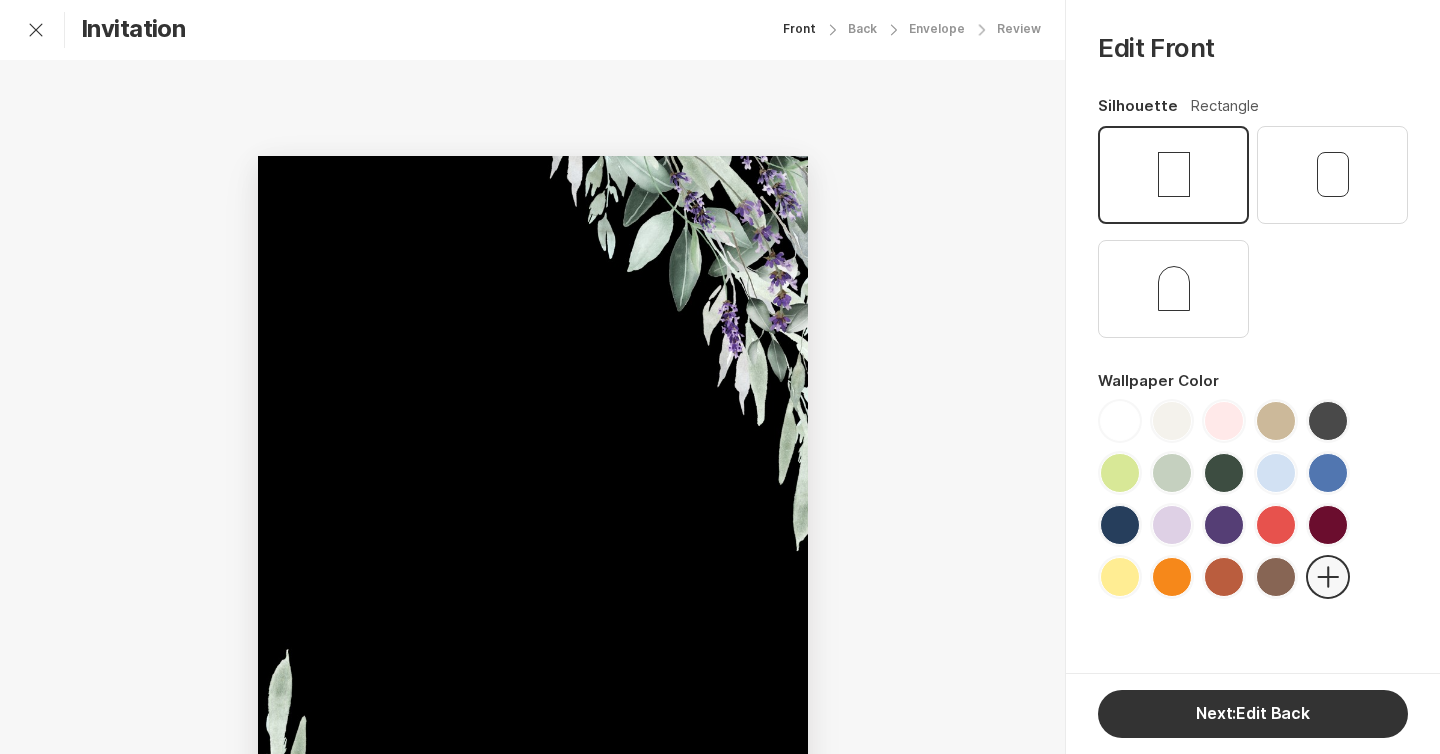 scroll, scrollTop: 0, scrollLeft: 0, axis: both 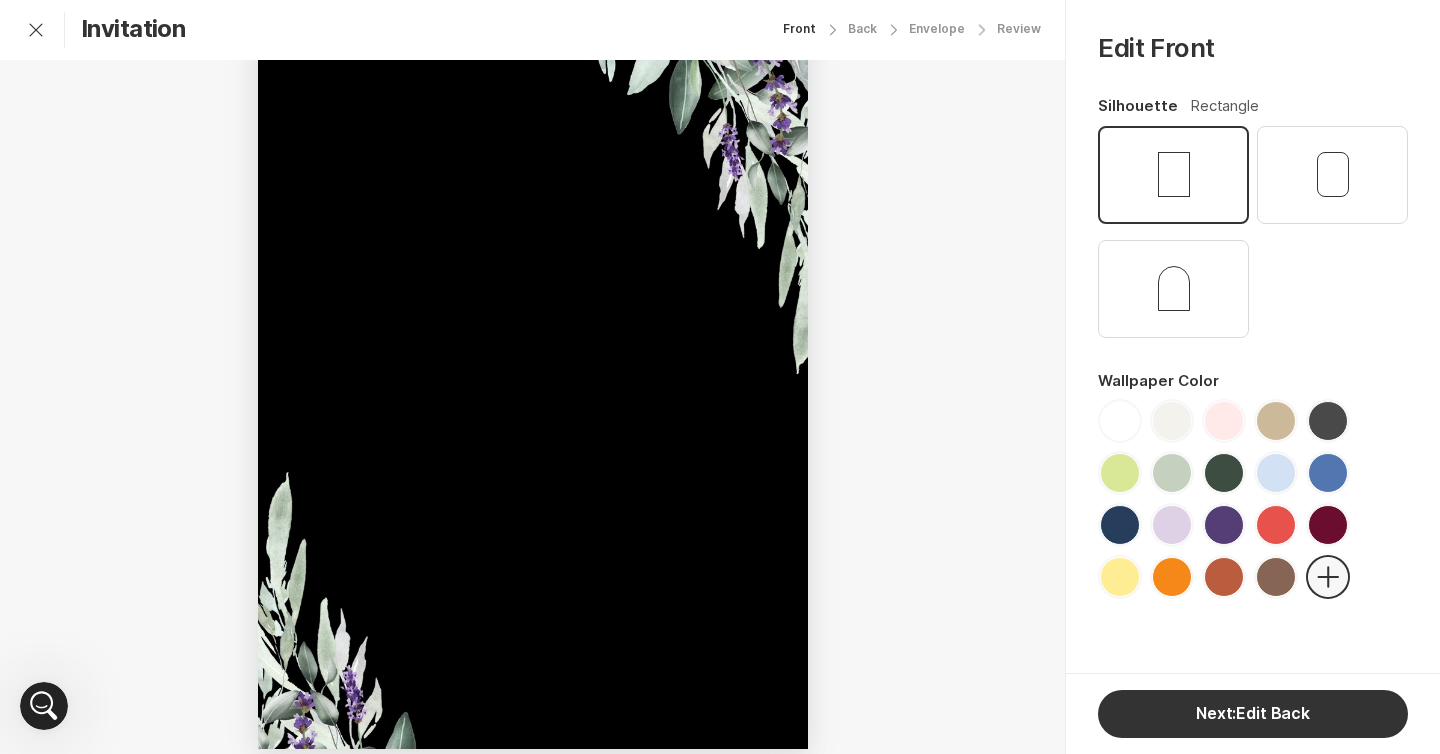 click on "request the pleasure of your company
as they are joined in marriage" at bounding box center [534, 476] 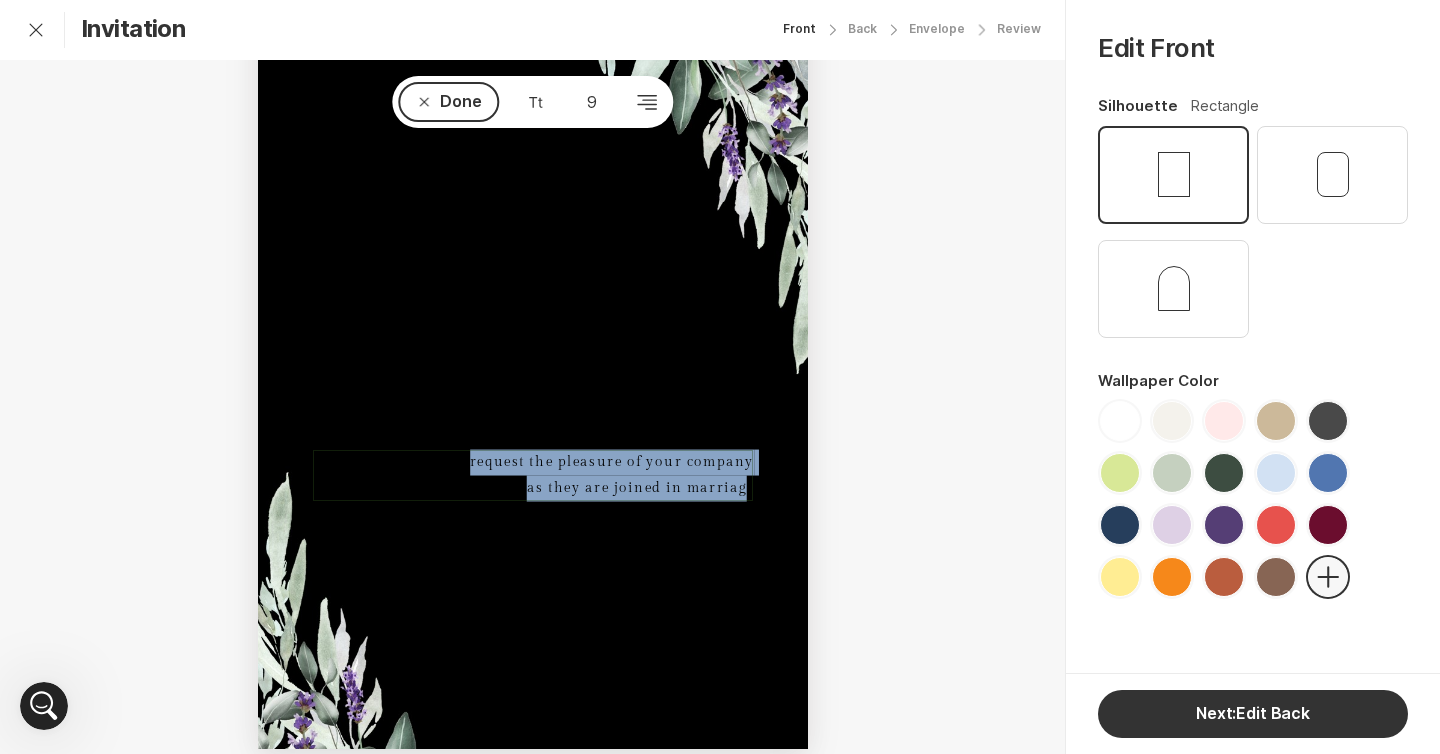drag, startPoint x: 750, startPoint y: 485, endPoint x: 474, endPoint y: 475, distance: 276.1811 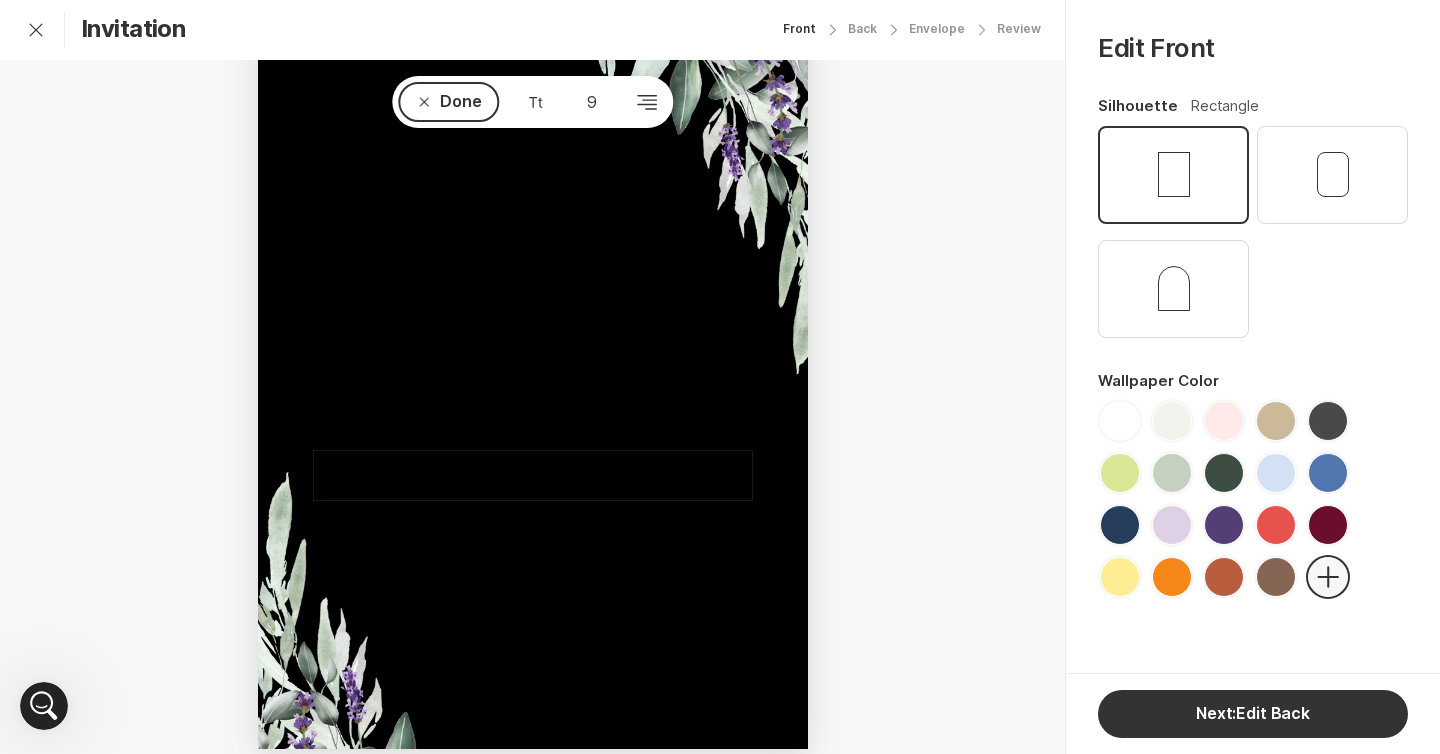 type 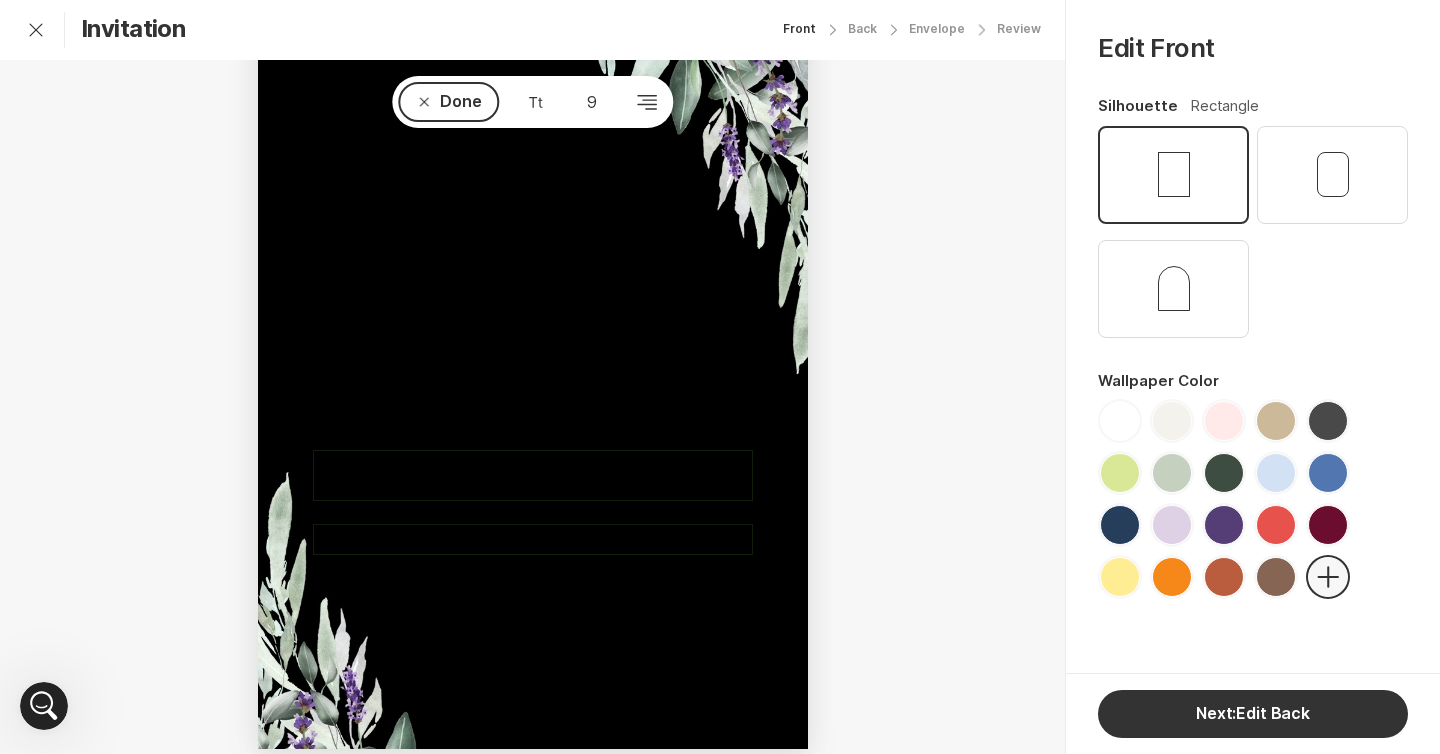 click on "[DATE]" at bounding box center (535, 539) 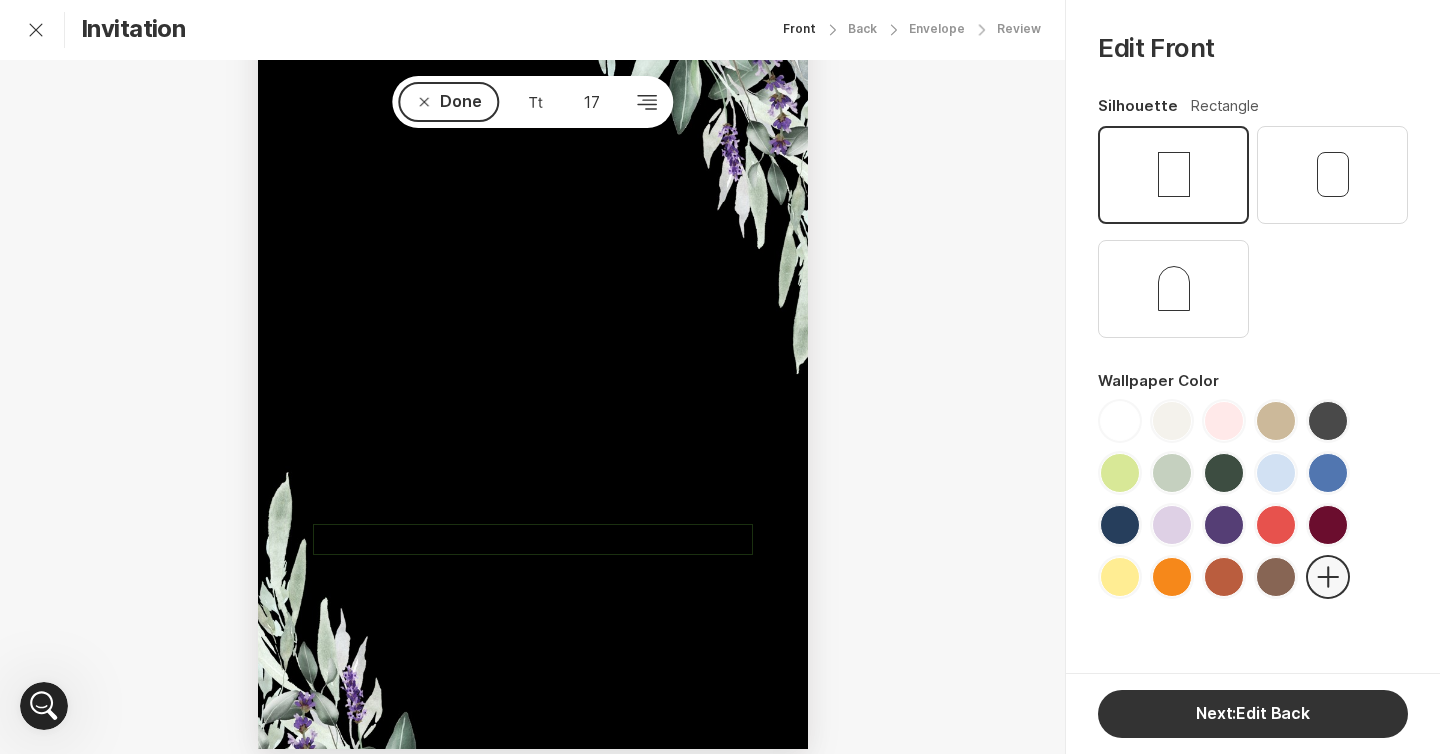 type 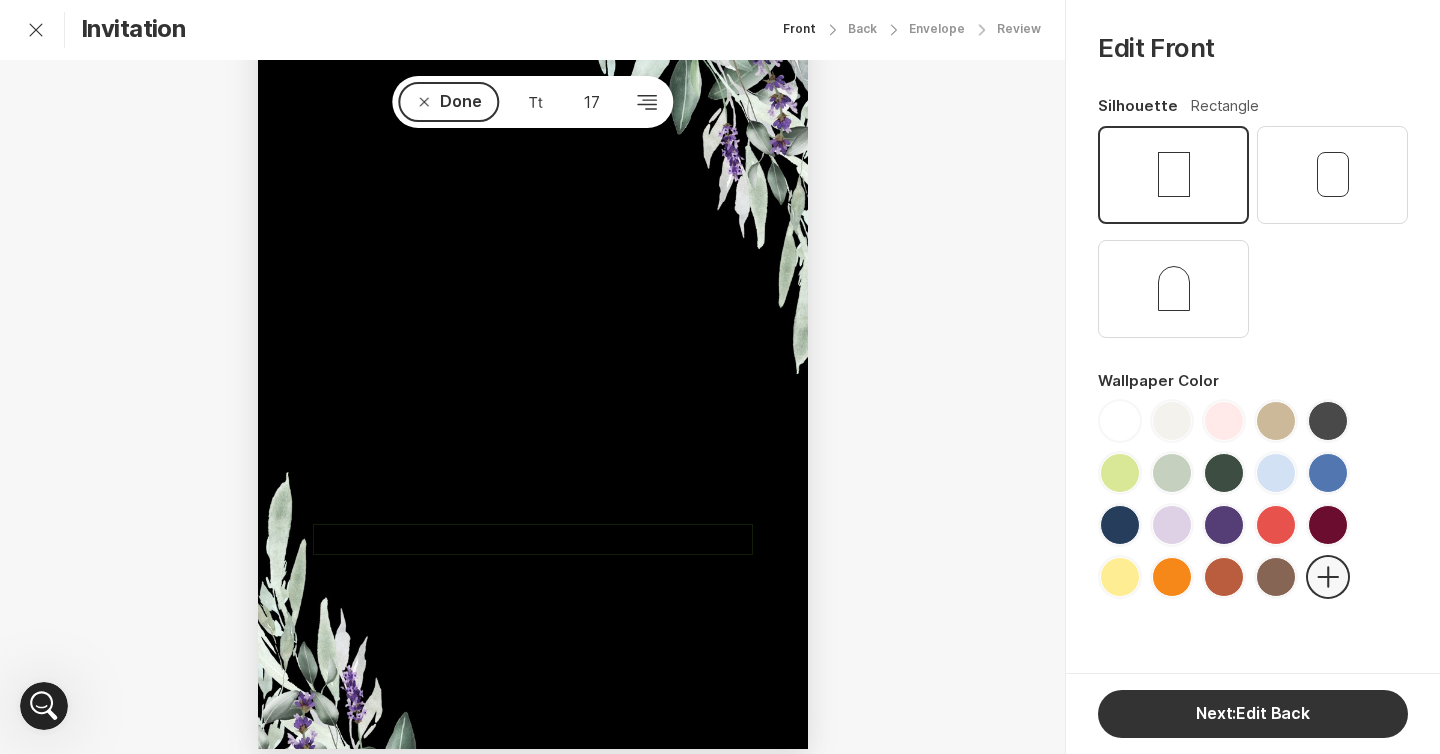 click on "[PERSON_NAME] &
[PERSON_NAME]" at bounding box center [532, 304] 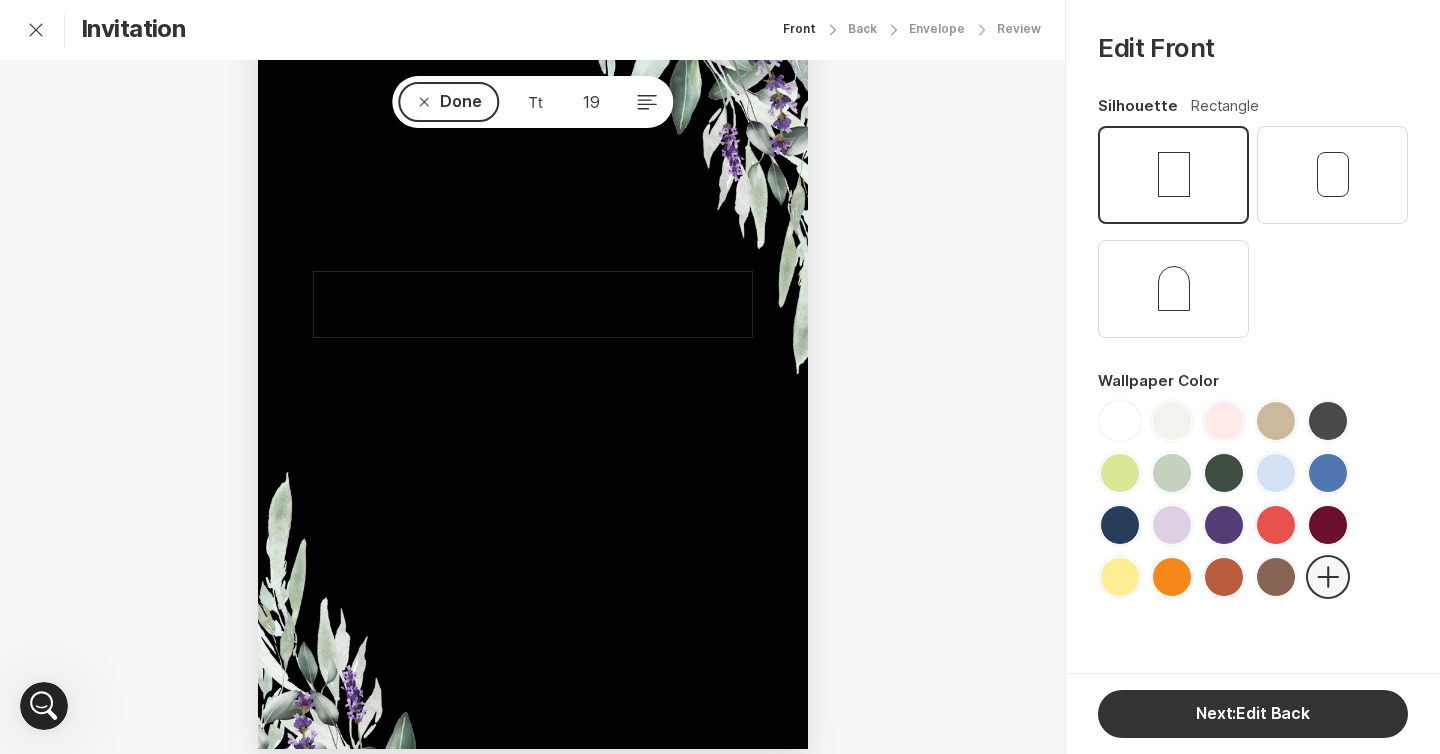 click on "[PERSON_NAME] &
[PERSON_NAME]" at bounding box center (466, 304) 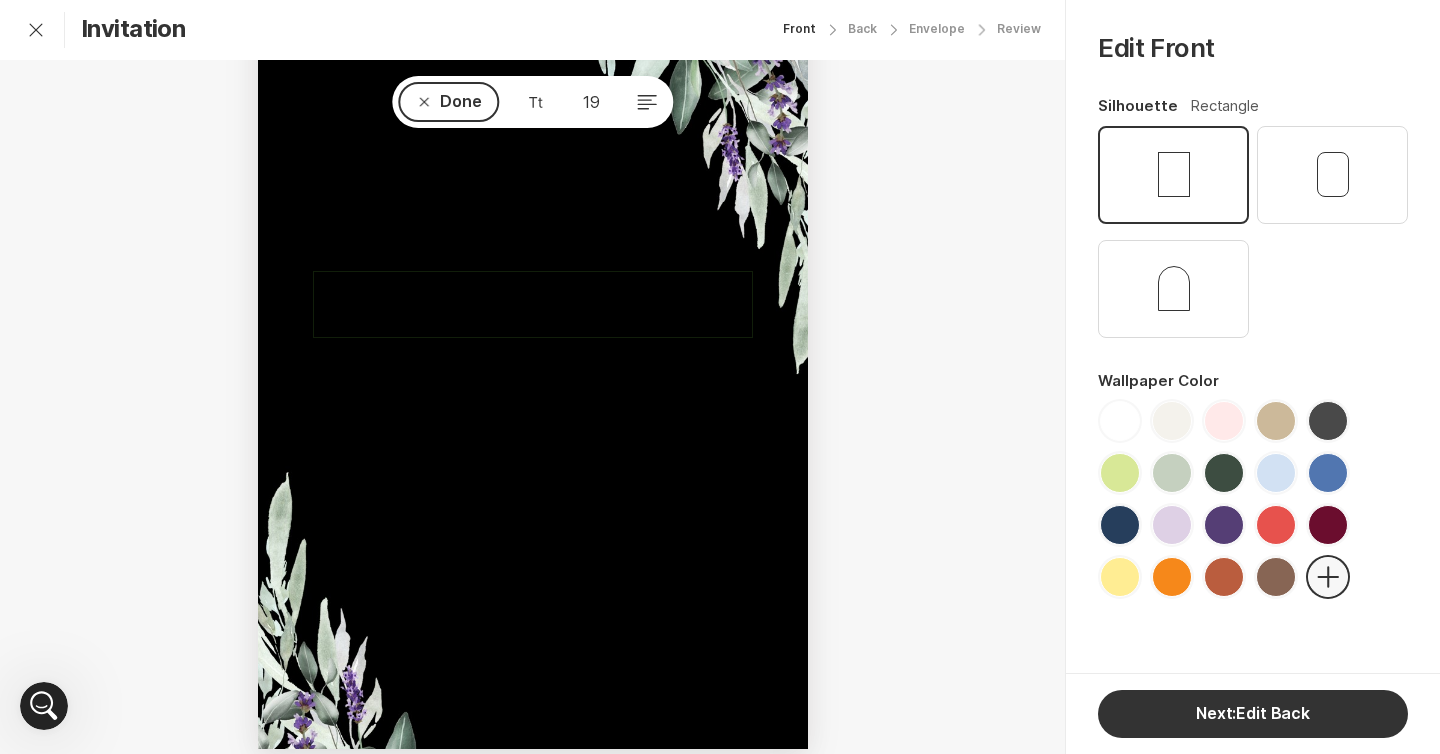 type 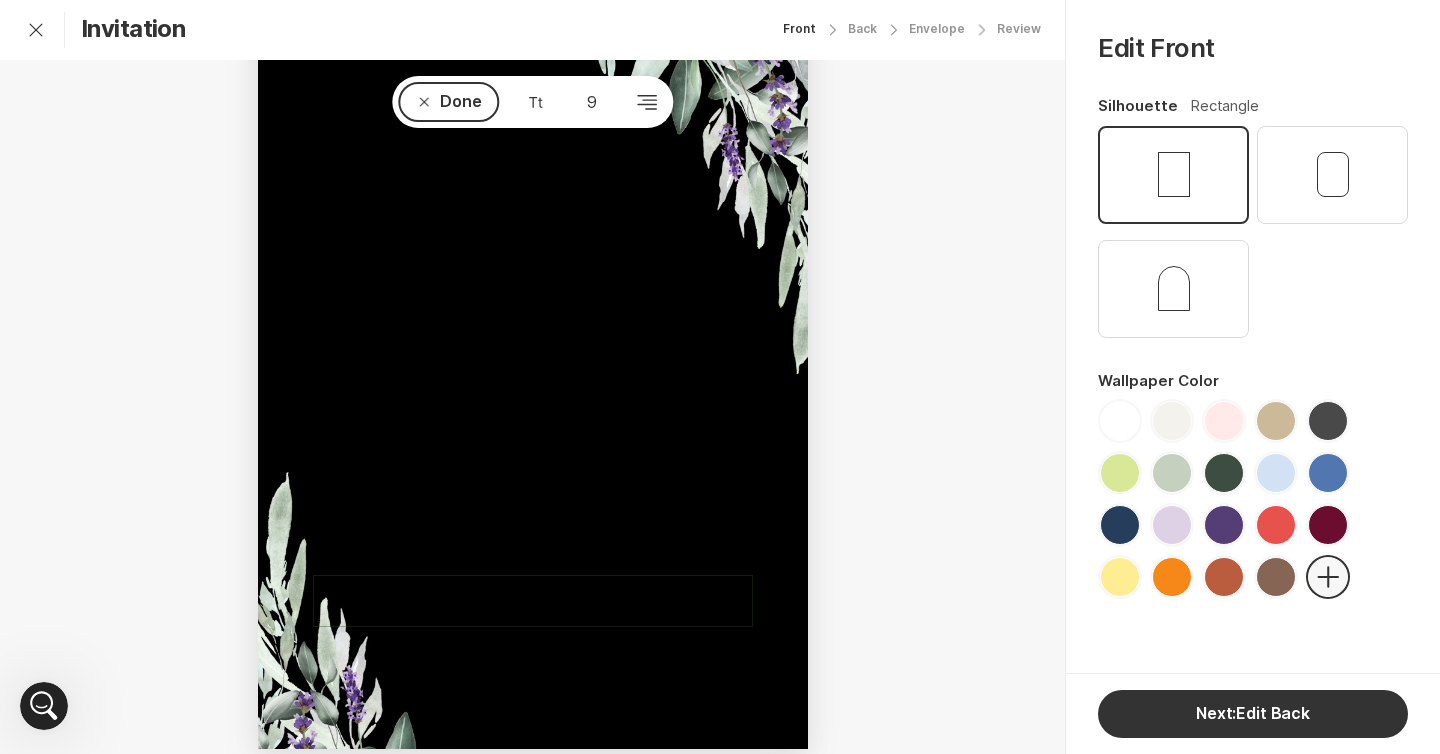 click on "4PM at [GEOGRAPHIC_DATA]
[GEOGRAPHIC_DATA], [US_STATE]" at bounding box center [624, 601] 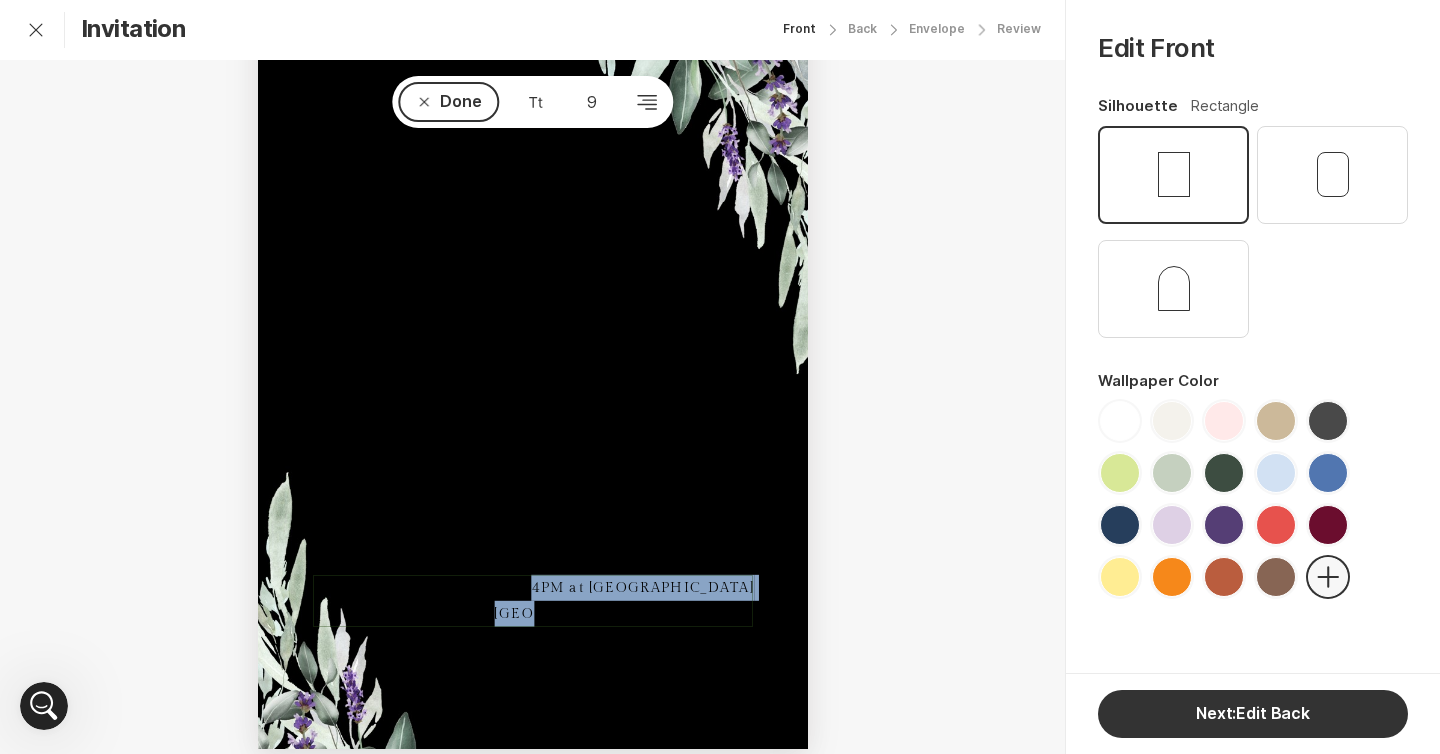 click on "4PM at [GEOGRAPHIC_DATA]
[GEOGRAPHIC_DATA], [US_STATE]" at bounding box center [624, 601] 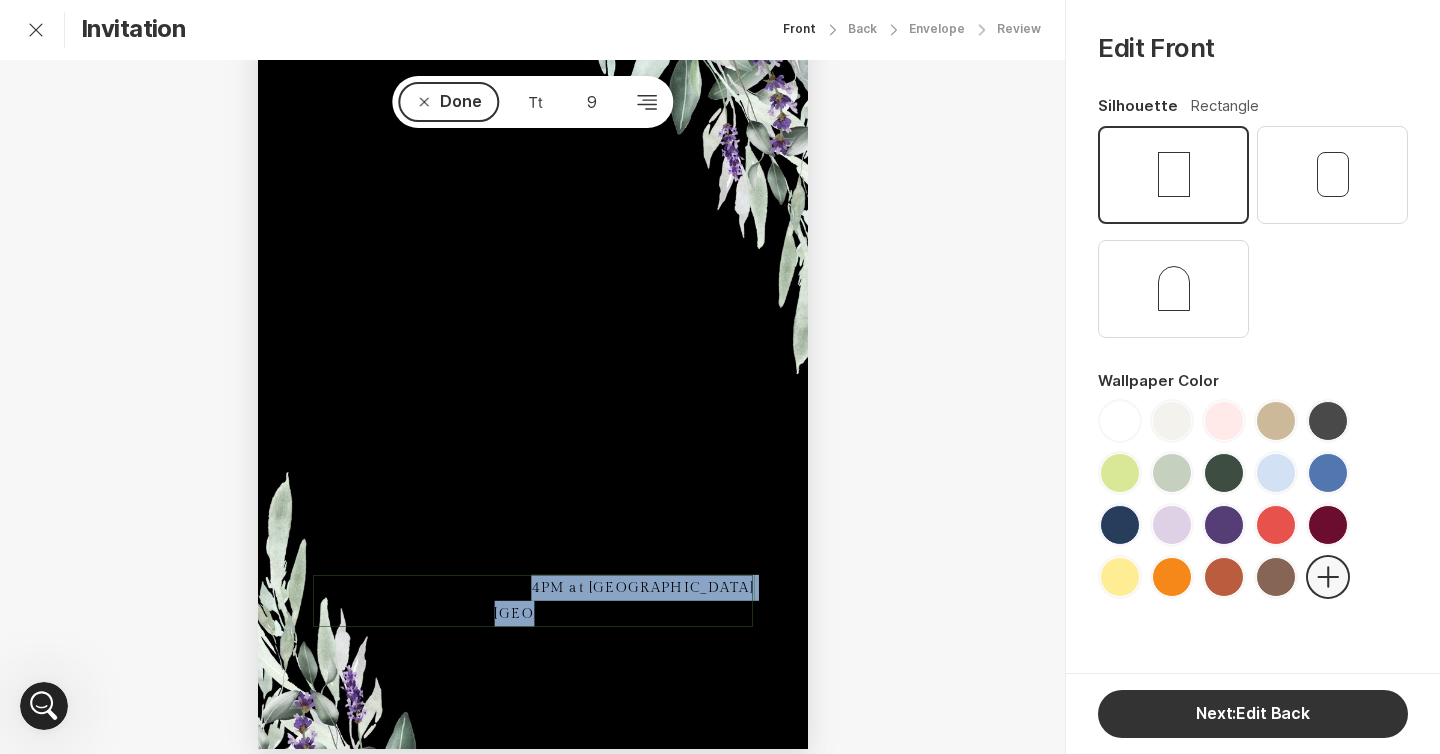type 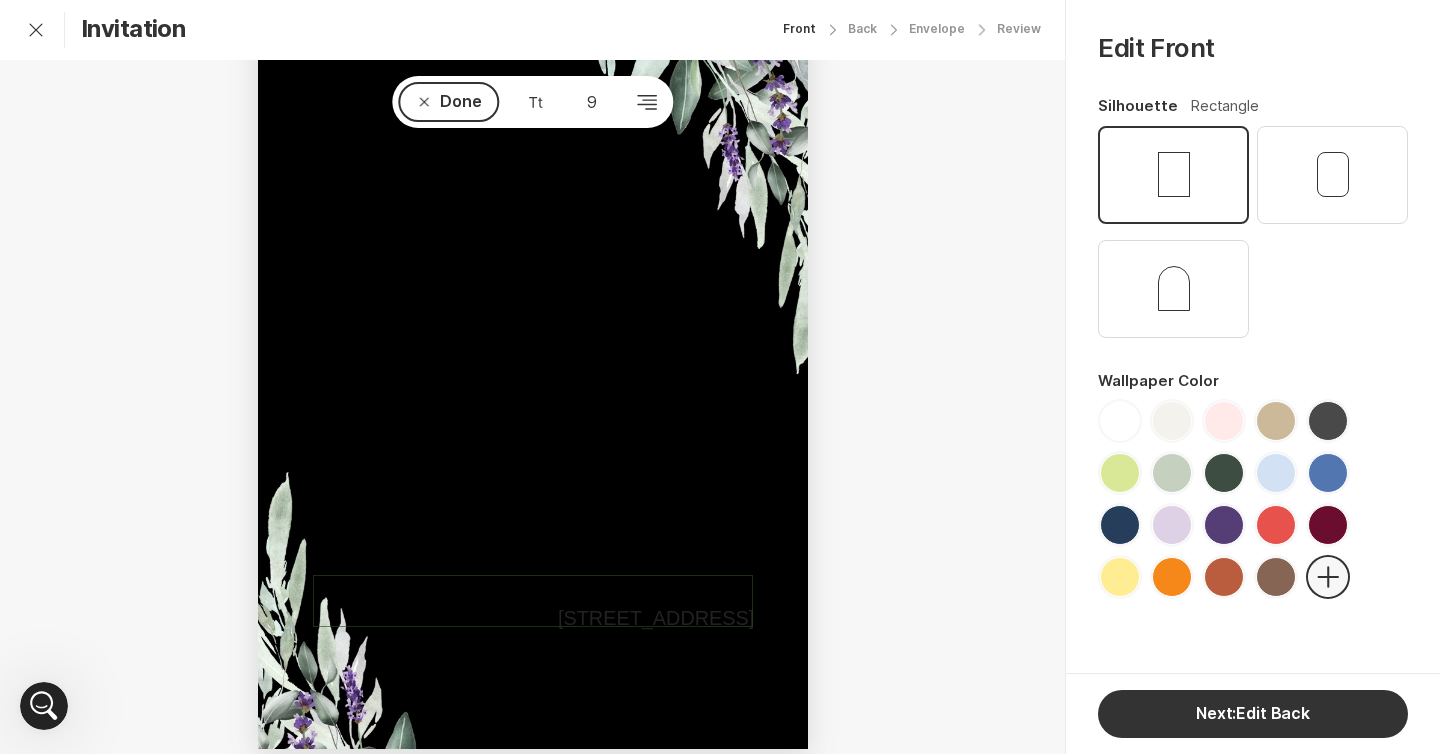 click on "5:30 pm [GEOGRAPHIC_DATA]
[STREET_ADDRESS]" at bounding box center (639, 607) 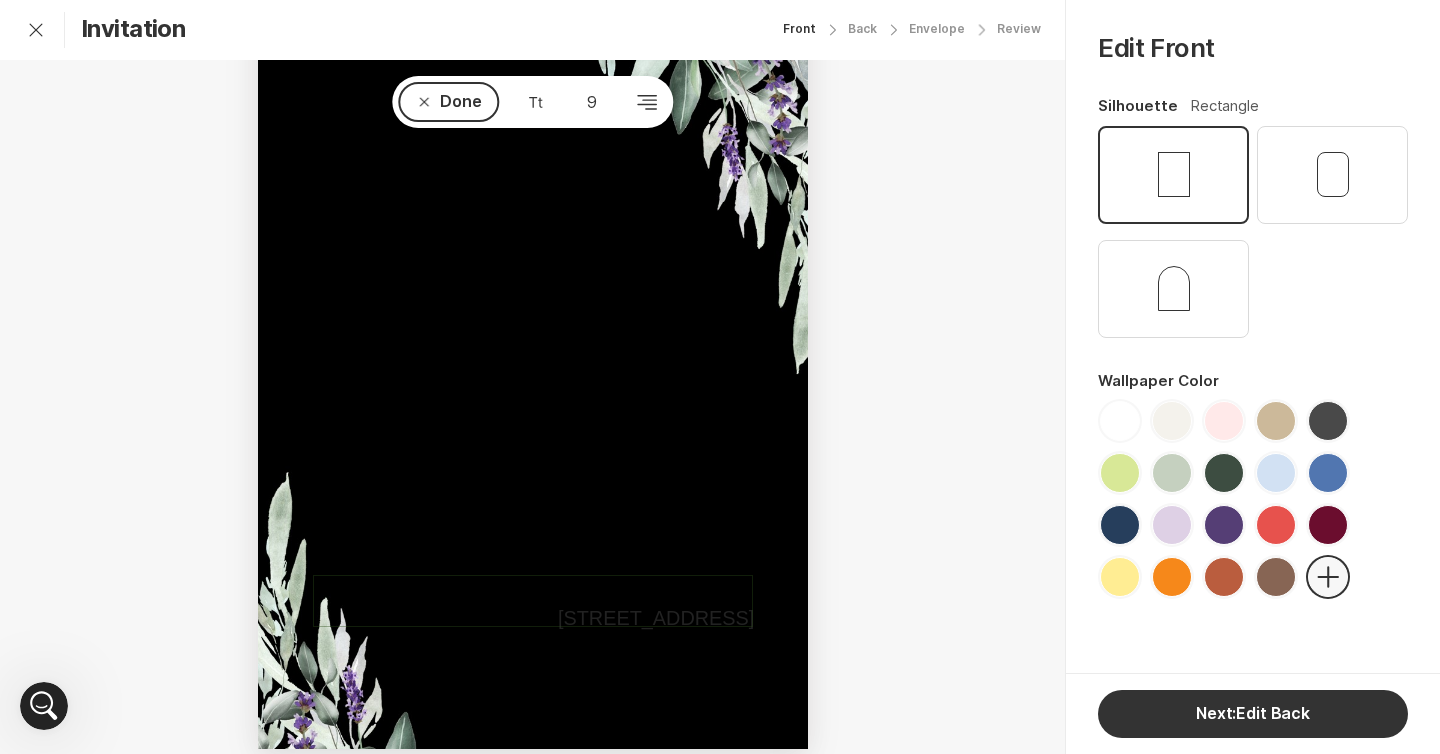 click on "[STREET_ADDRESS]" at bounding box center [655, 618] 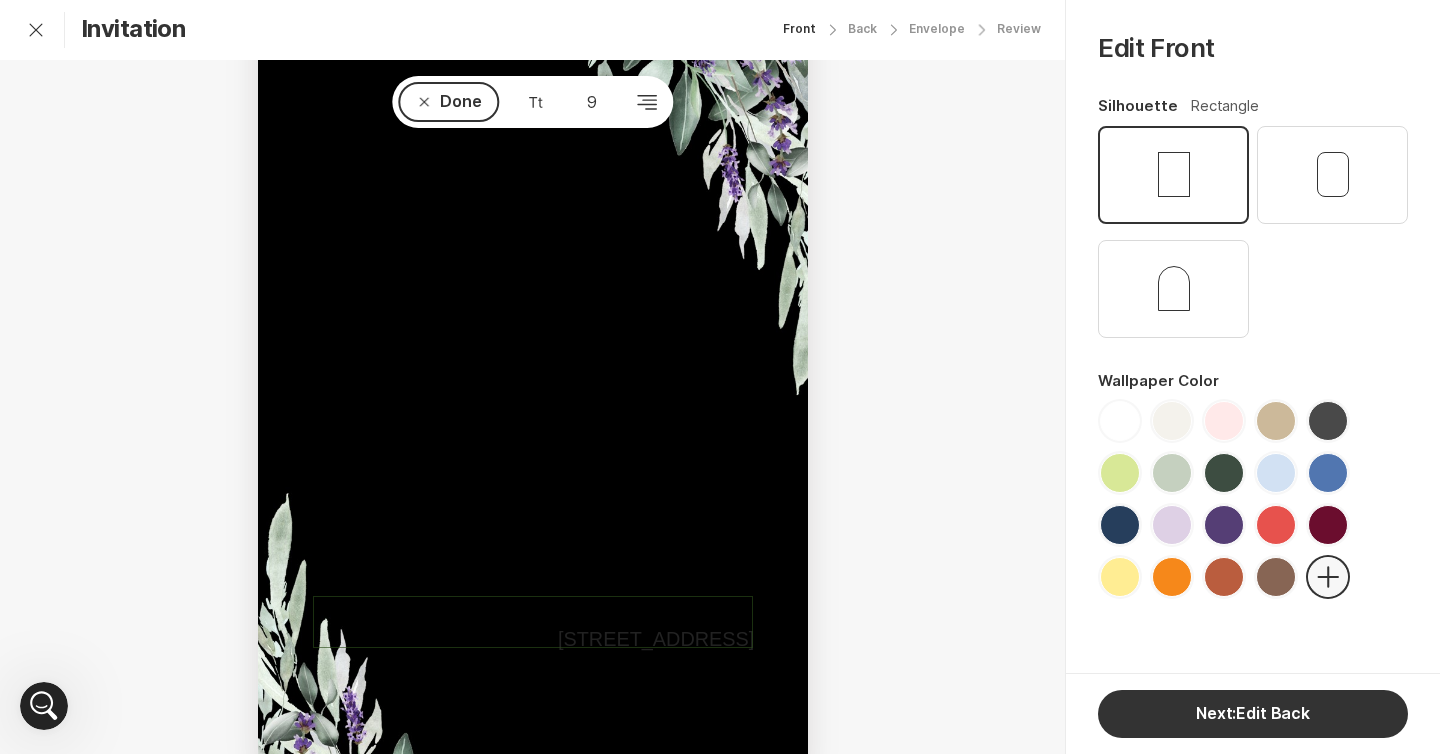 scroll, scrollTop: 155, scrollLeft: 0, axis: vertical 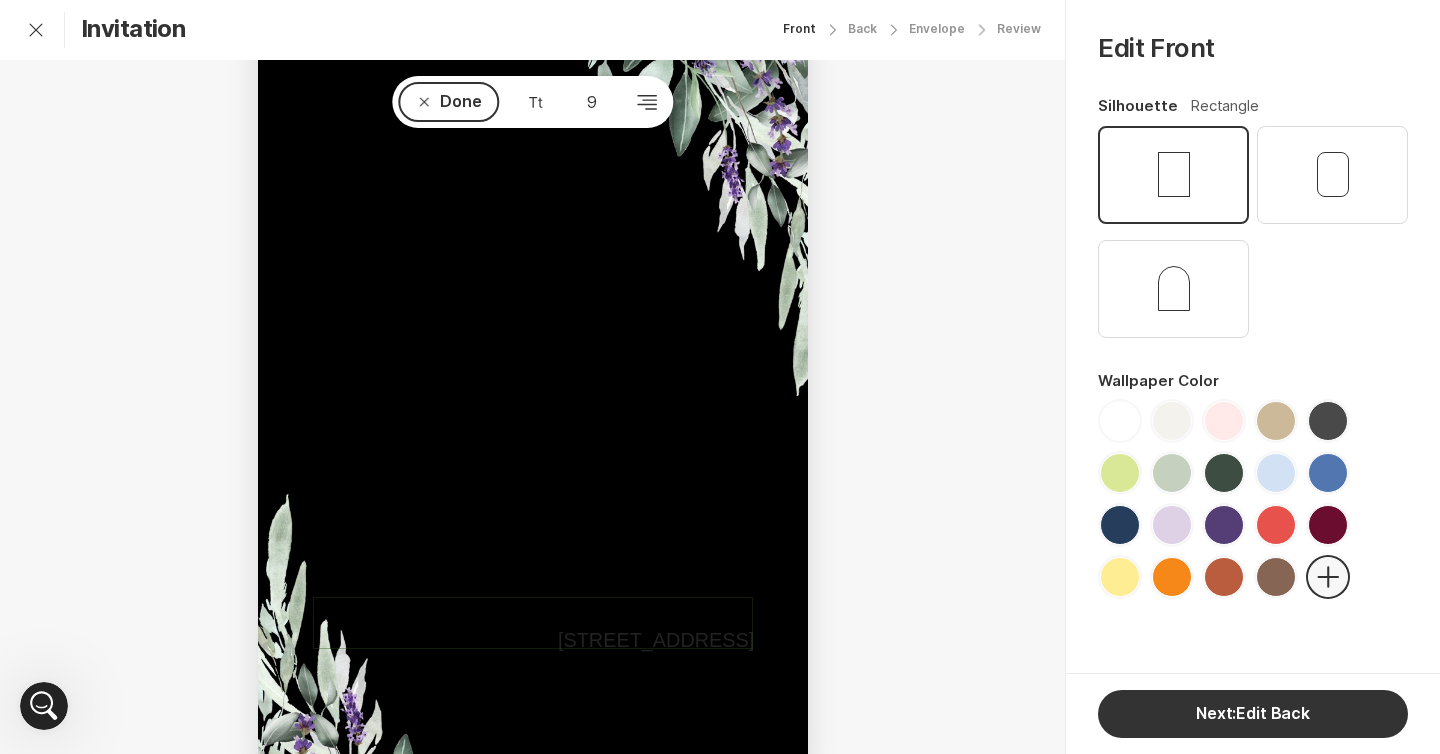click on "5:30 pm [GEOGRAPHIC_DATA]
[STREET_ADDRESS]" at bounding box center (639, 629) 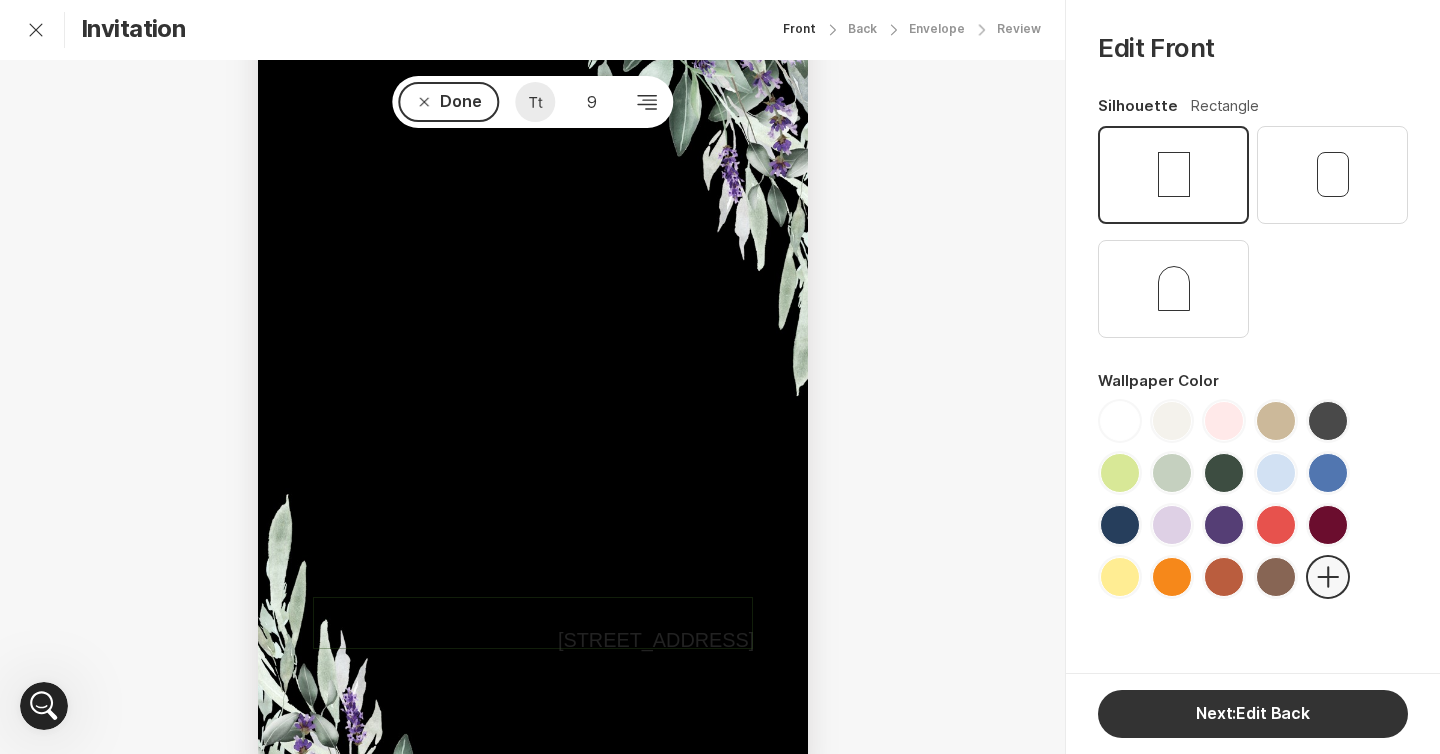 click 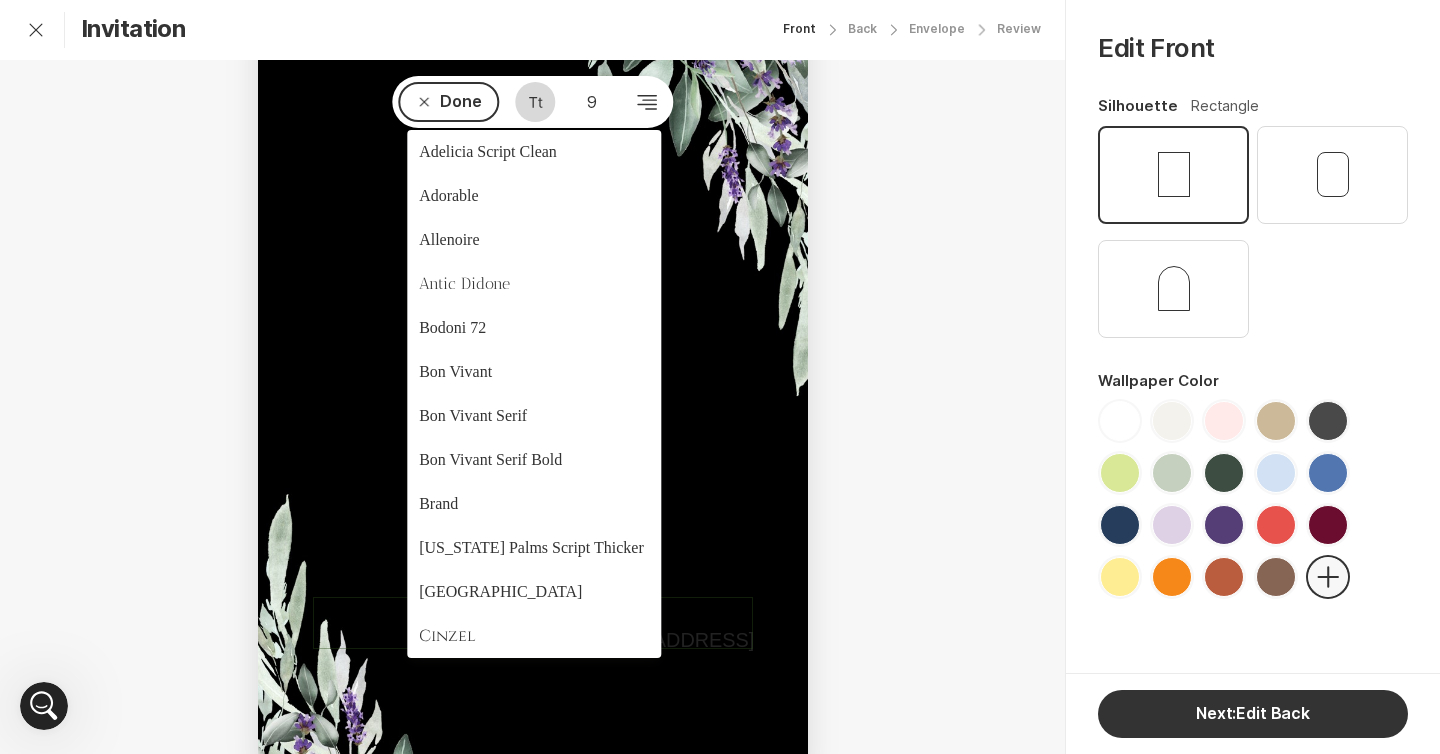 click 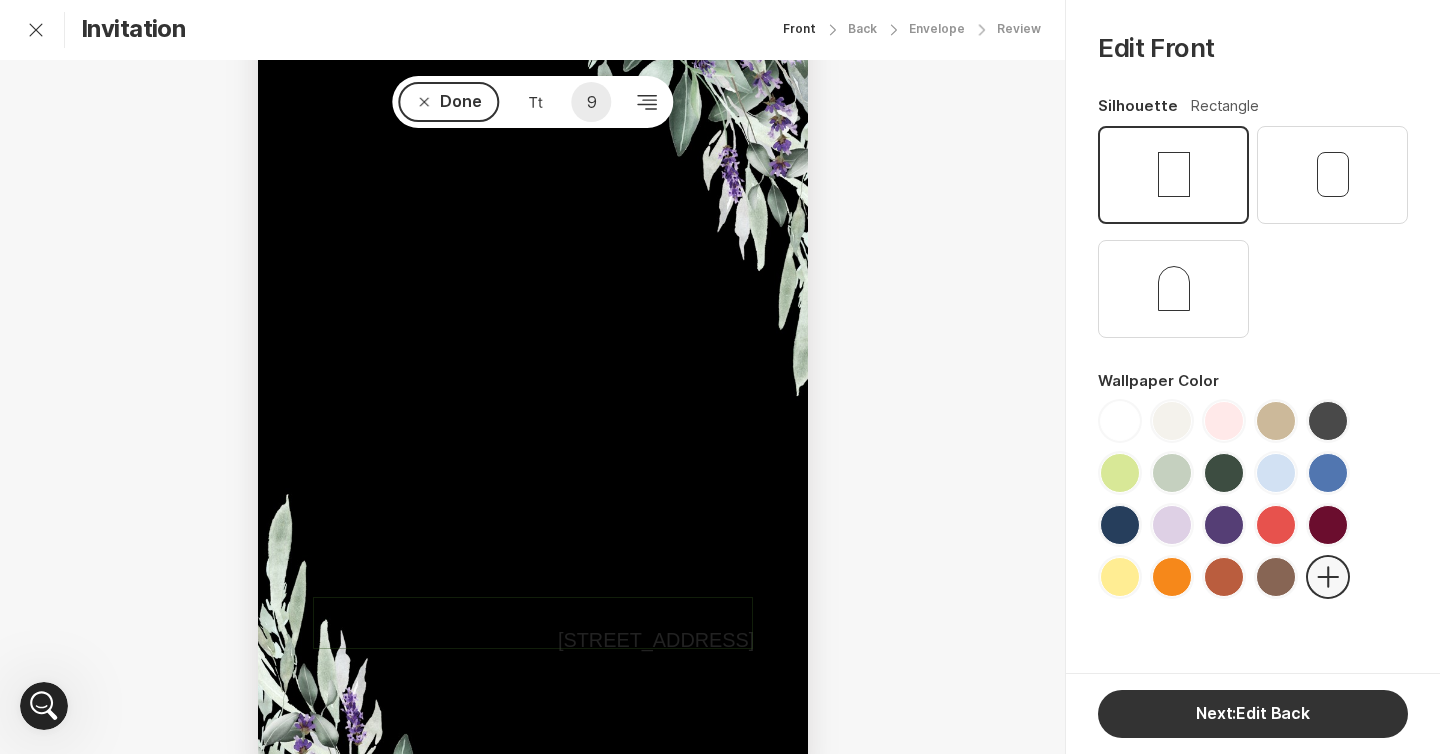 click on "9" at bounding box center [591, 102] 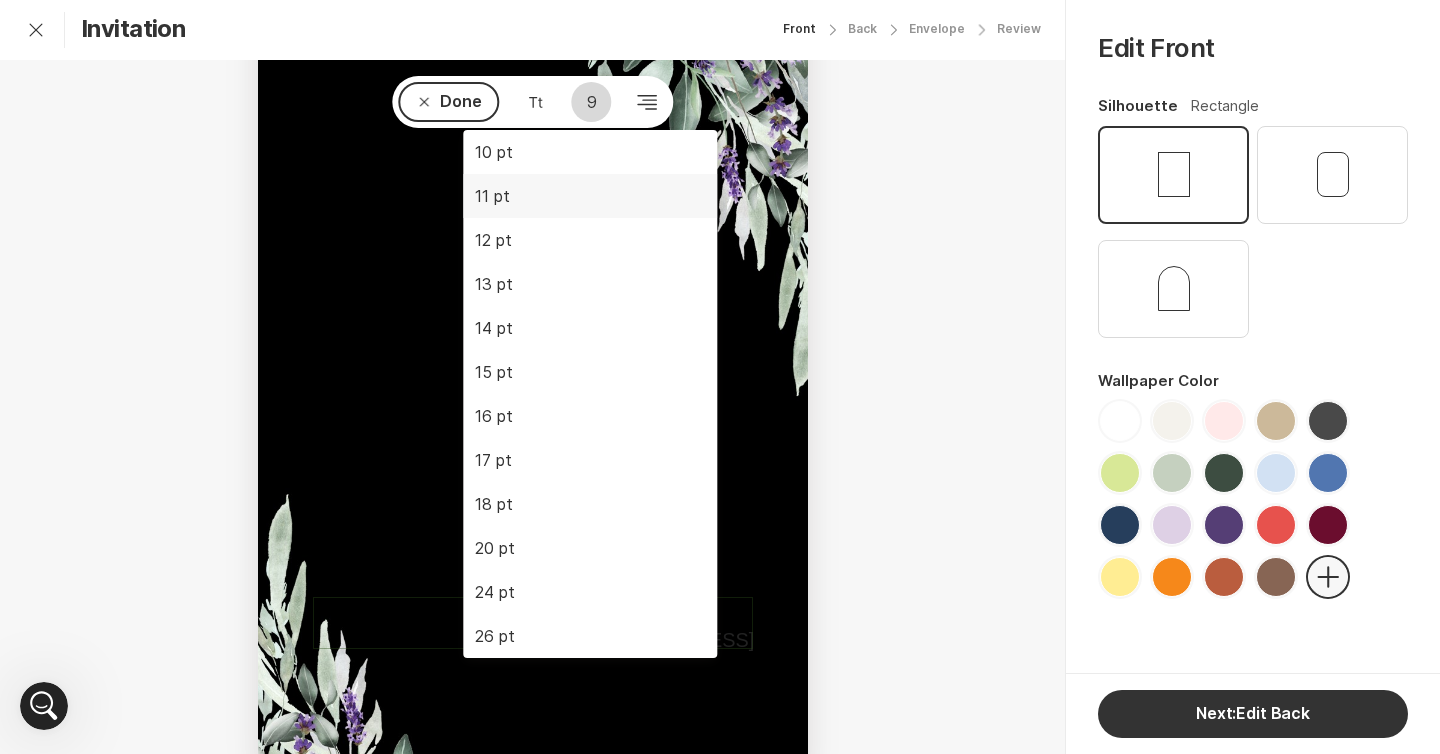 click on "11 pt" at bounding box center (590, 196) 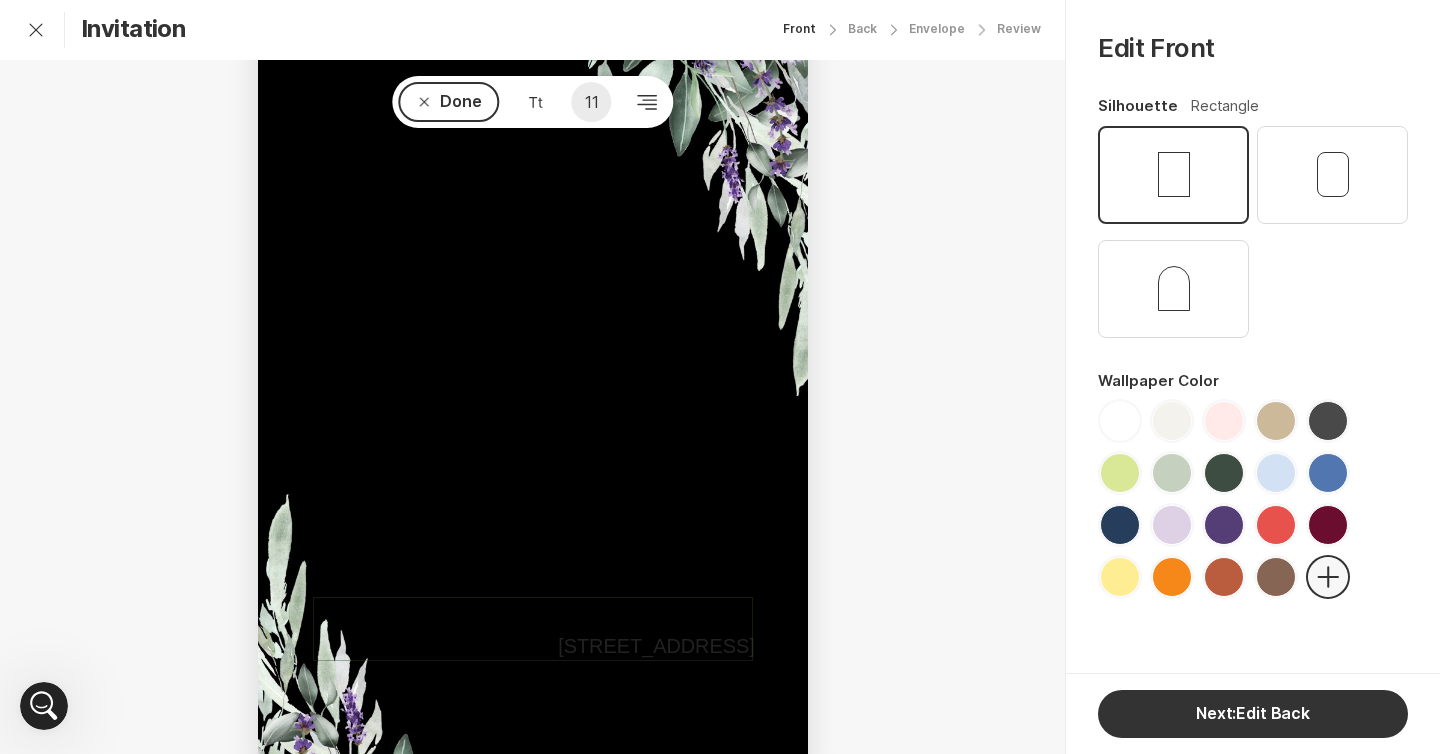 click on "11" at bounding box center [591, 102] 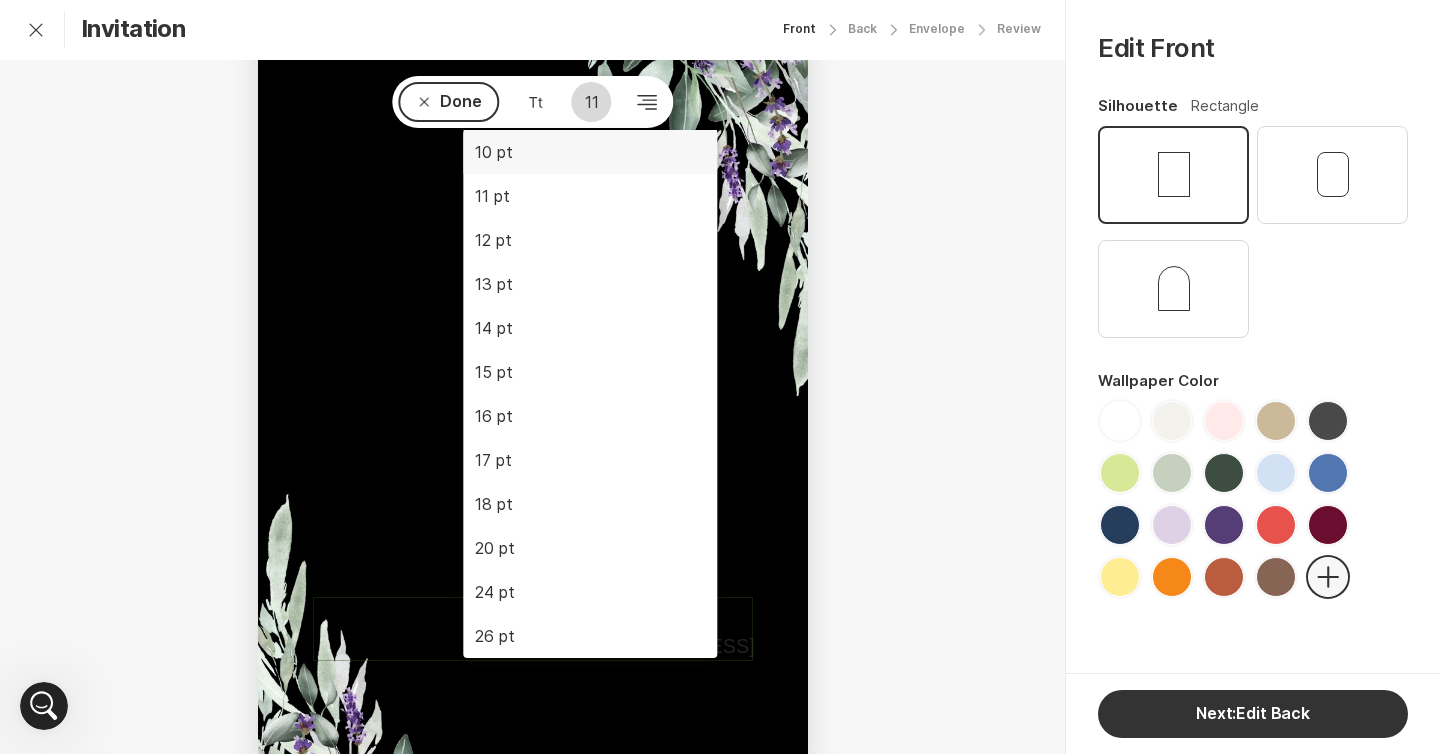 click on "10 pt" at bounding box center [590, 152] 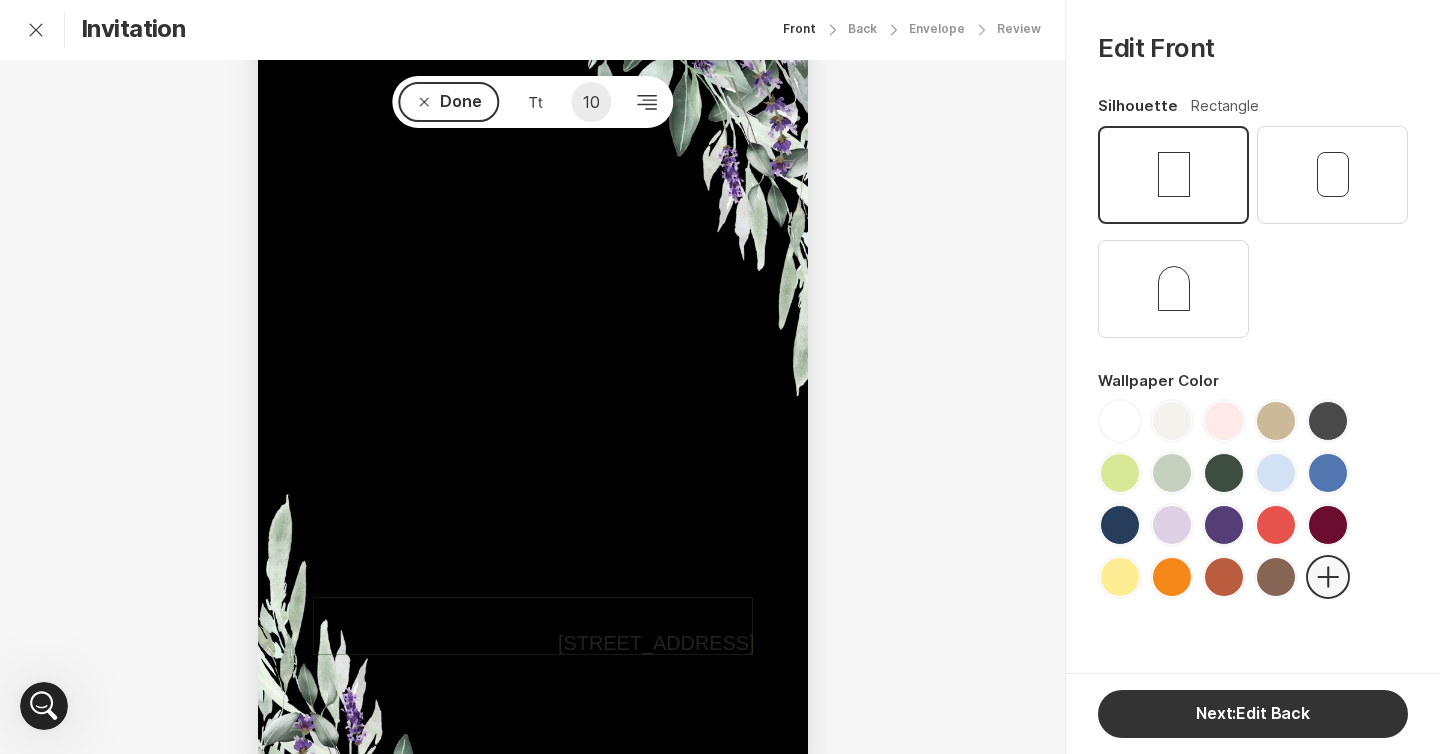 click on "10" at bounding box center [591, 102] 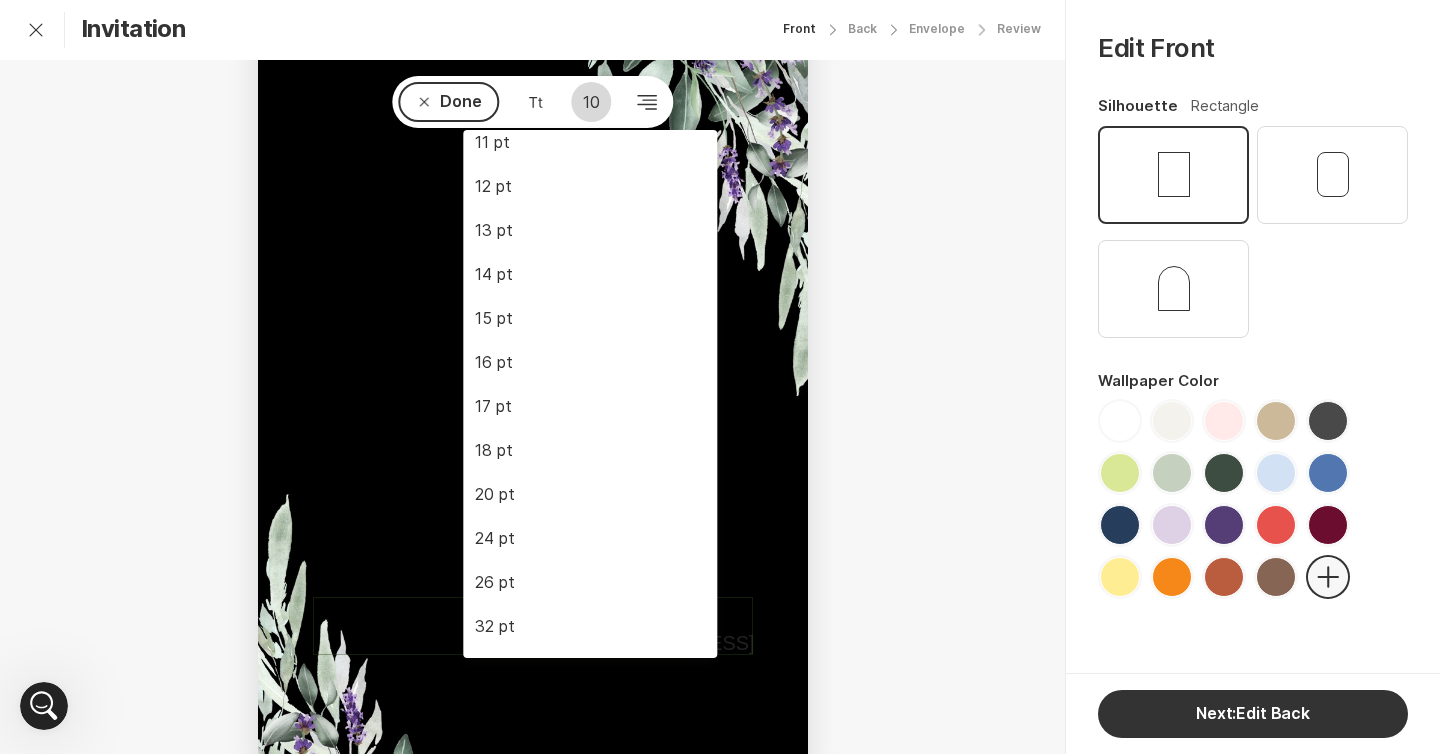 scroll, scrollTop: 0, scrollLeft: 0, axis: both 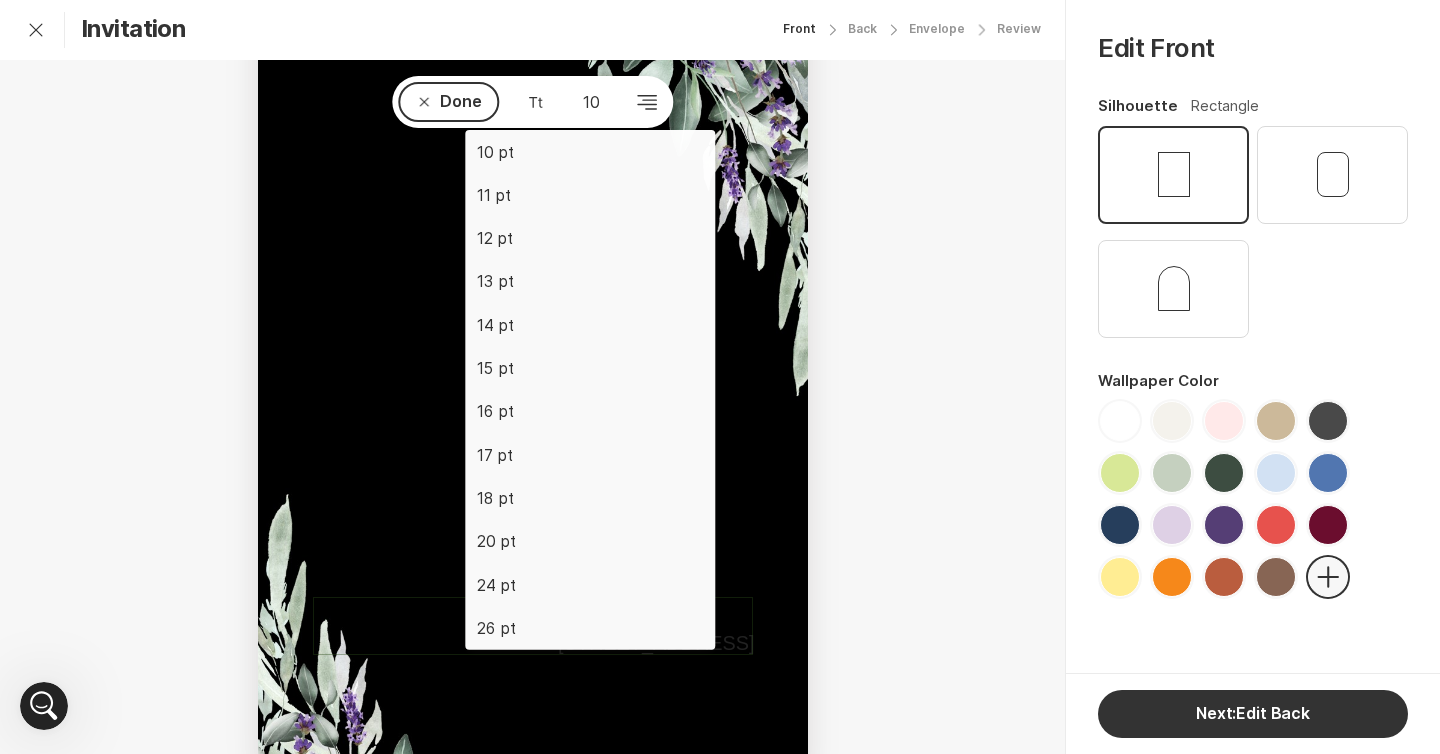 click on "[PERSON_NAME] &
[PERSON_NAME]
request your company to kick off
the wedding weekend
[DATE]
5:30 pm [GEOGRAPHIC_DATA]
[STREET_ADDRESS]
Reception to follow" at bounding box center (532, 386) 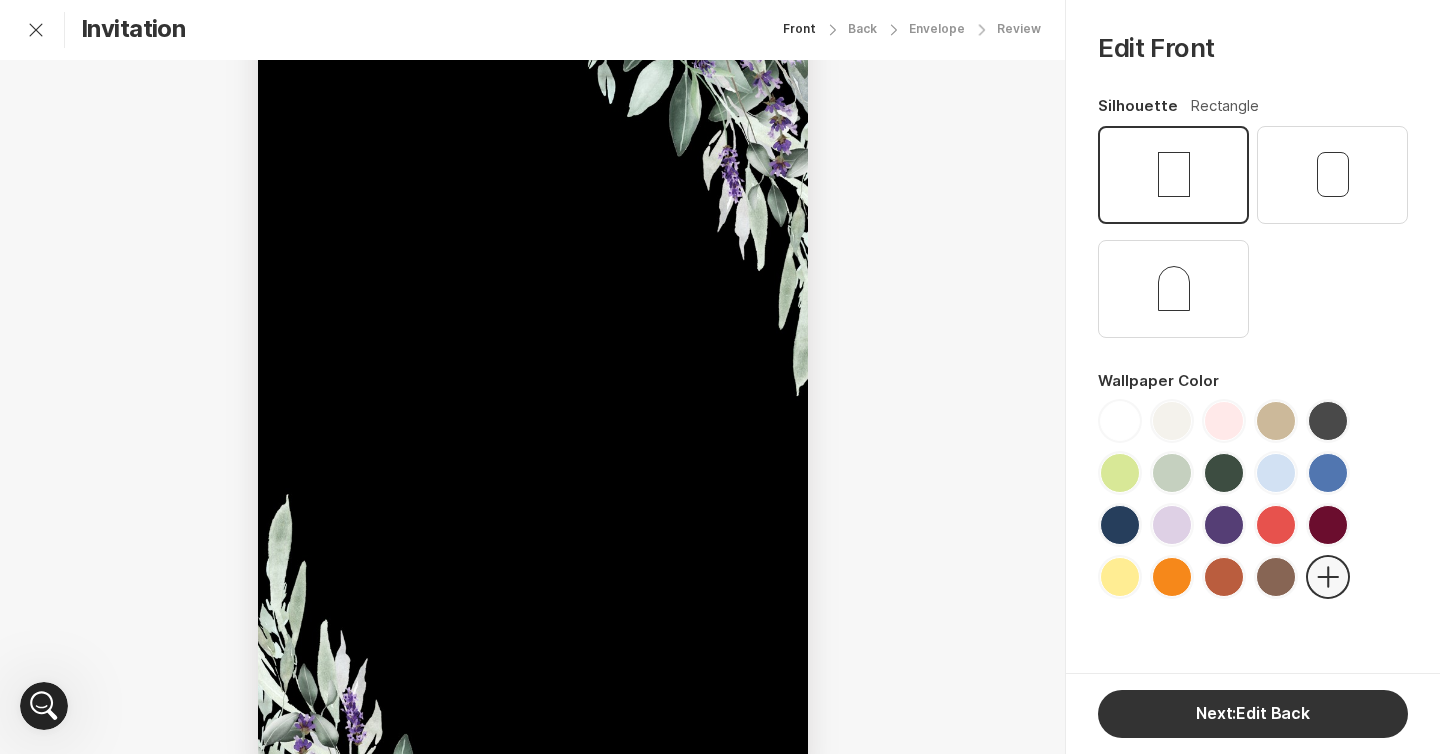 click on "5:30 pm [GEOGRAPHIC_DATA]
[STREET_ADDRESS]" at bounding box center (534, 626) 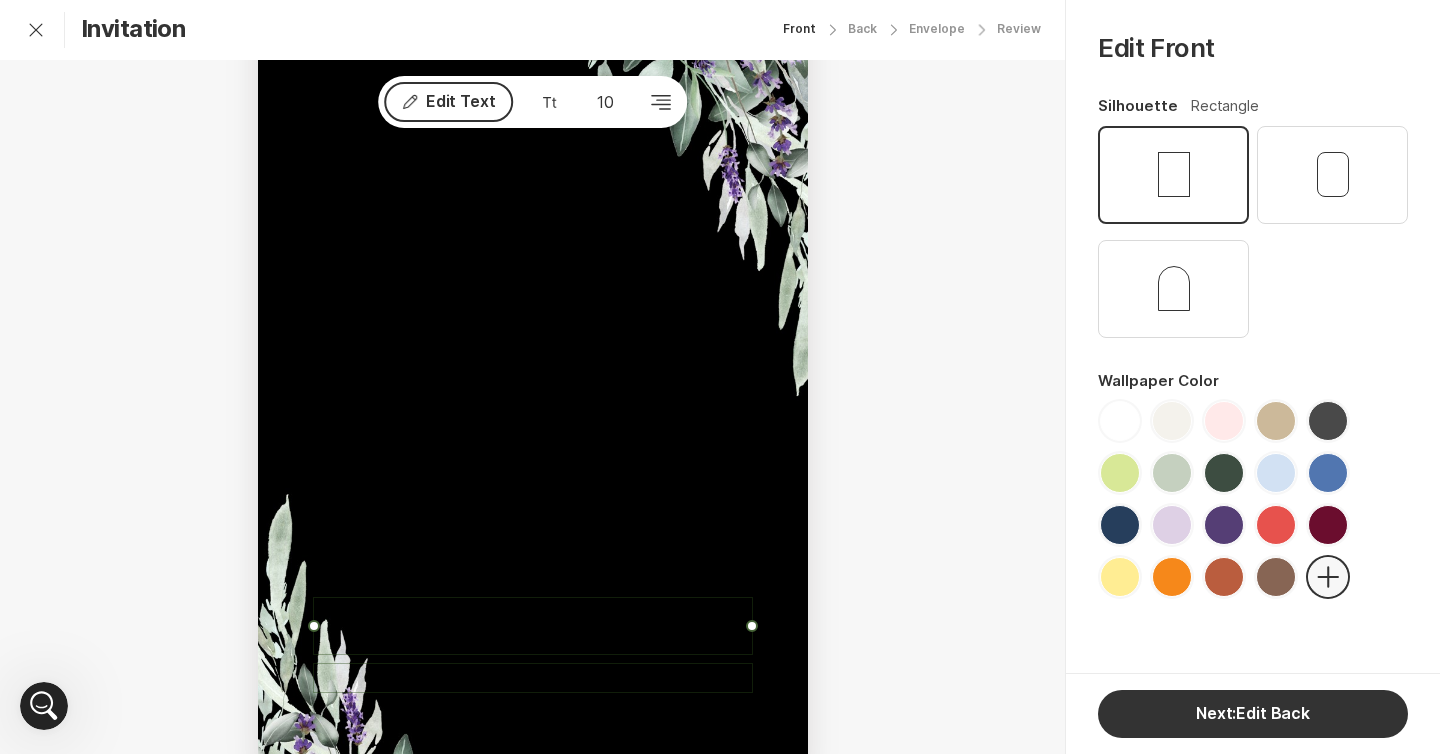 click on "Reception to follow" at bounding box center [532, 678] 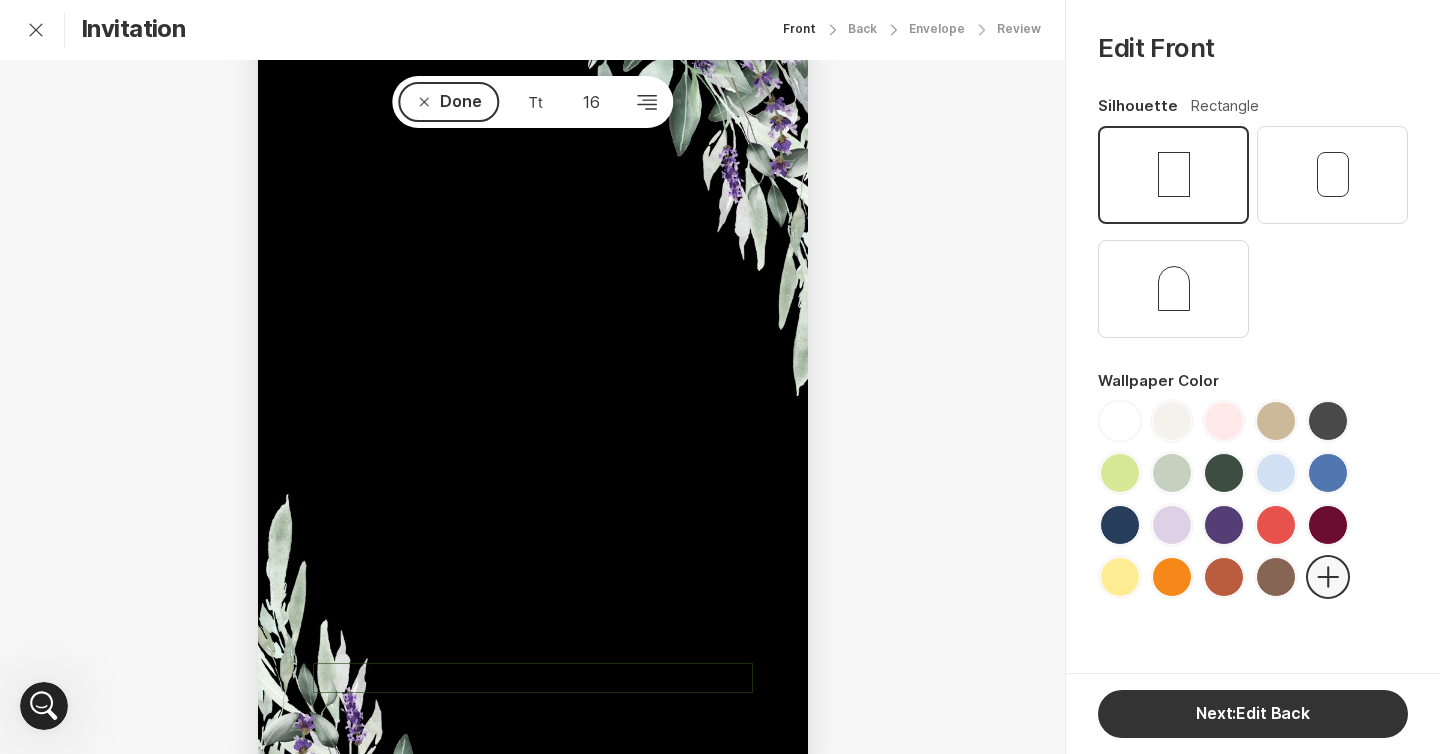 click on "Reception to follow" at bounding box center (668, 678) 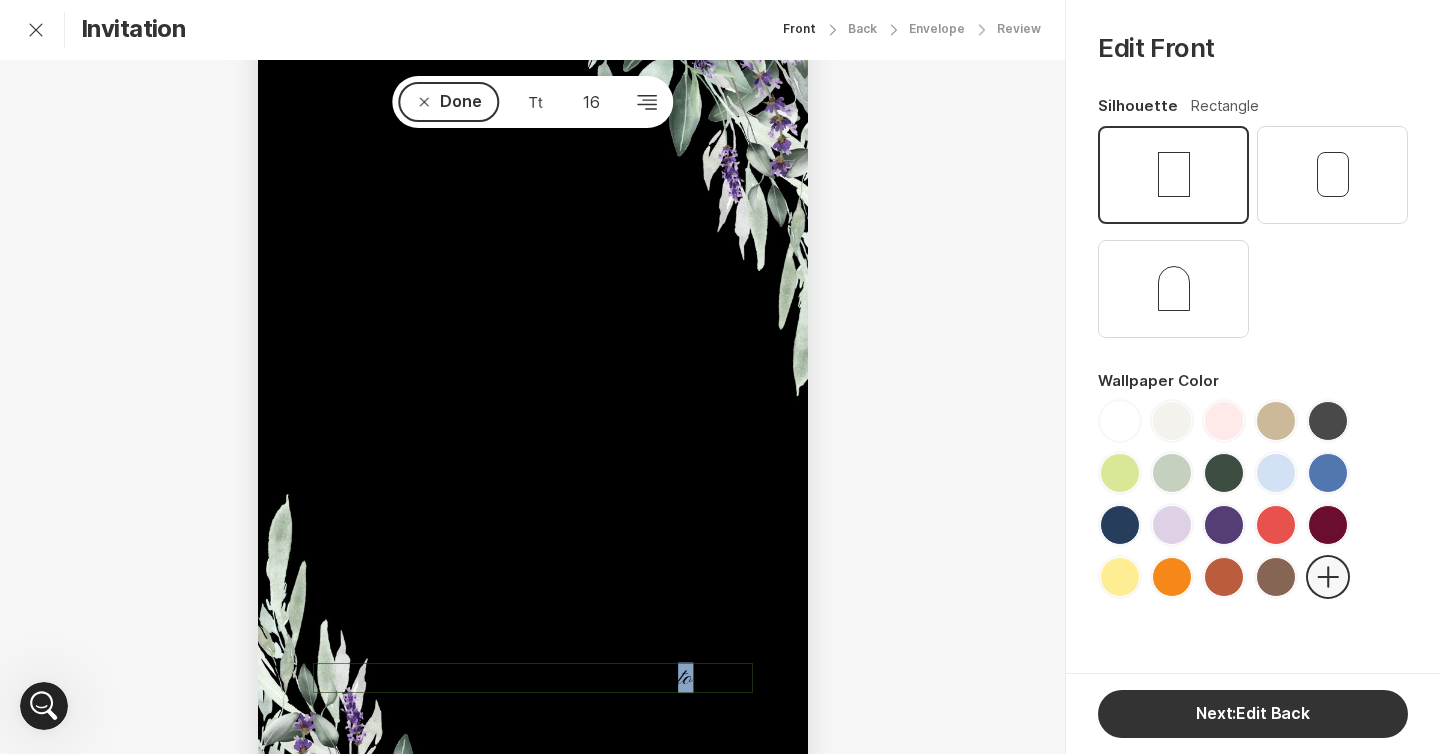 click on "Reception to follow" at bounding box center [668, 678] 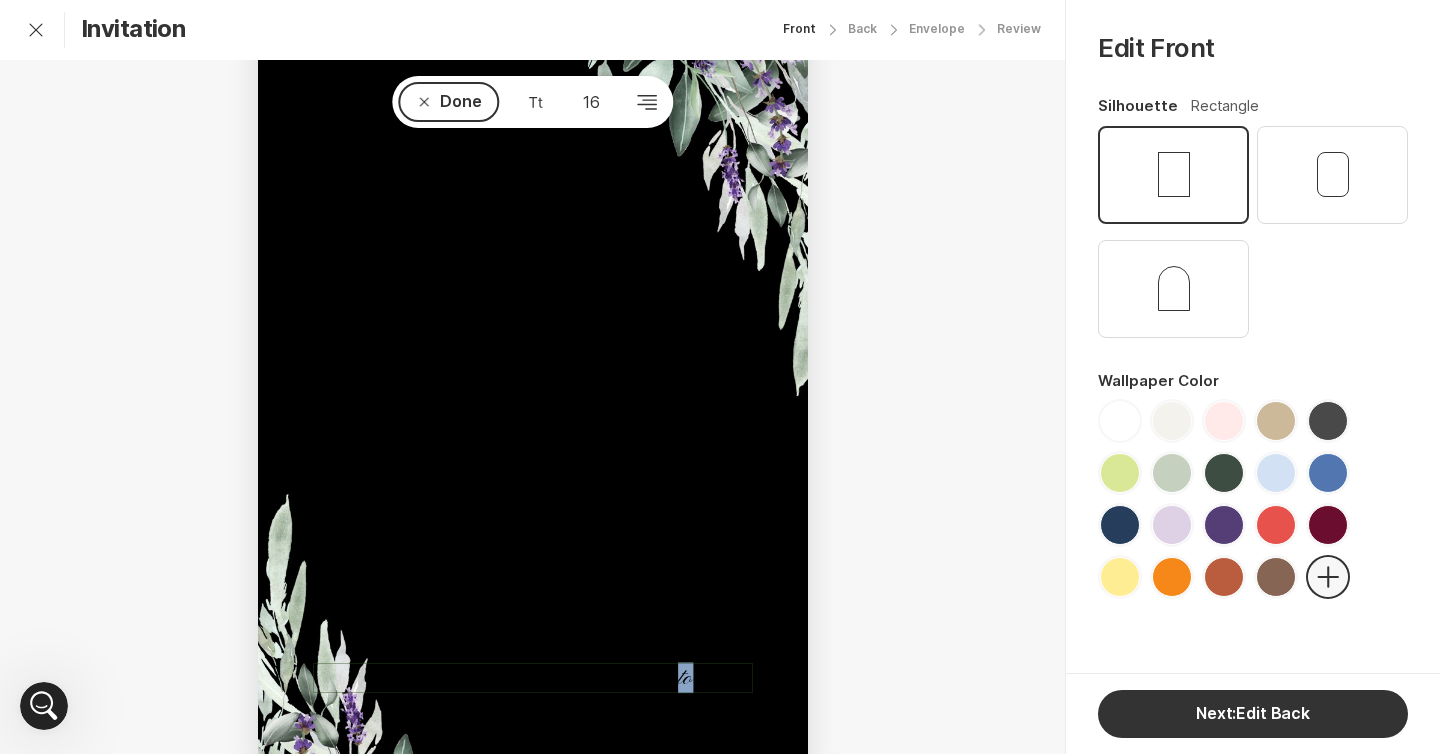 click on "Reception to follow" at bounding box center [668, 678] 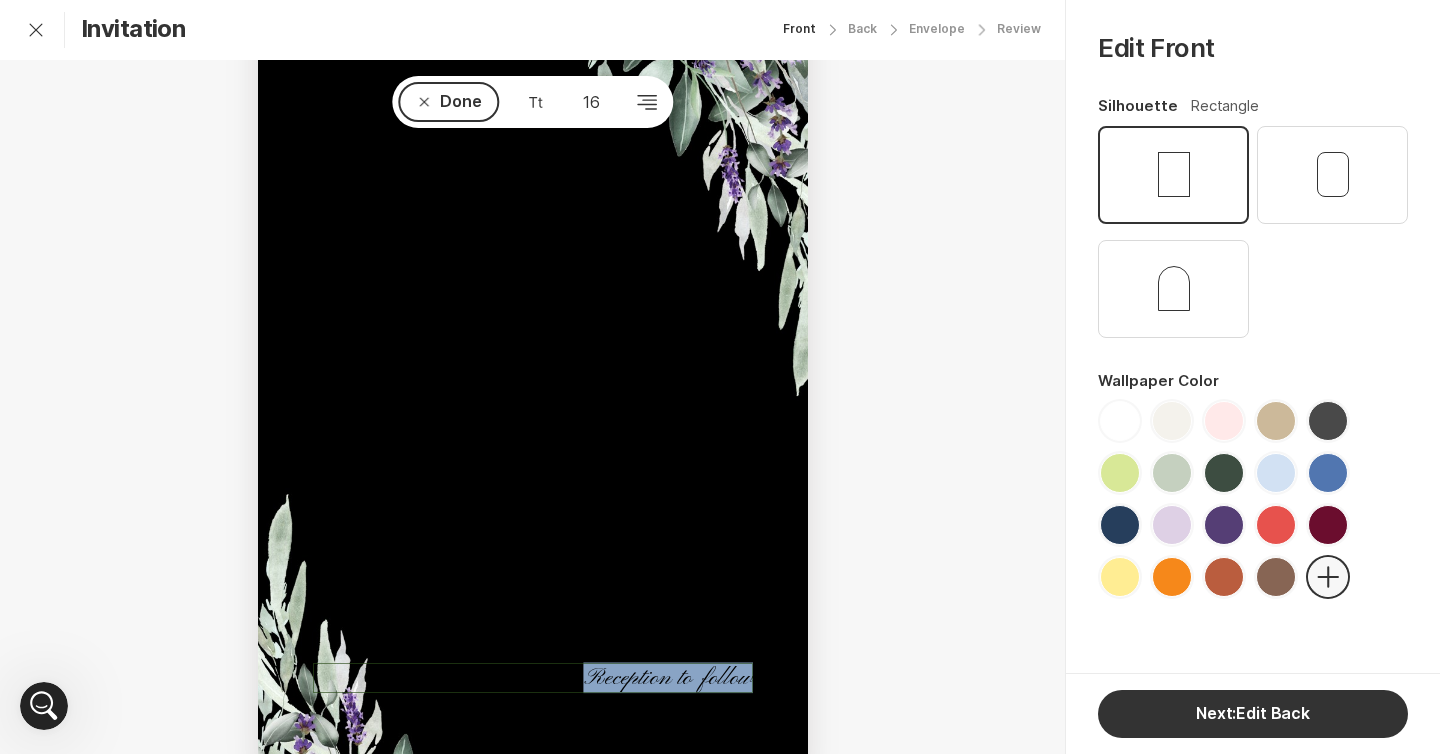 click on "Reception to follow" at bounding box center (668, 678) 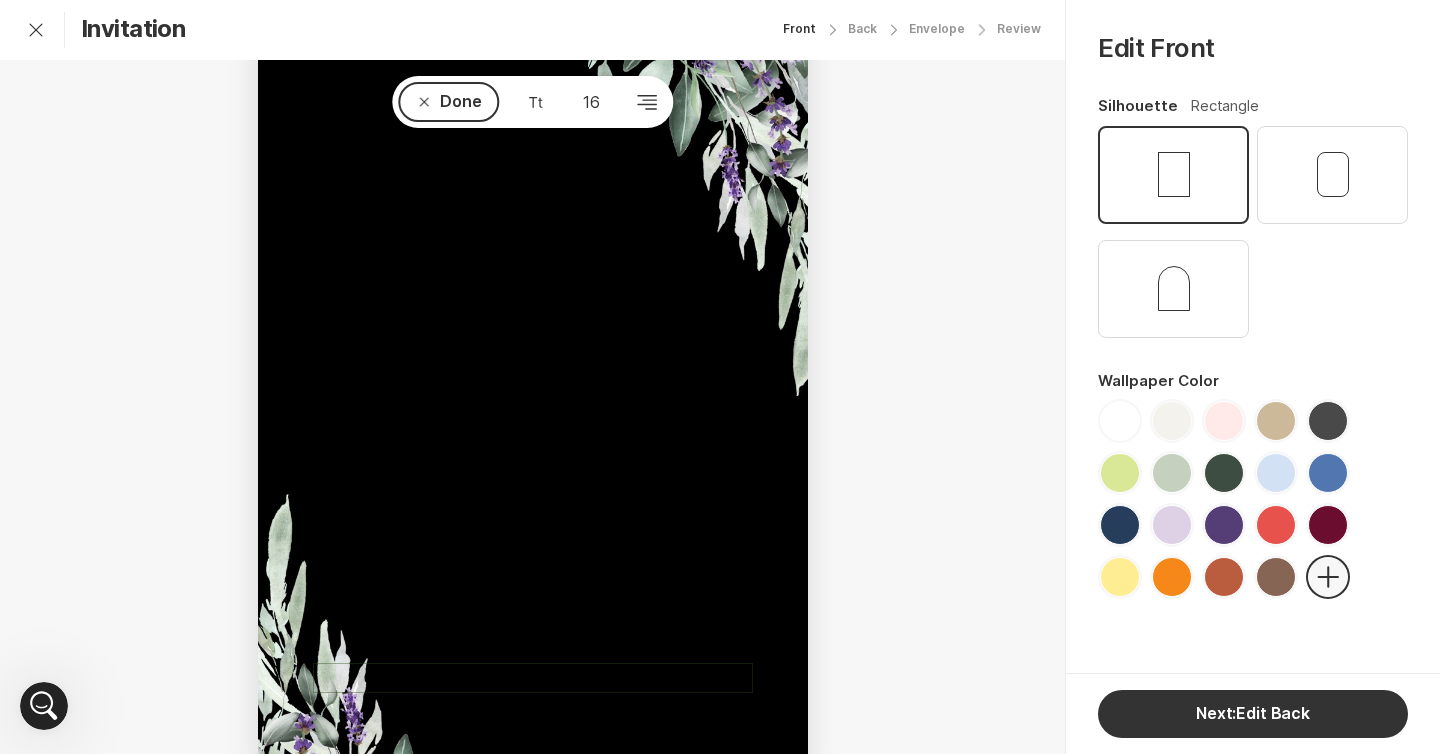 click on "request your company to kick off
the wedding weekend" at bounding box center [534, 498] 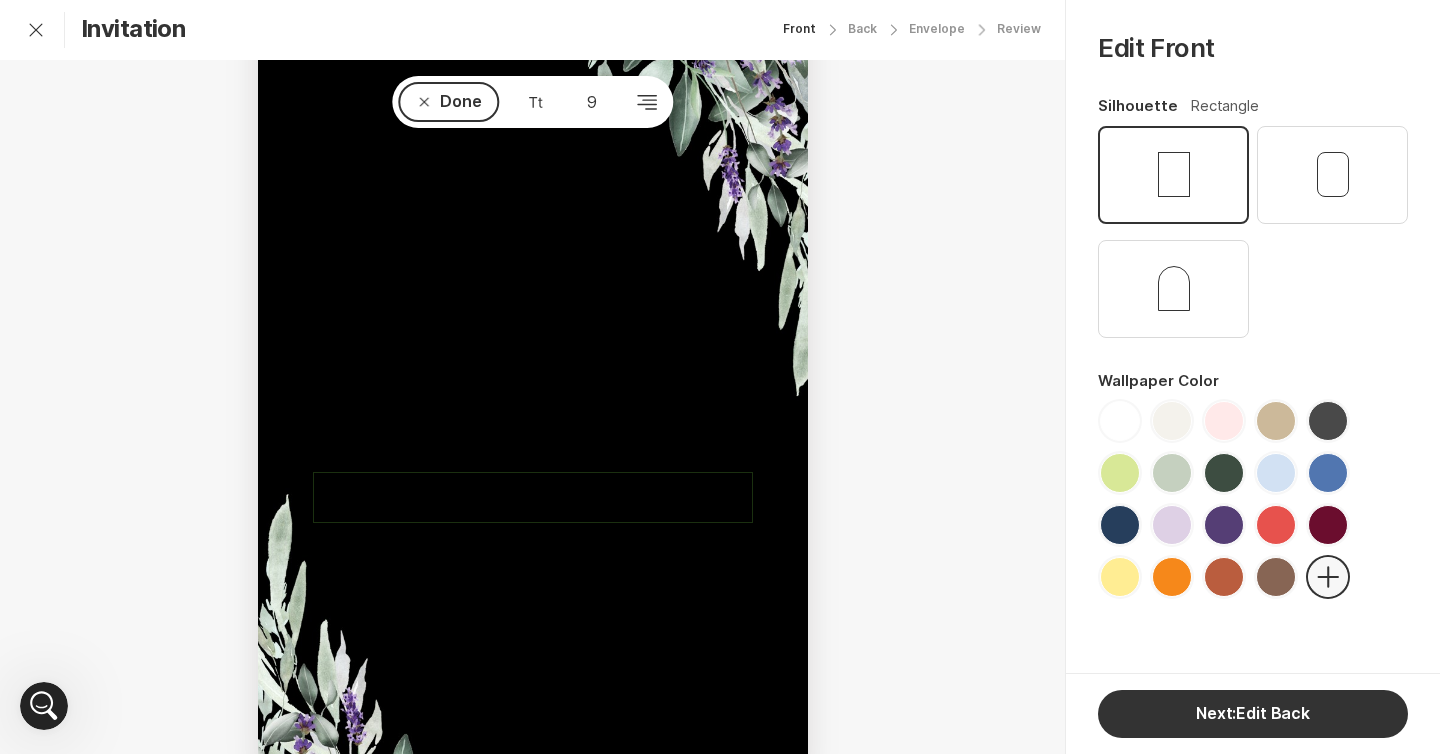 click on "request your company to kick off
the wedding weekend" at bounding box center (629, 498) 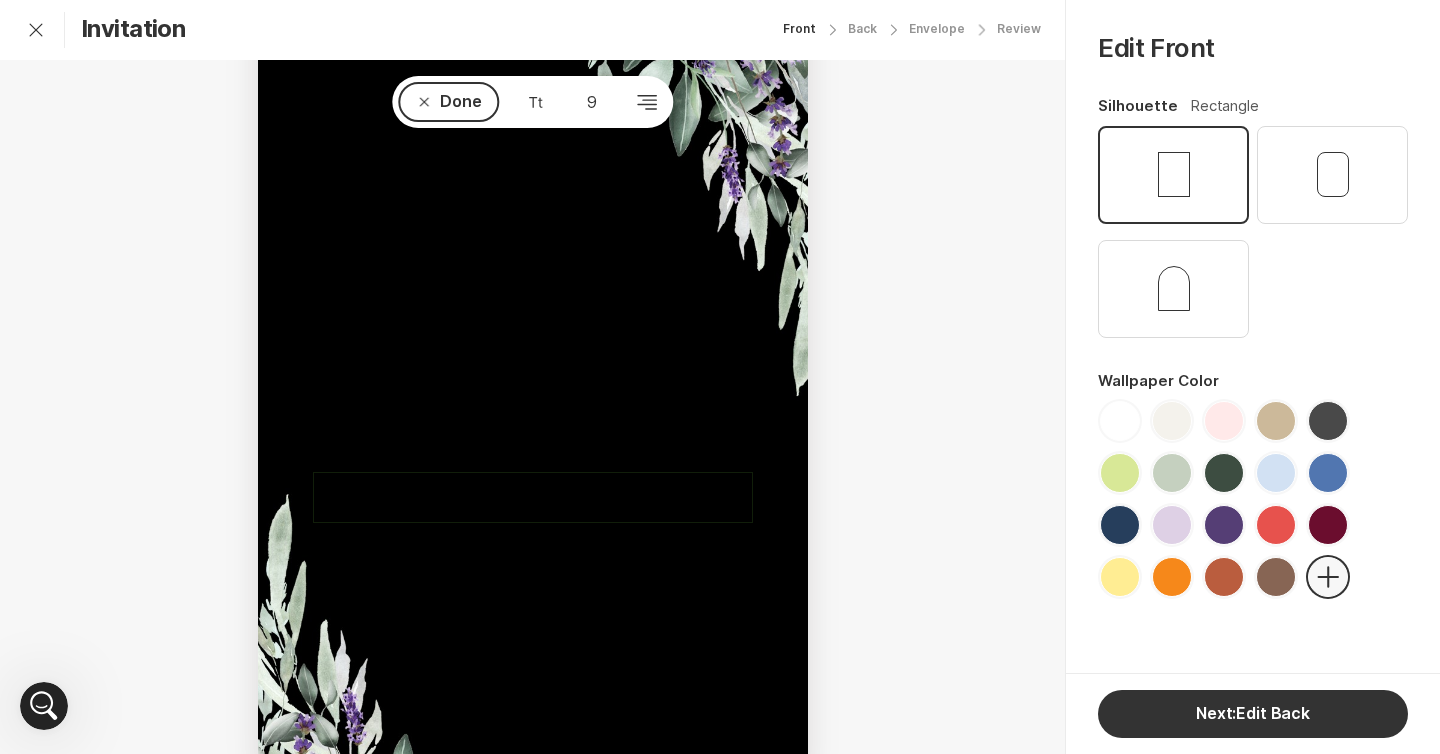 click on "request your company to kick off the wedding weekend
With a Rehersal Dinner" at bounding box center [548, 498] 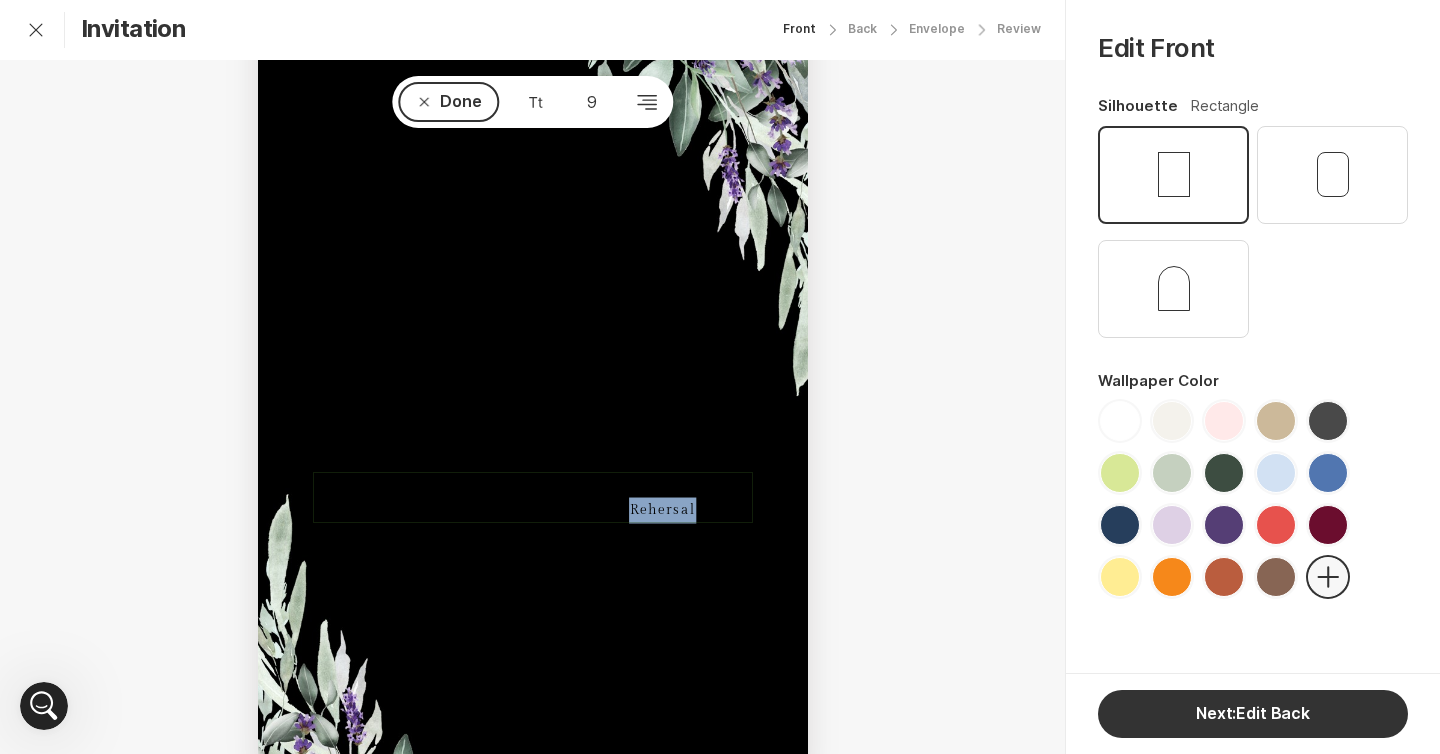 click on "request your company to kick off the wedding weekend
With a Rehersal Dinner" at bounding box center [548, 498] 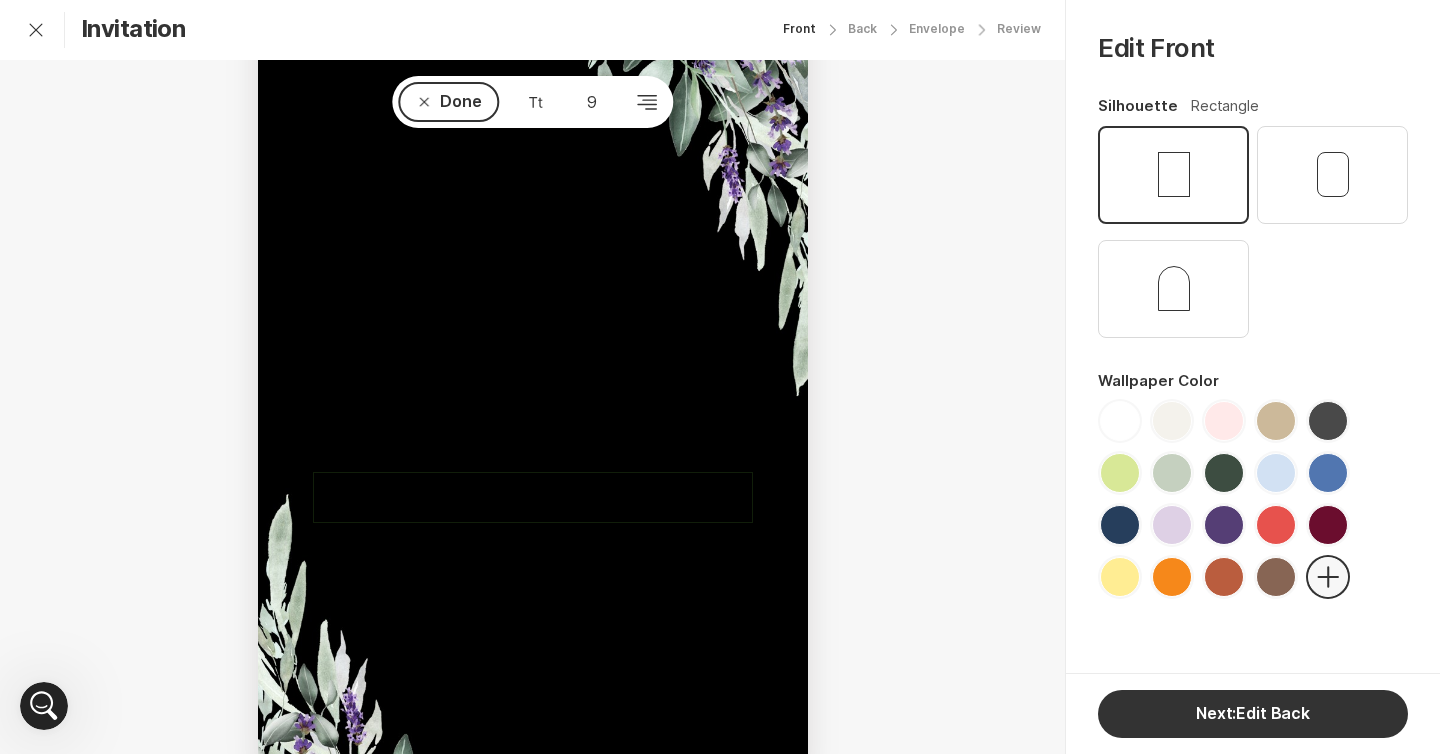 click on "request your company to kick off the wedding weekend
With a Rehersal Dinner" at bounding box center (548, 498) 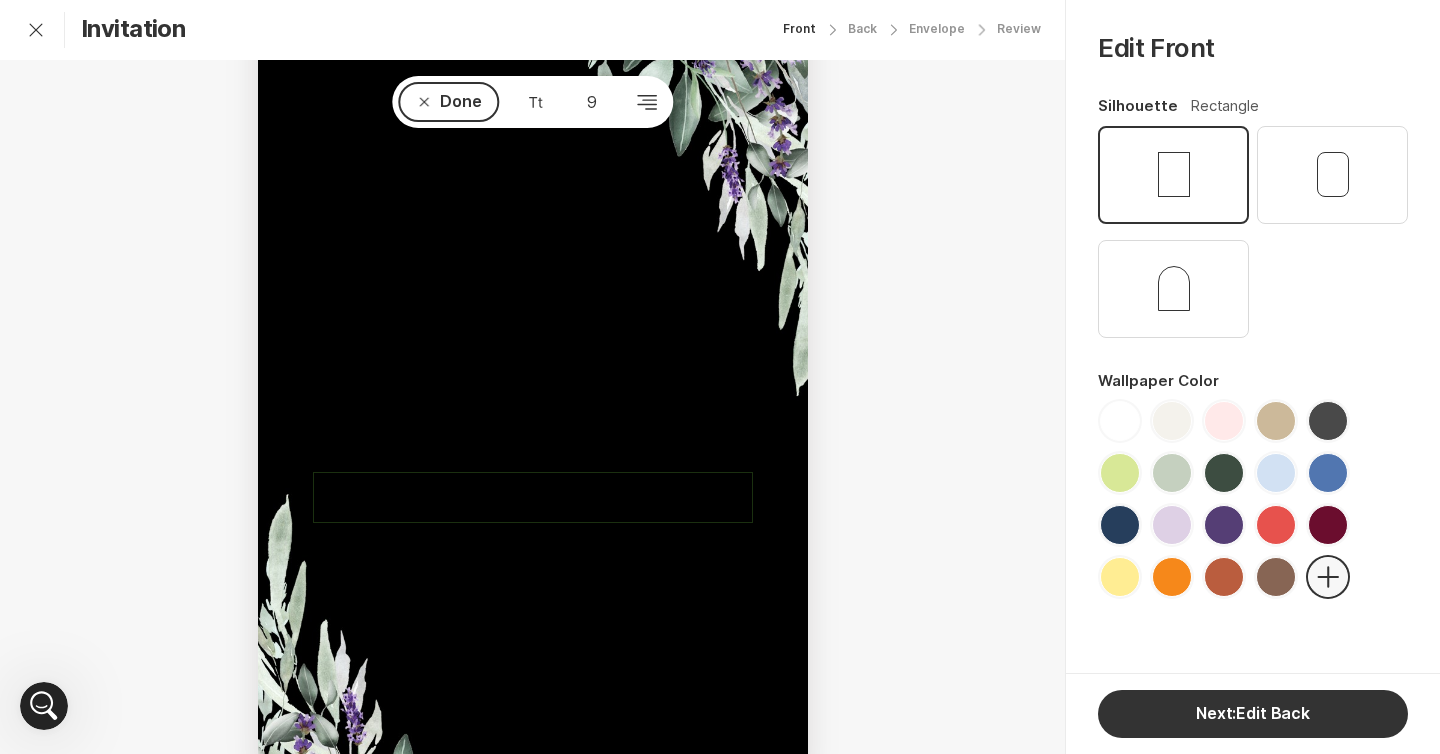 click on "request your company to kick off the wedding weekend
With a Rehersal Dinner" at bounding box center (548, 498) 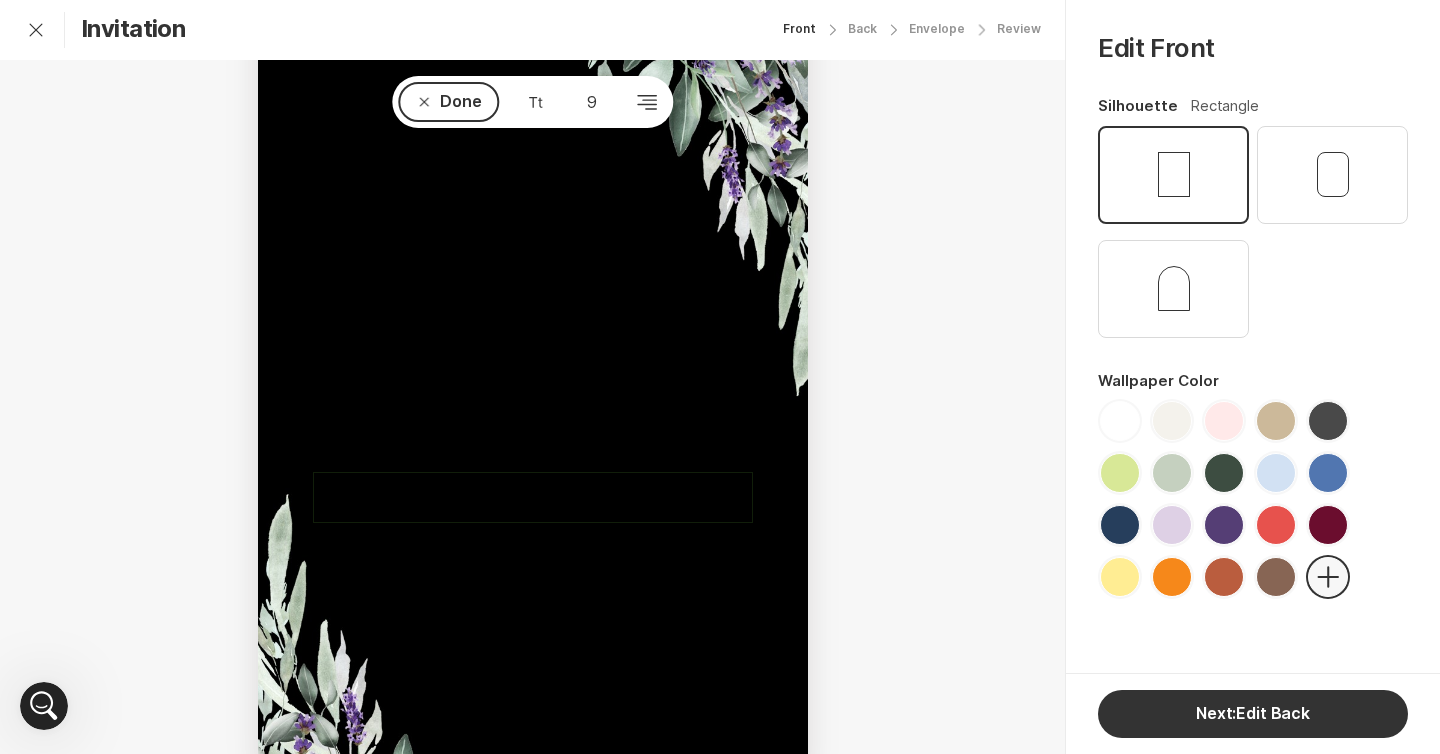 click on "request your company to kick off the wedding weekend
With a Rehersal Dinner" at bounding box center (548, 498) 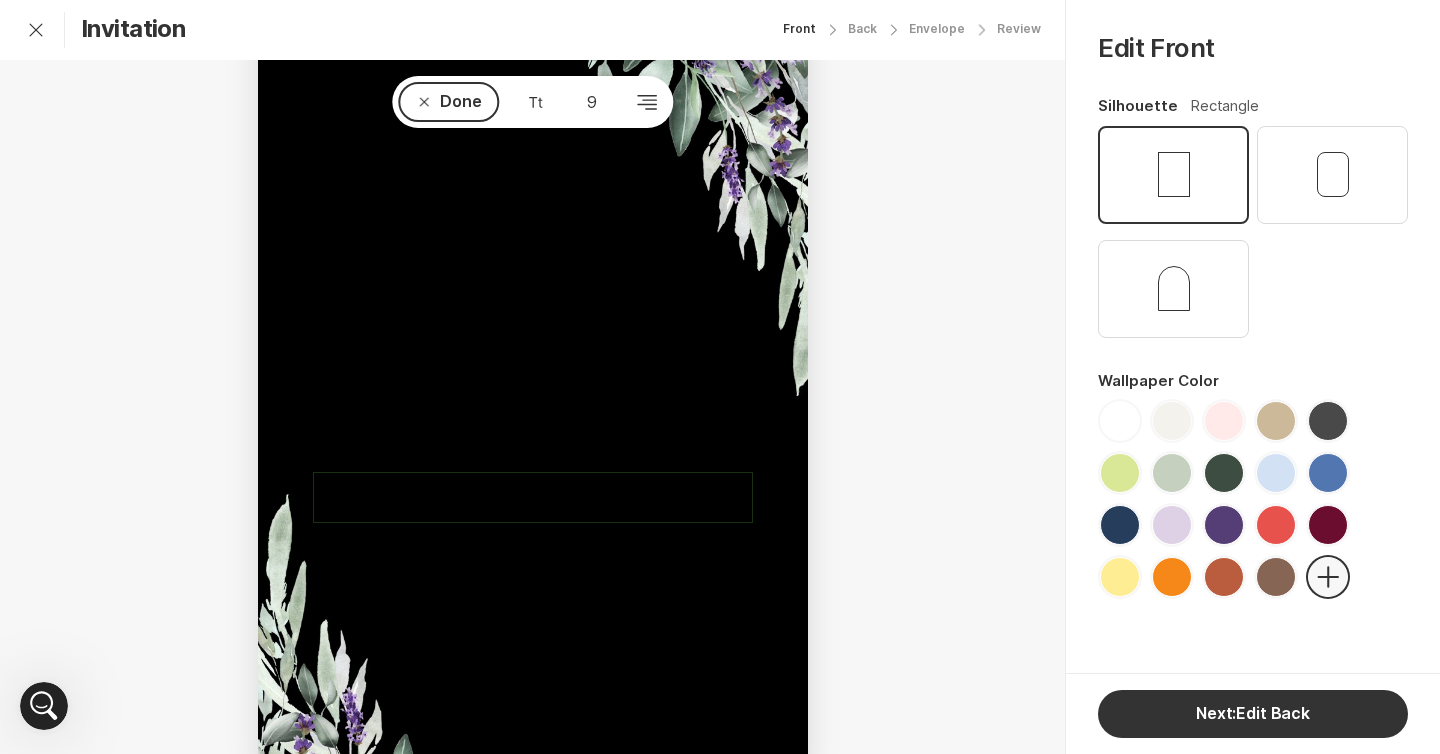 click on "request your company to kick off the wedding weekend
With a Rehearsal Dinner" at bounding box center [548, 498] 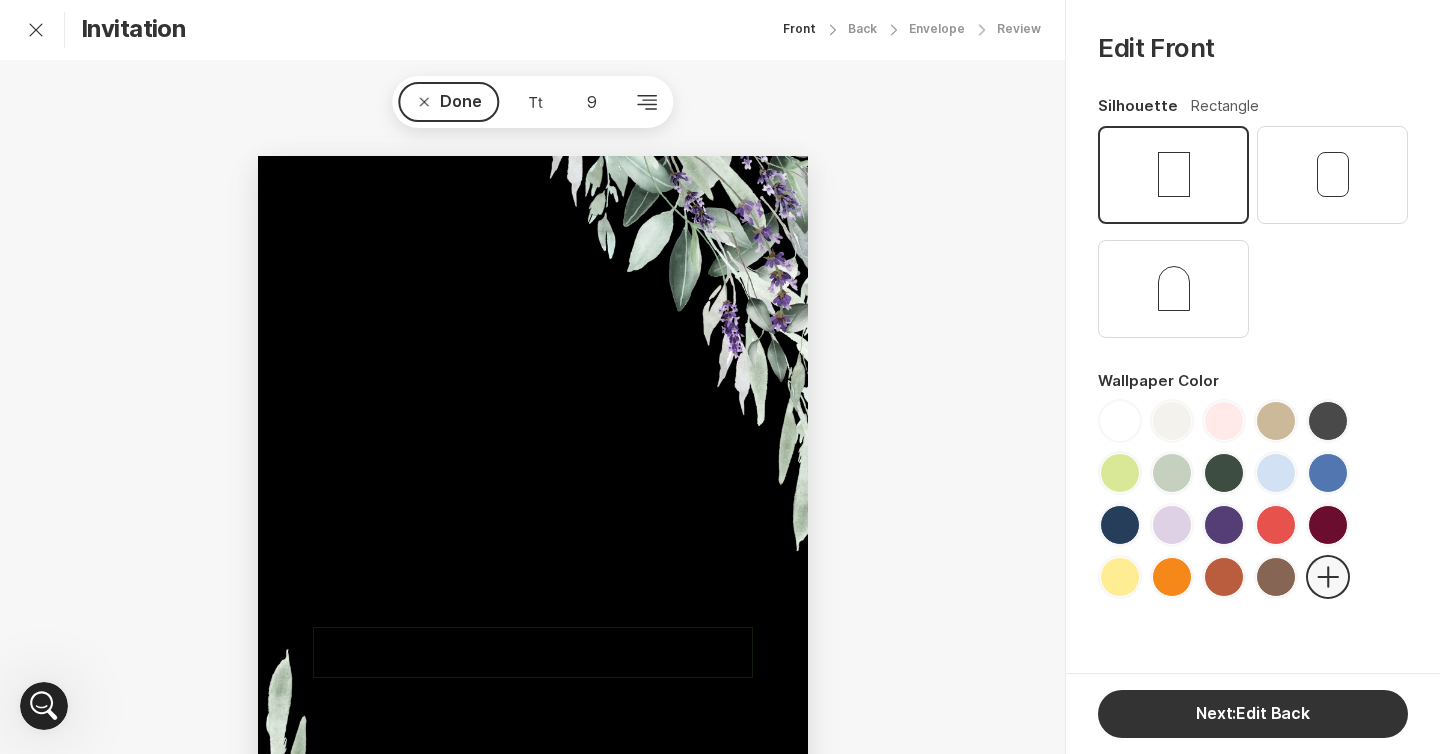scroll, scrollTop: 236, scrollLeft: 0, axis: vertical 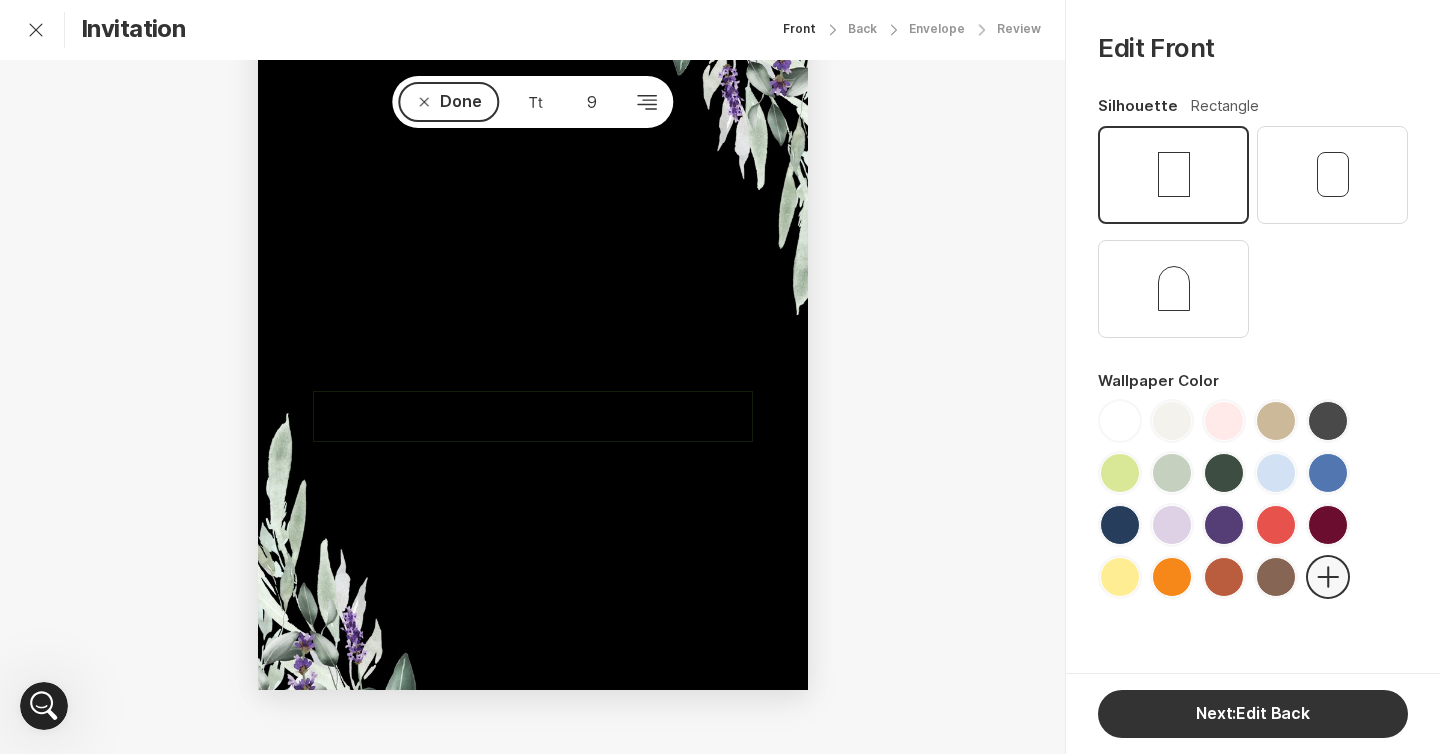 click on "Exit Customization" 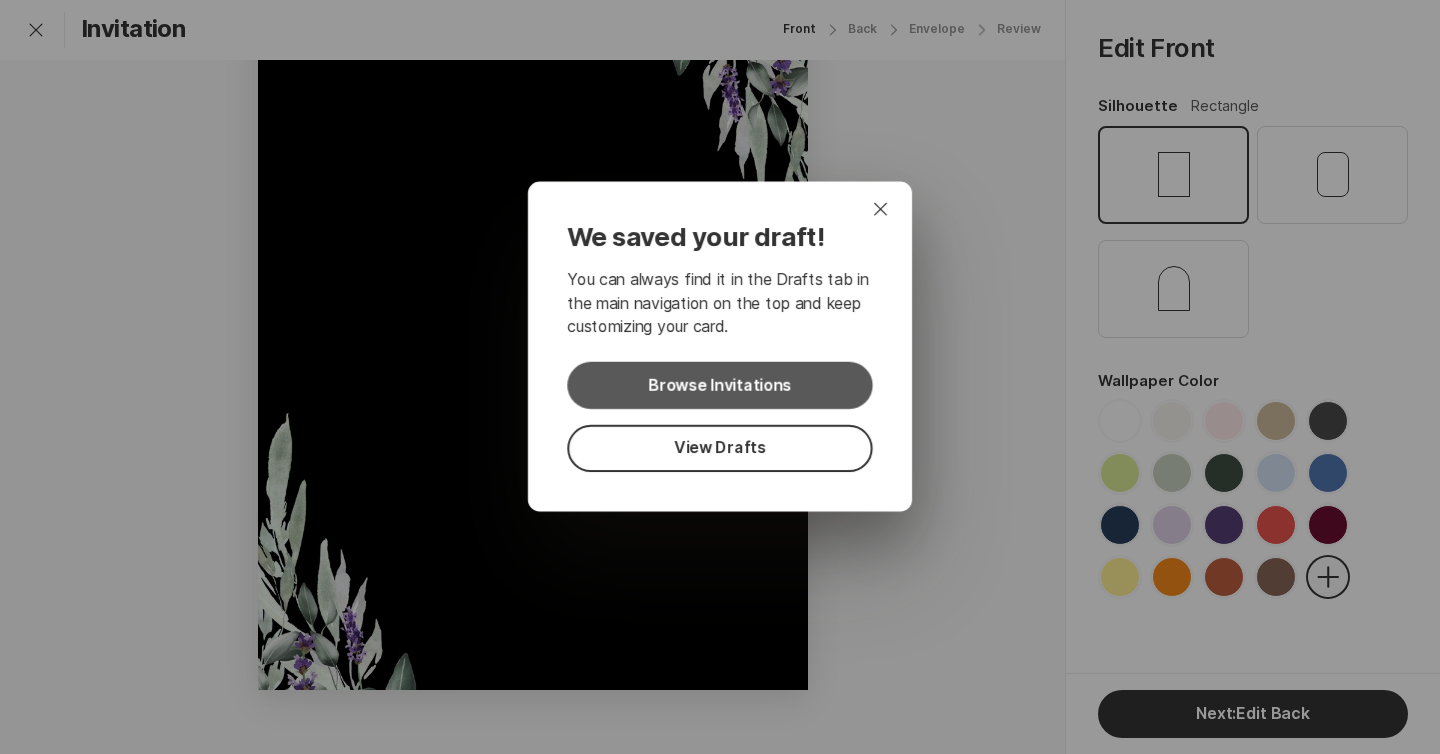 click on "Browse Invitations" at bounding box center (719, 385) 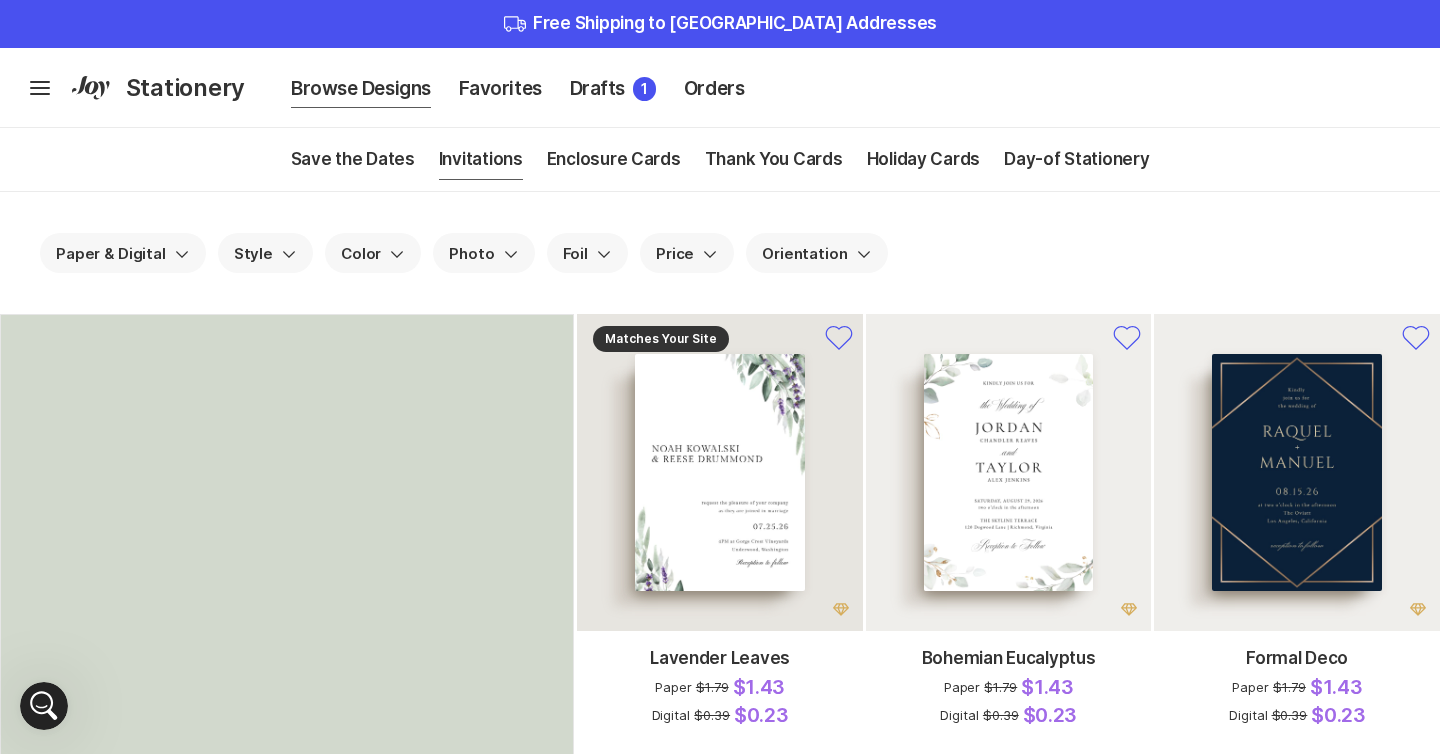 scroll, scrollTop: 0, scrollLeft: 0, axis: both 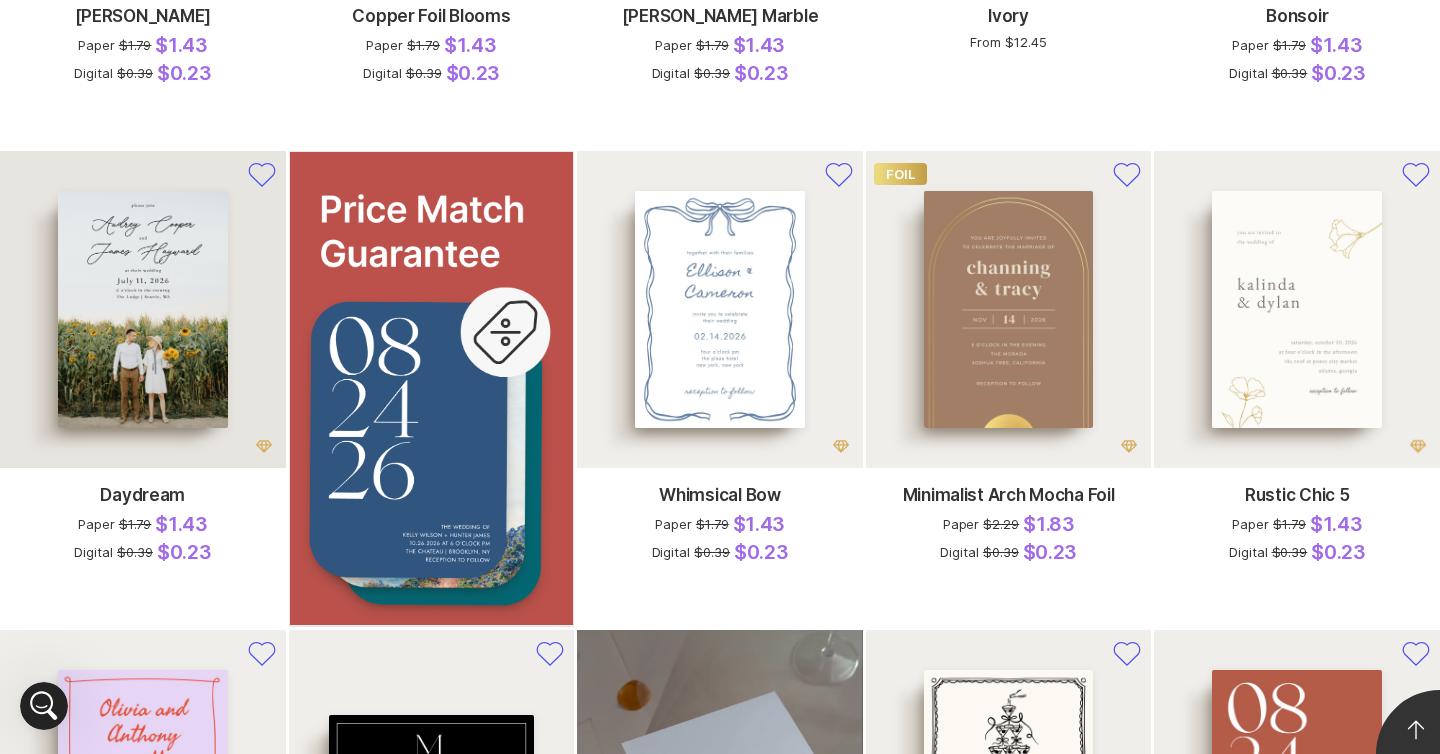 click at bounding box center (143, 309) 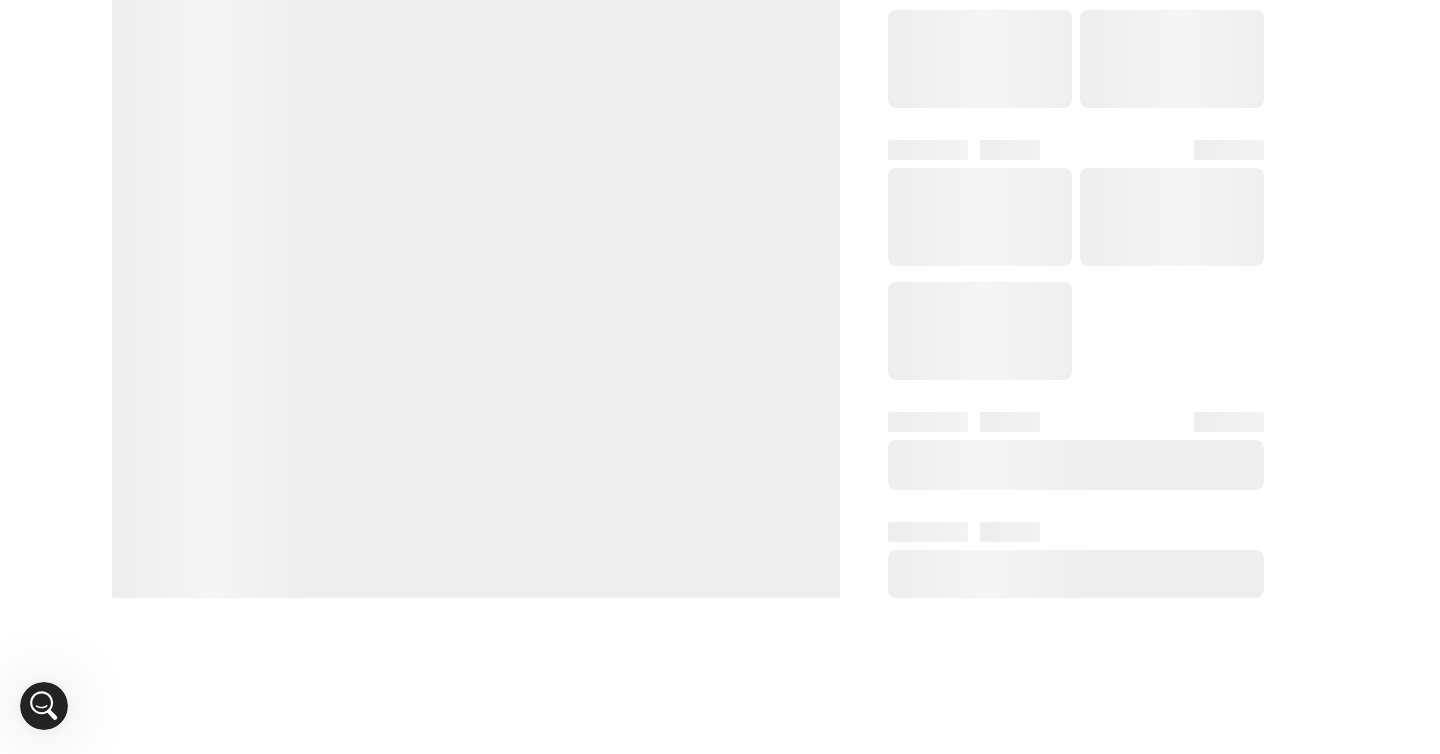 scroll, scrollTop: 0, scrollLeft: 0, axis: both 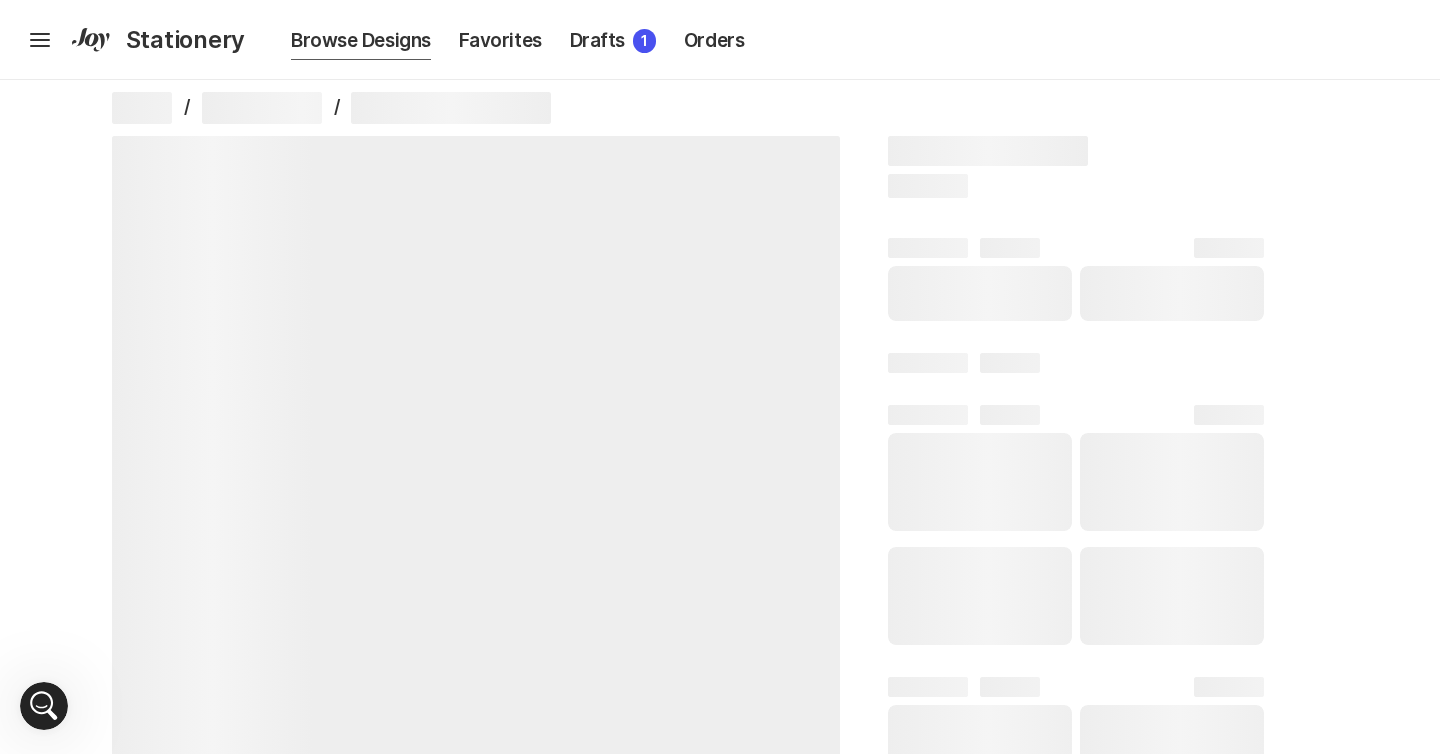 select on "100" 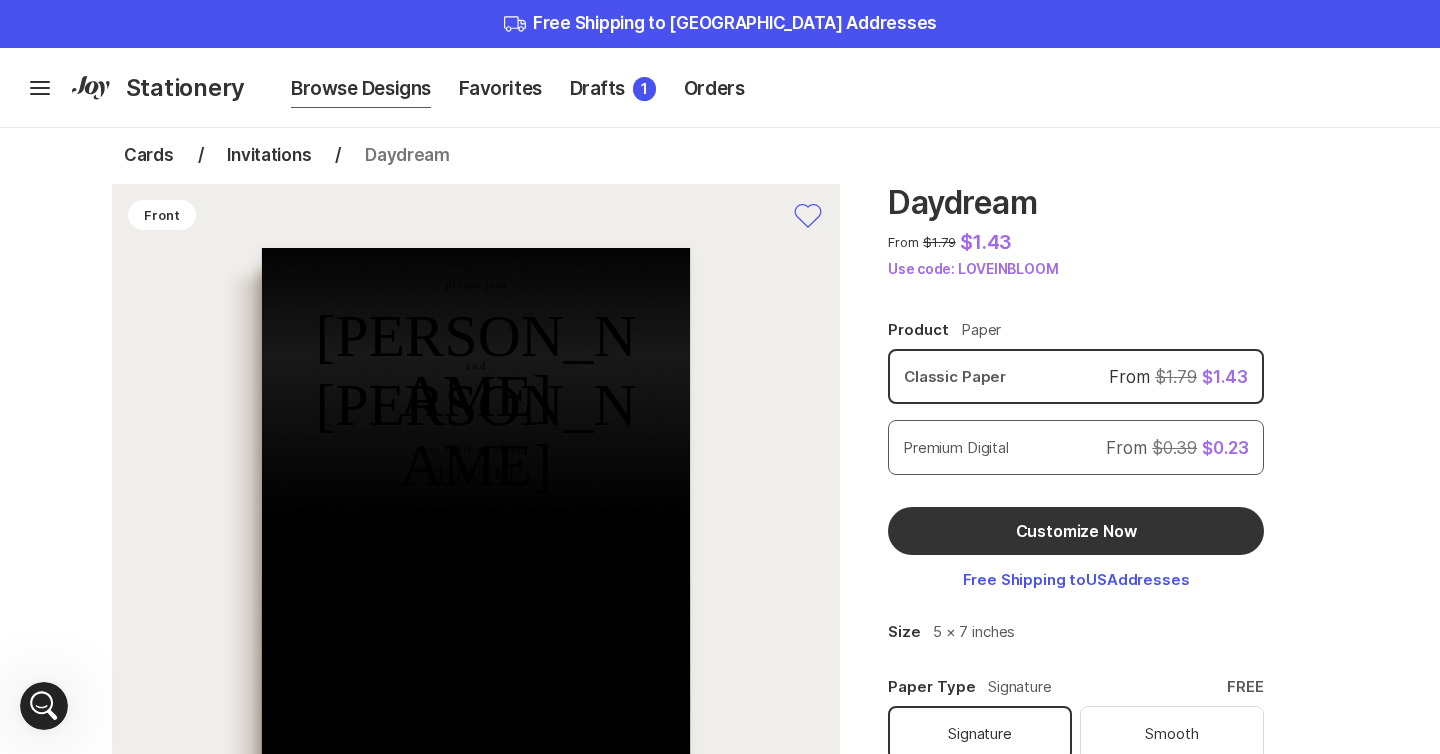click on "Premium Digital" at bounding box center [956, 448] 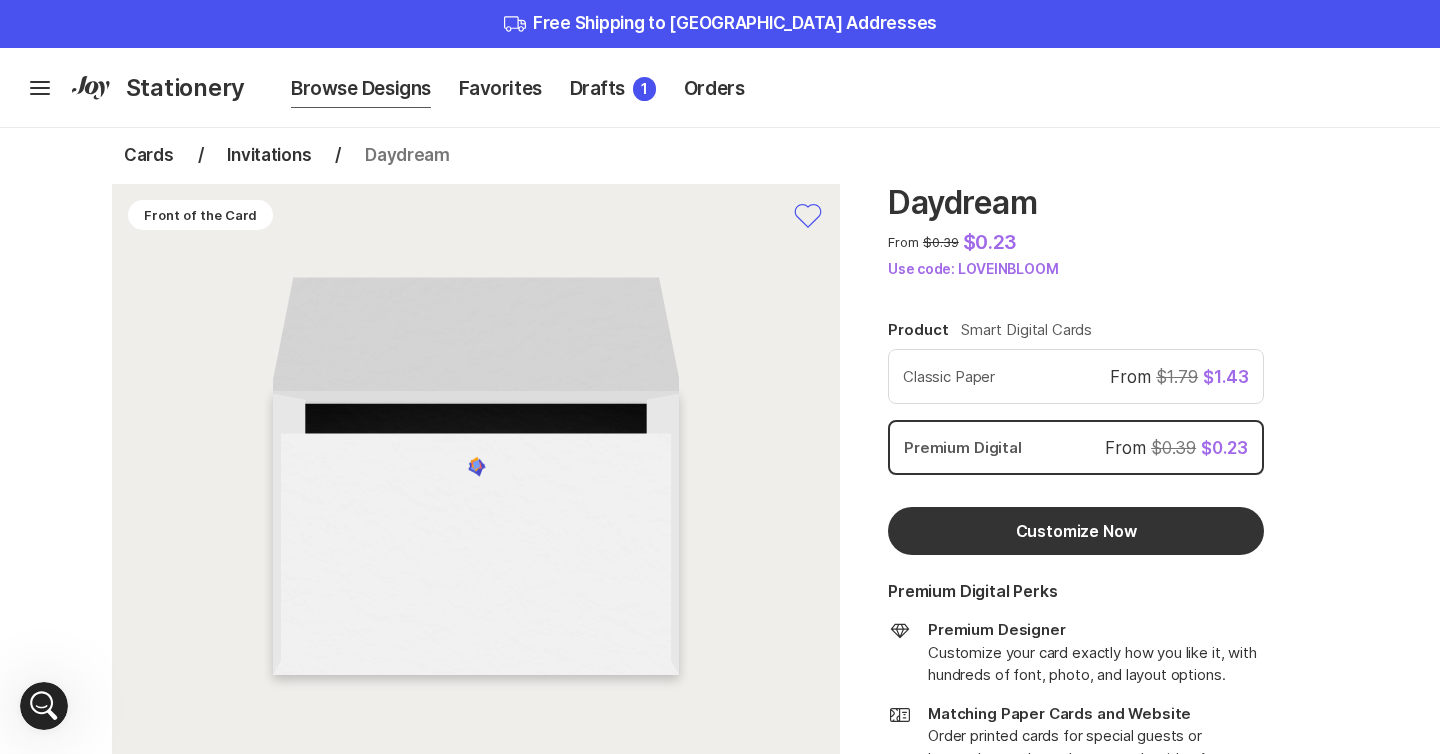scroll, scrollTop: 122, scrollLeft: 0, axis: vertical 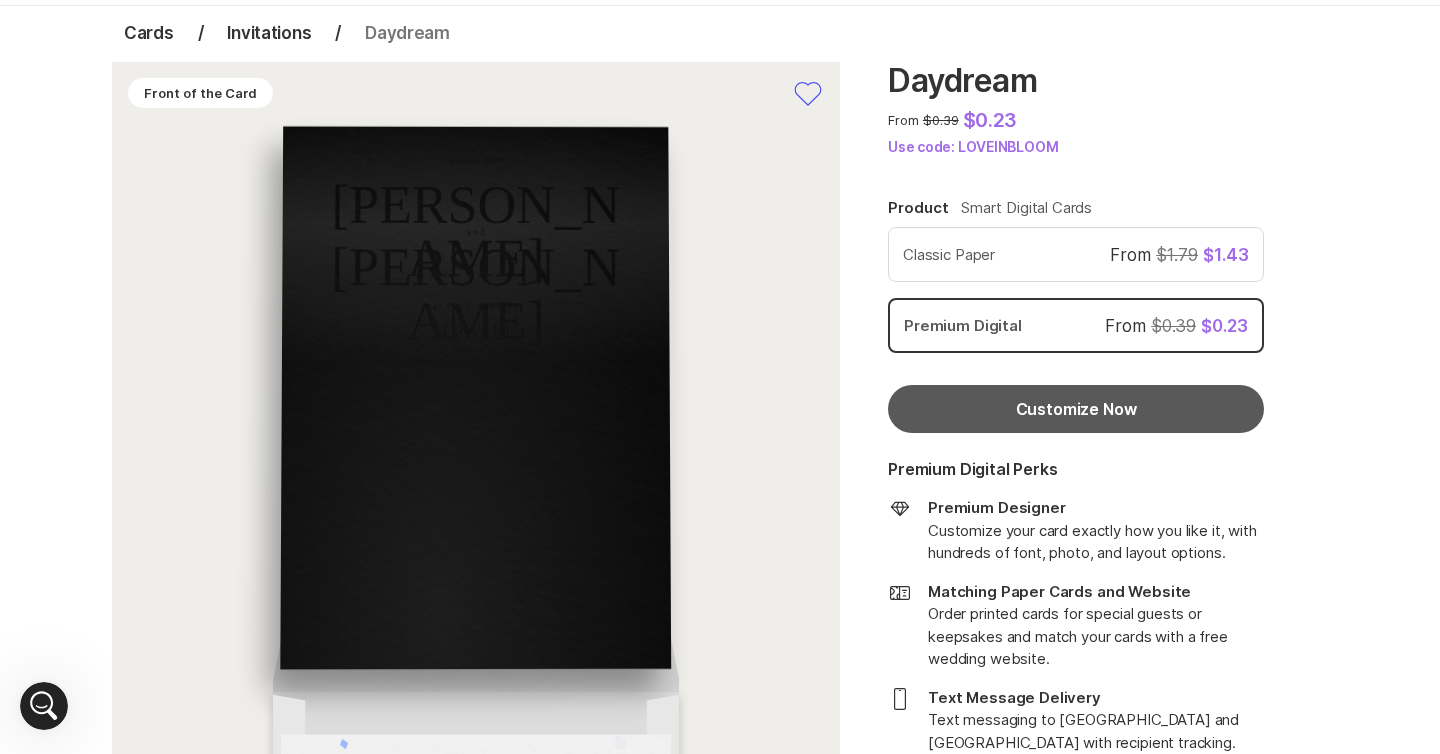 click on "Customize Now" at bounding box center (1076, 410) 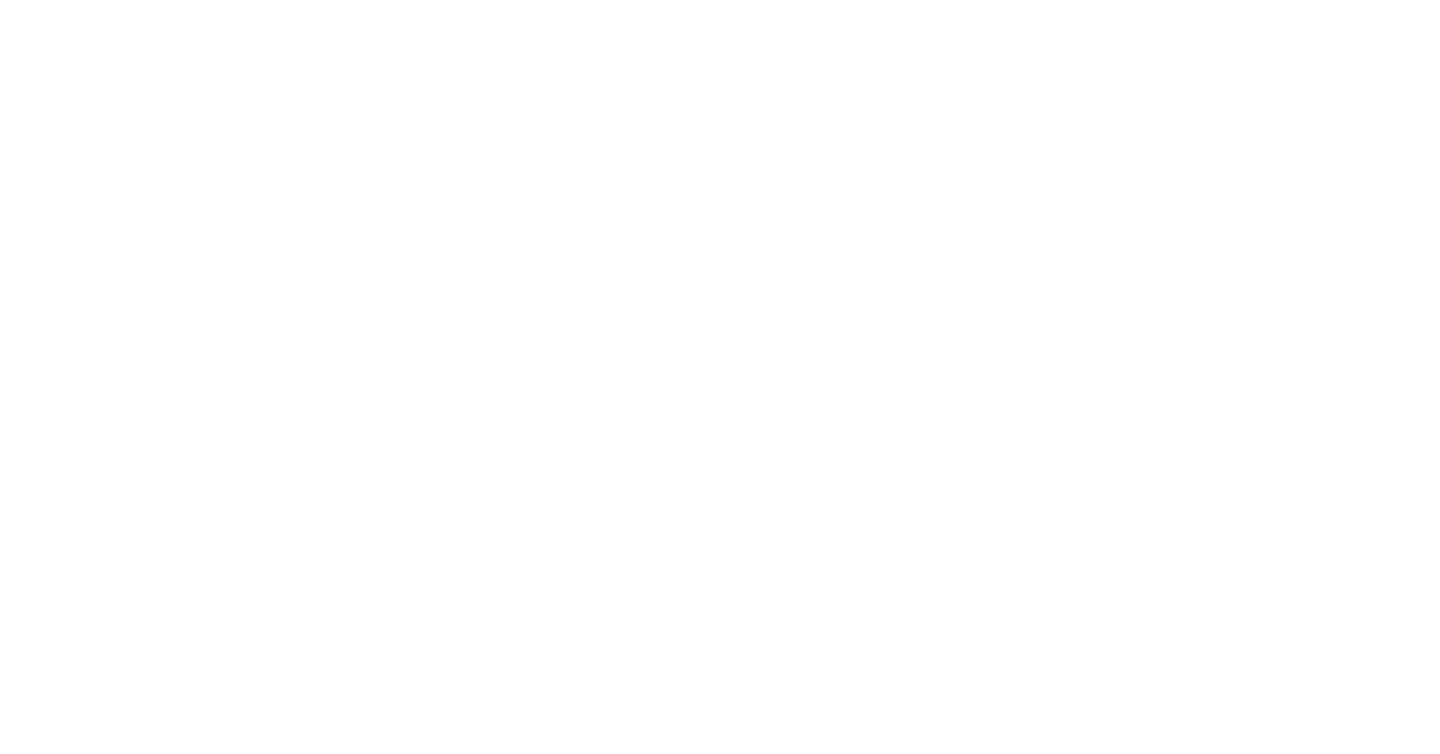 scroll, scrollTop: 0, scrollLeft: 0, axis: both 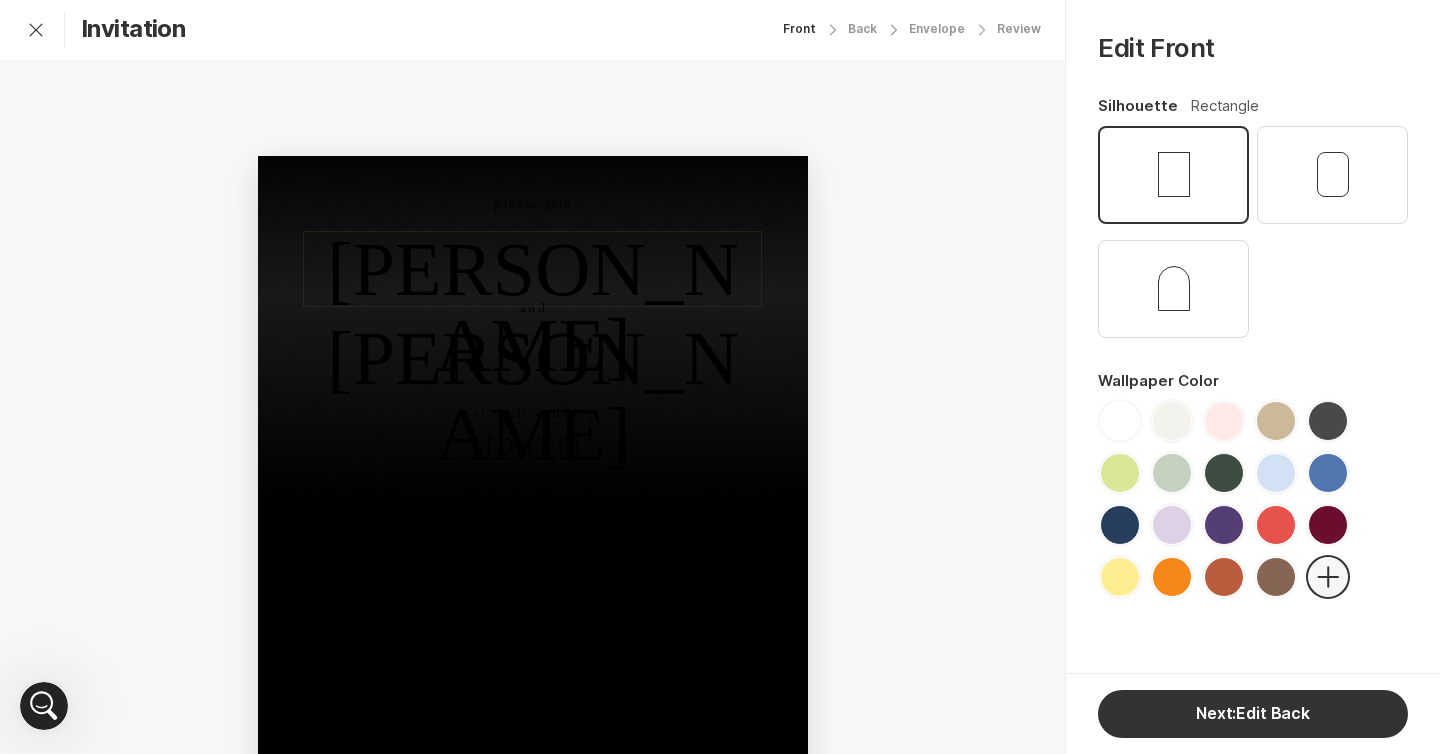 click on "[PERSON_NAME]" at bounding box center (532, 307) 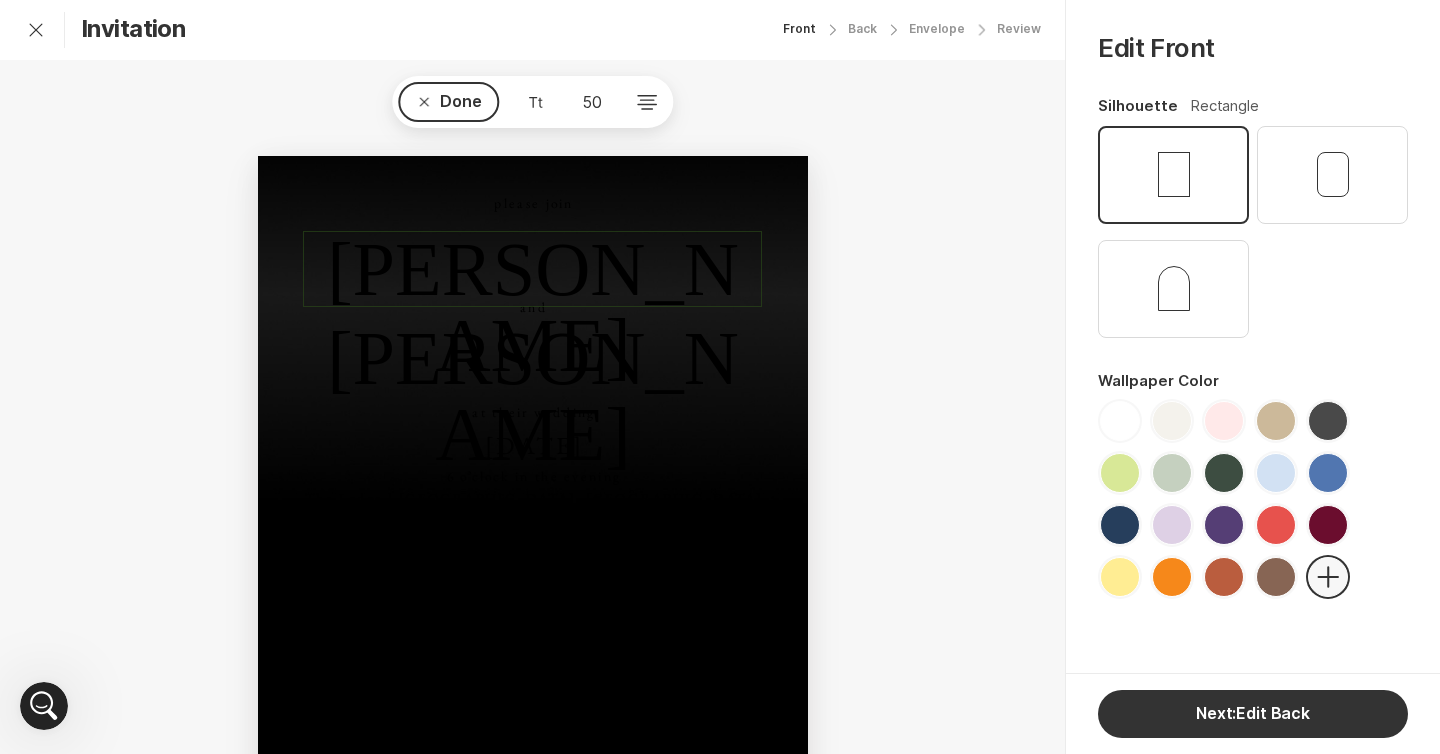 type 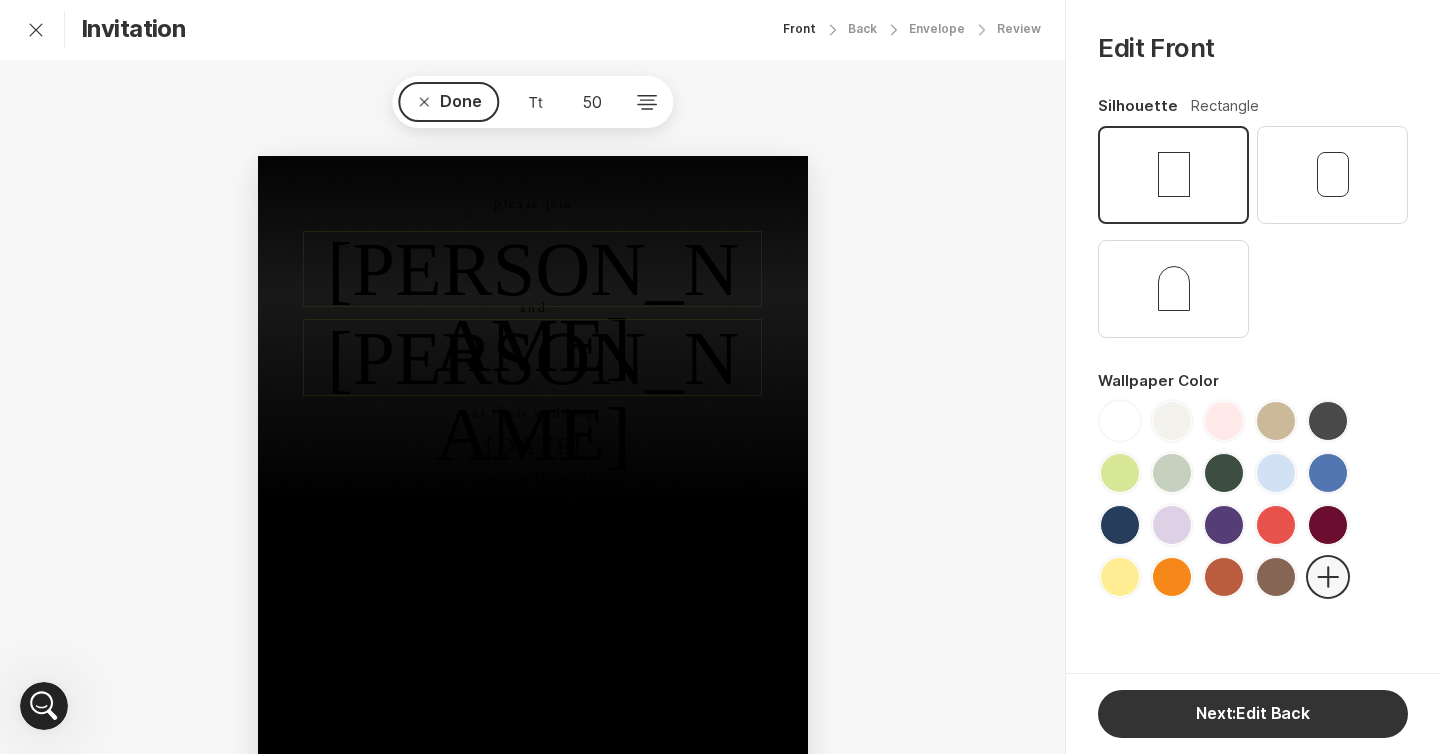 click on "[PERSON_NAME]" at bounding box center (532, 395) 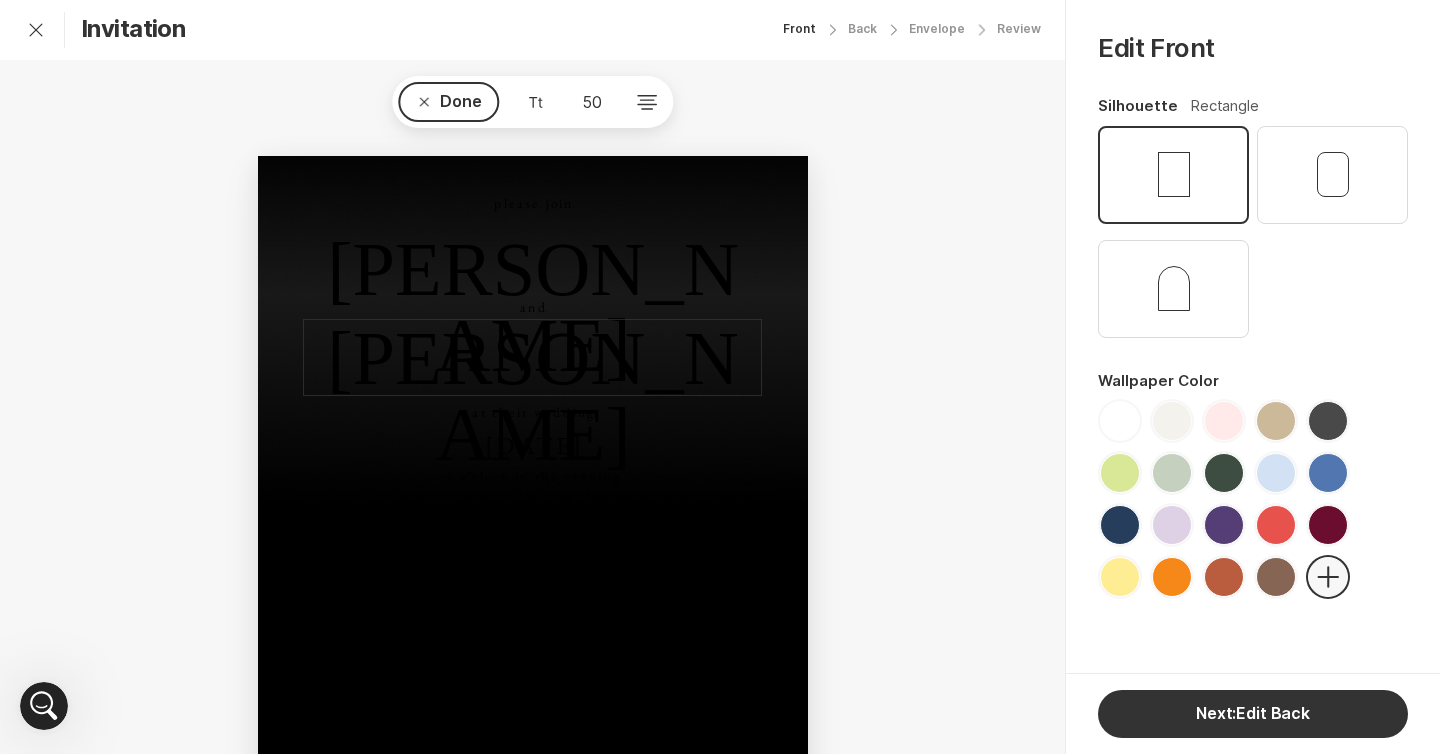 type 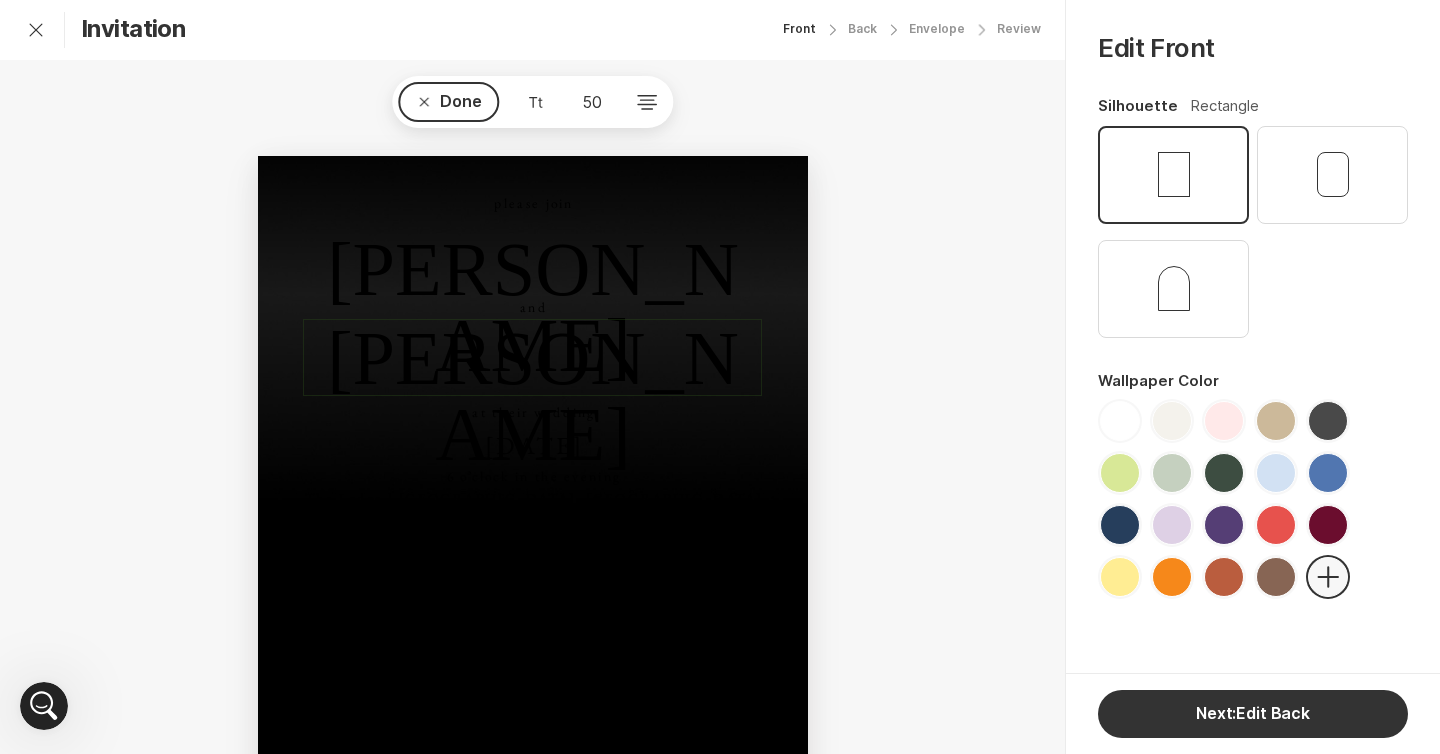 click on "at their wedding" at bounding box center (534, 413) 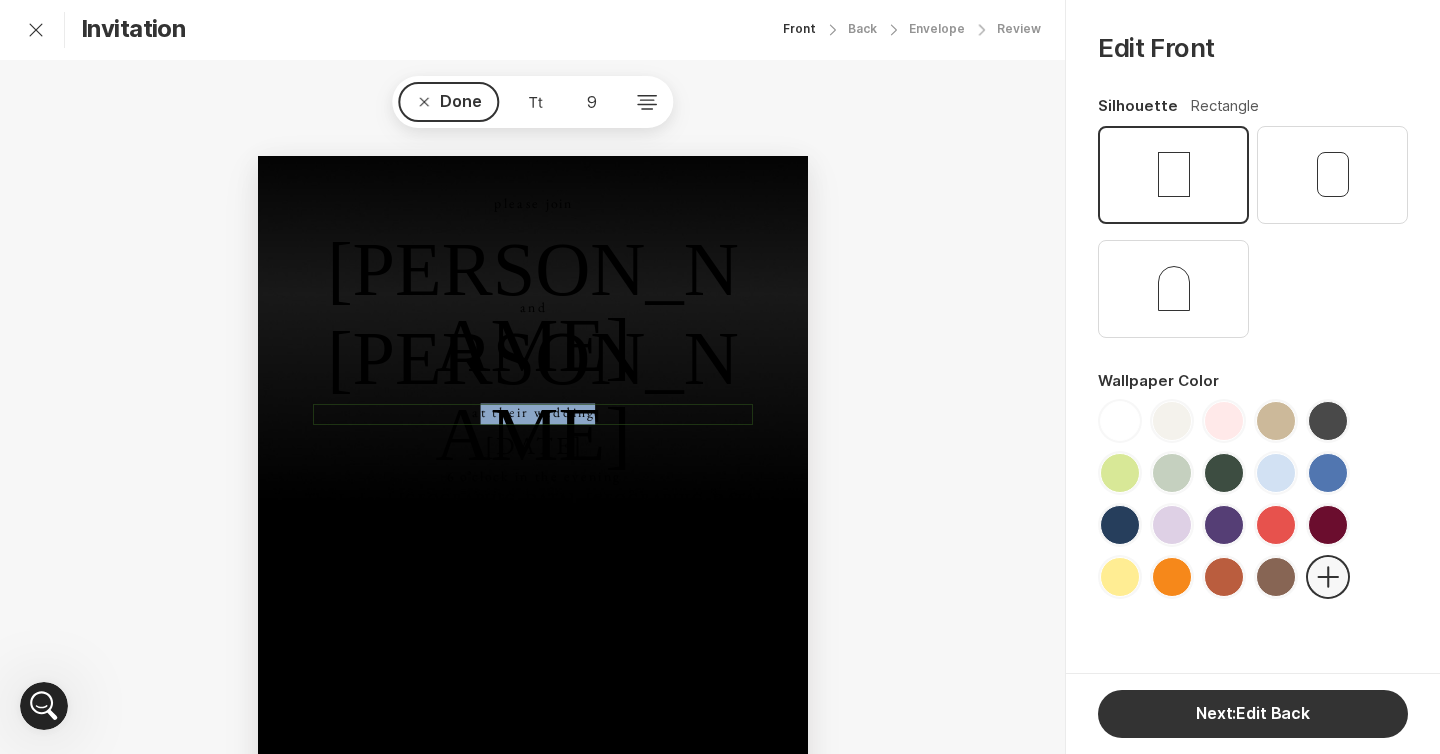 click on "at their wedding" at bounding box center [533, 413] 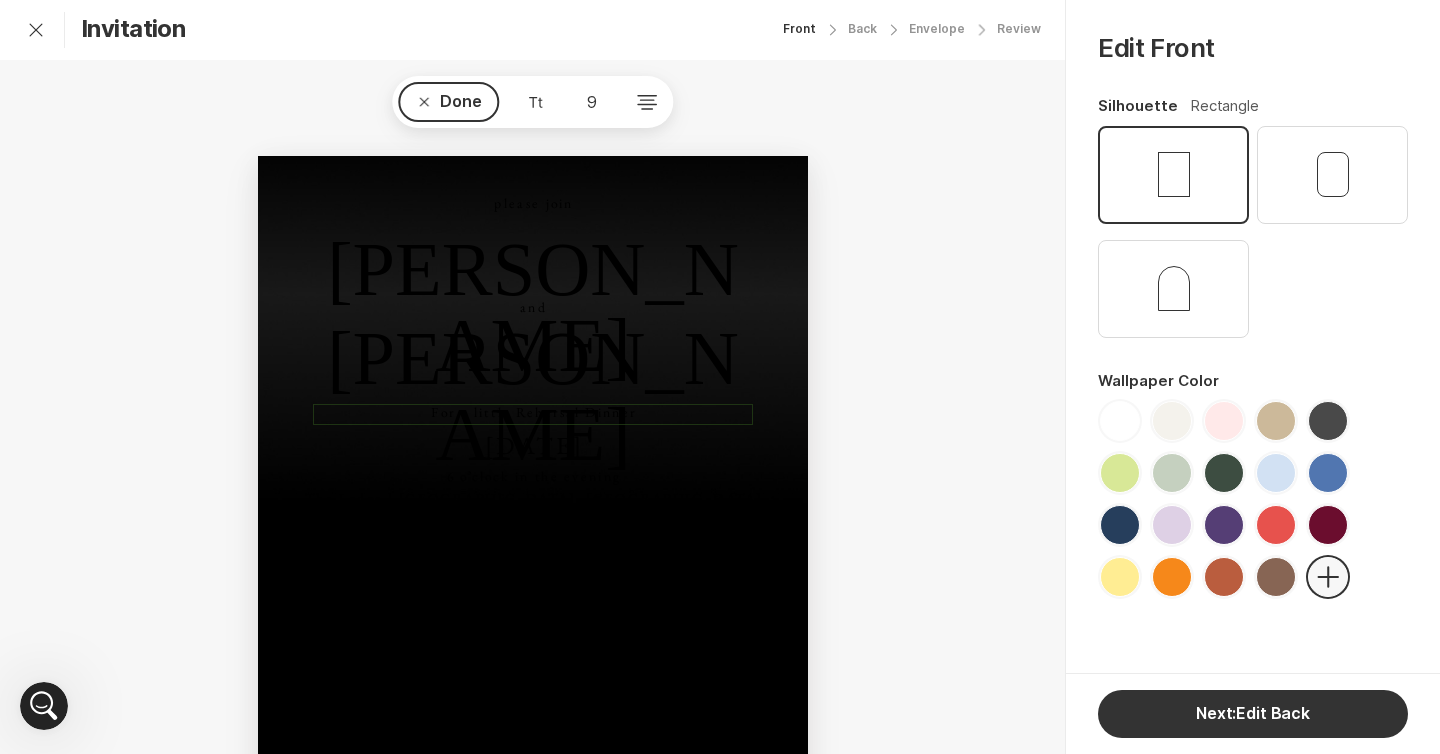 click on "For a little Rehersal Dinner" at bounding box center (534, 413) 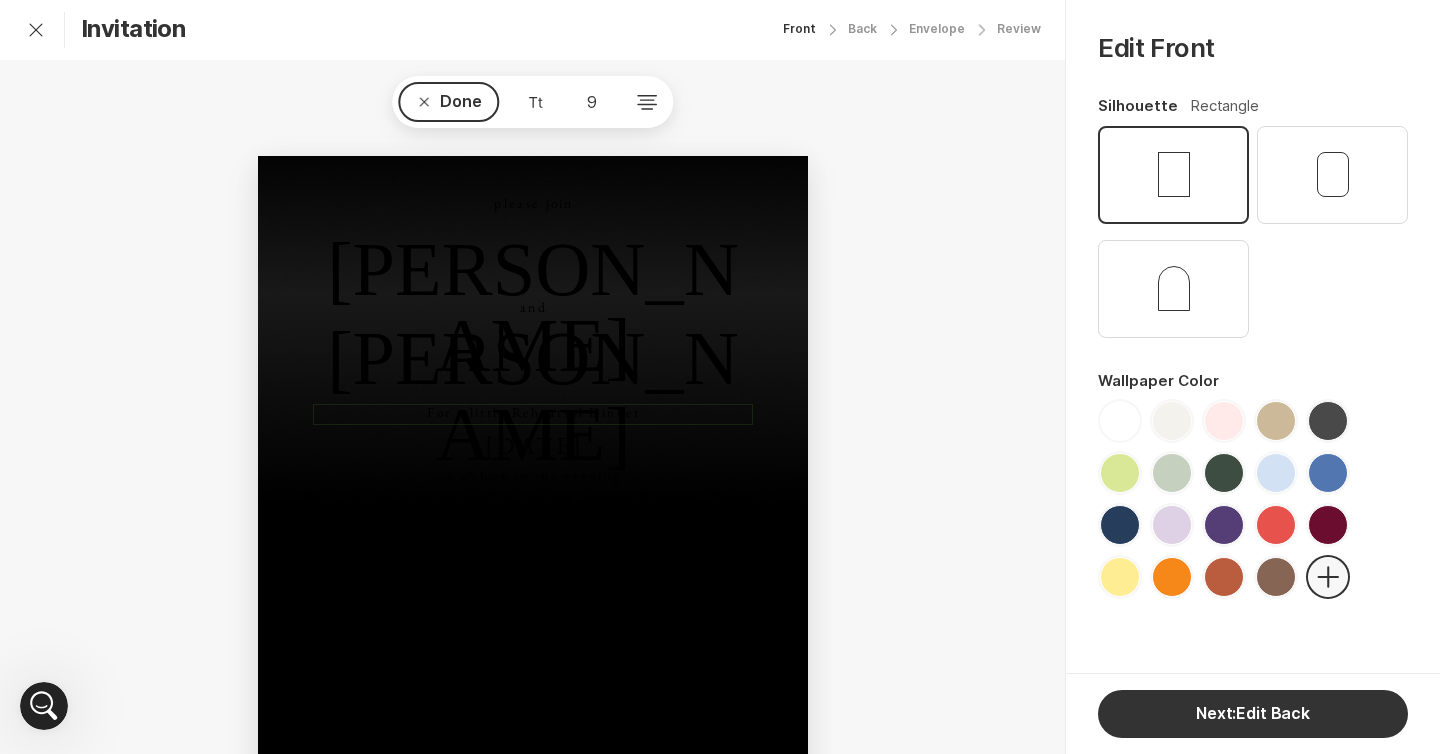 click on "[DATE]" at bounding box center (534, 446) 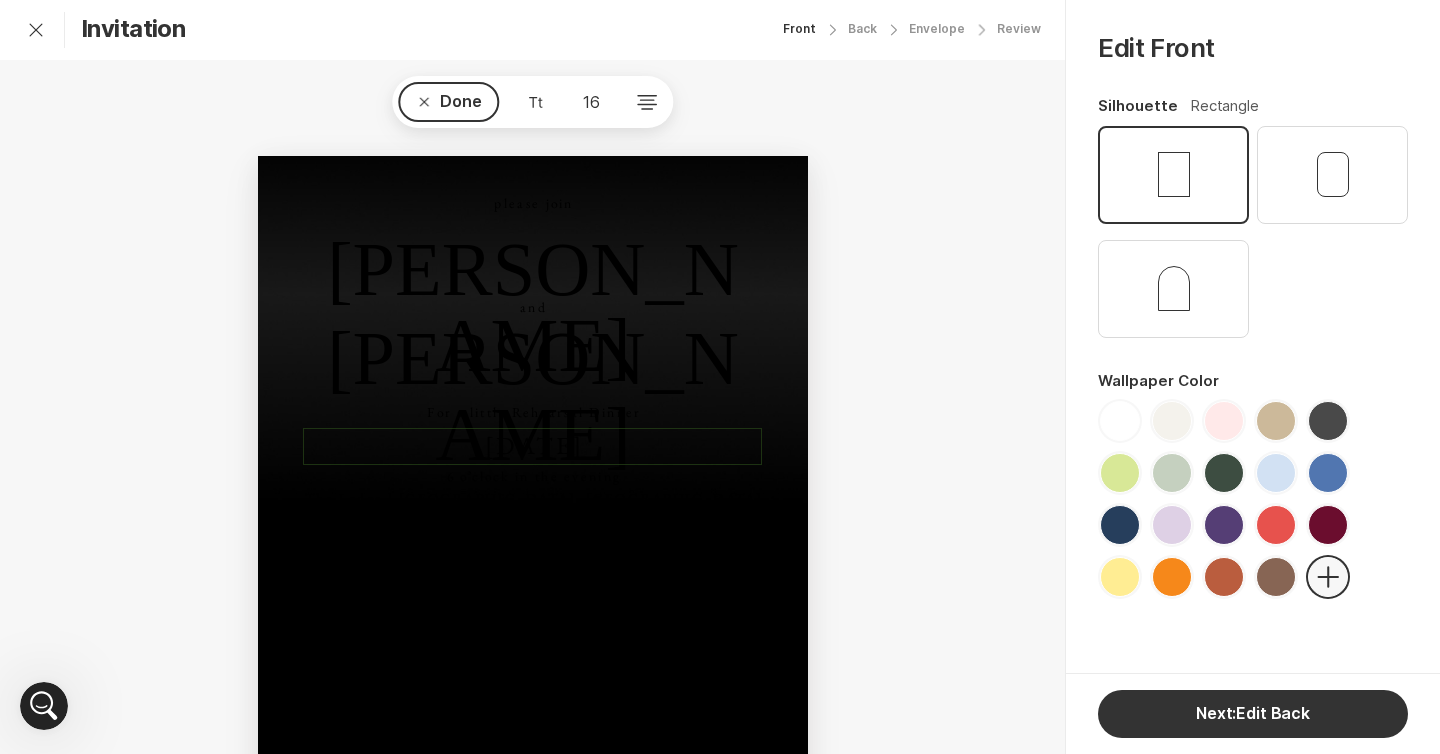 click on "[DATE]" at bounding box center (534, 446) 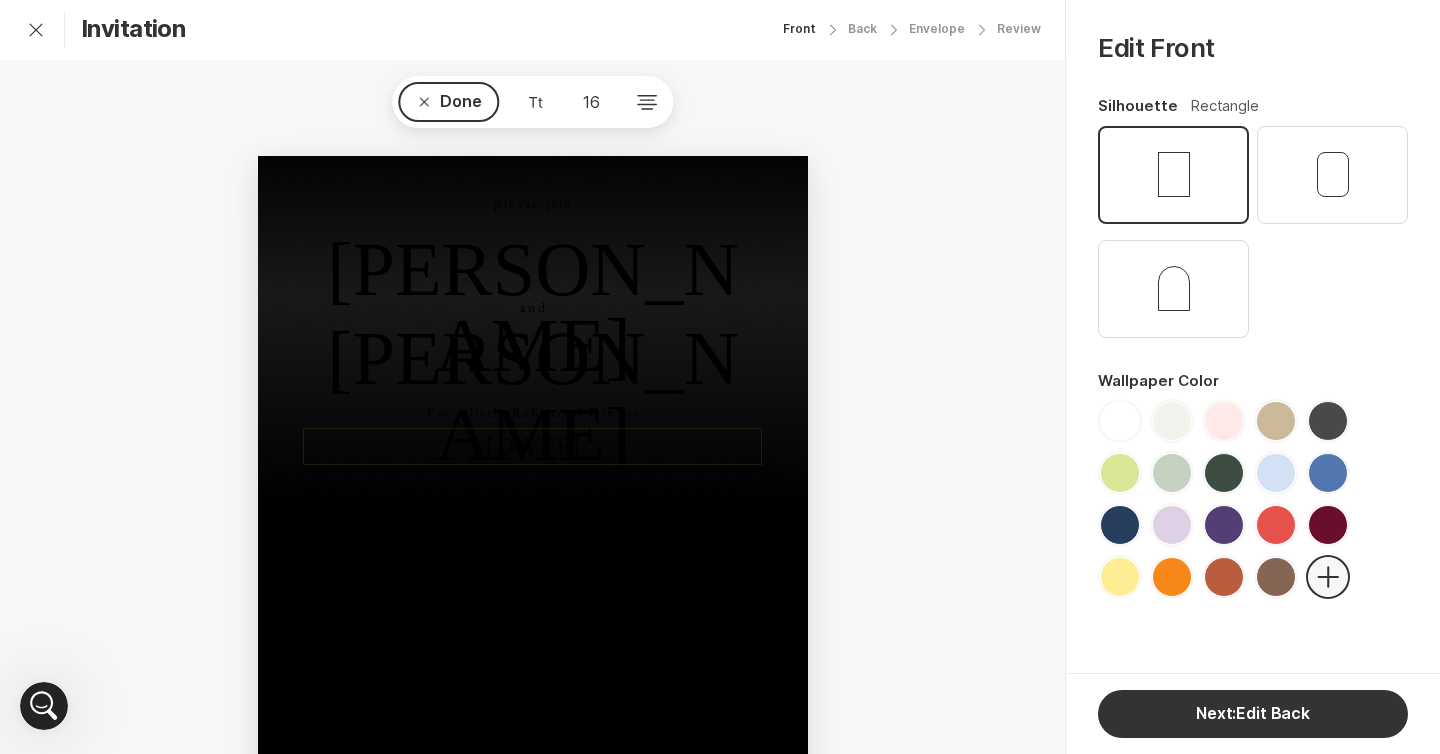 click on "6 o’clock in the evening
The Lodge | [GEOGRAPHIC_DATA], [GEOGRAPHIC_DATA]" at bounding box center (533, 488) 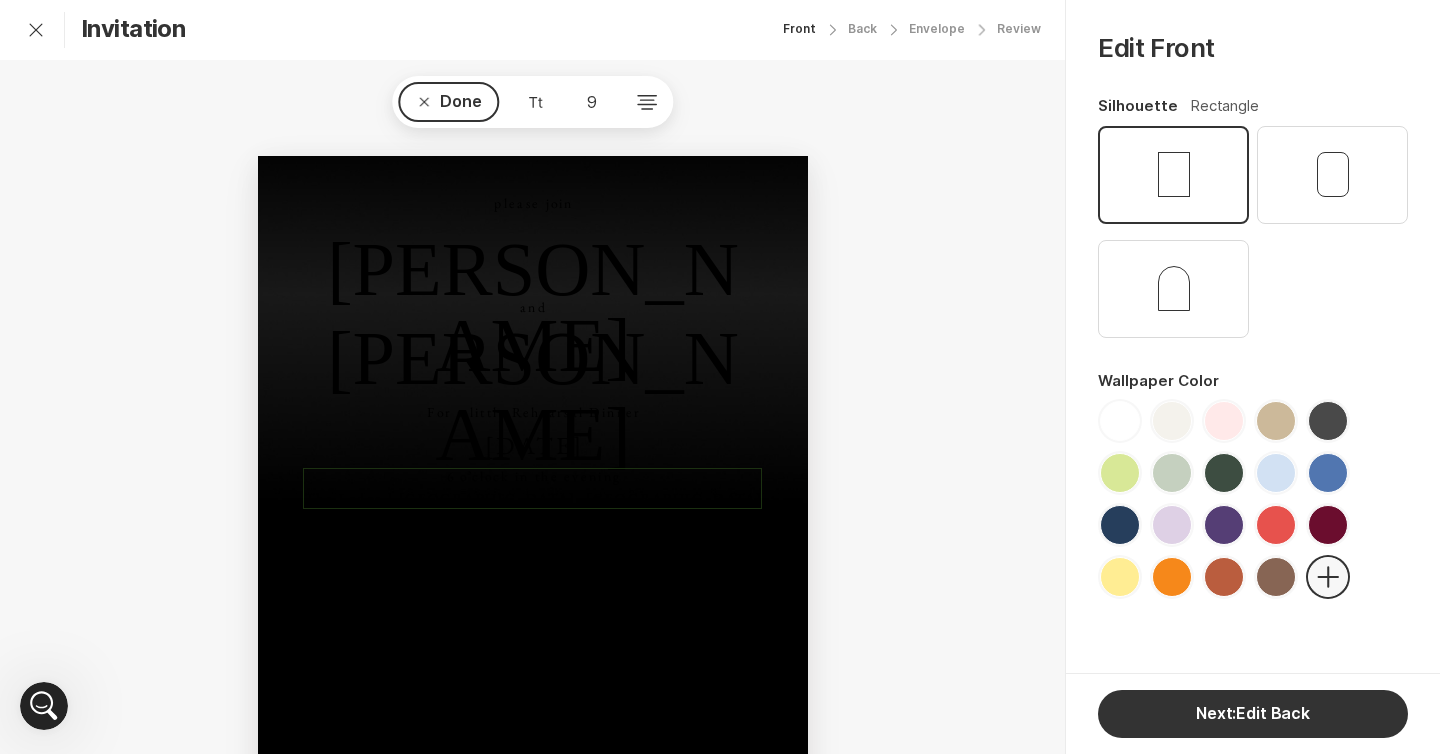 click on "6 o’clock in the evening
The Lodge | [GEOGRAPHIC_DATA], [GEOGRAPHIC_DATA]" at bounding box center (534, 488) 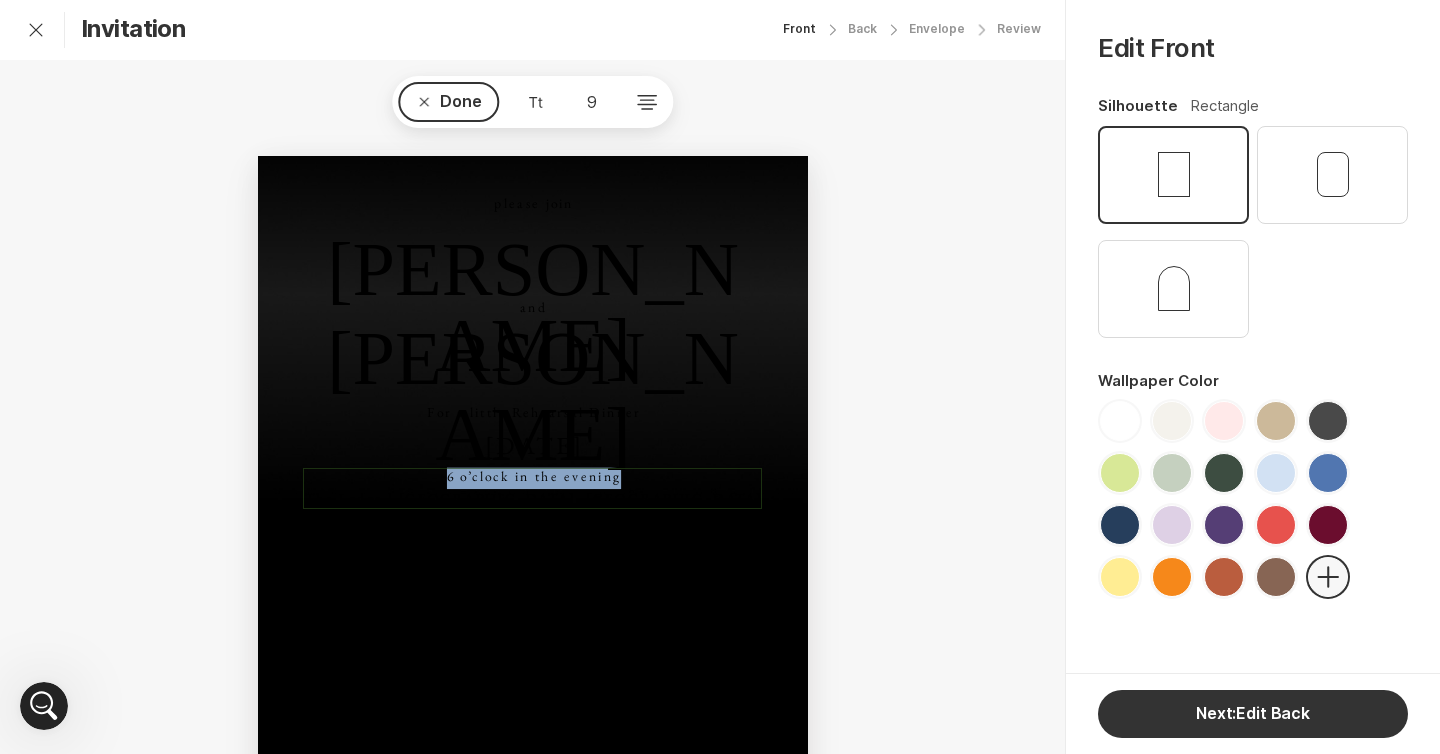 click on "6 o’clock in the evening
The Lodge | [GEOGRAPHIC_DATA], [GEOGRAPHIC_DATA]" at bounding box center (534, 488) 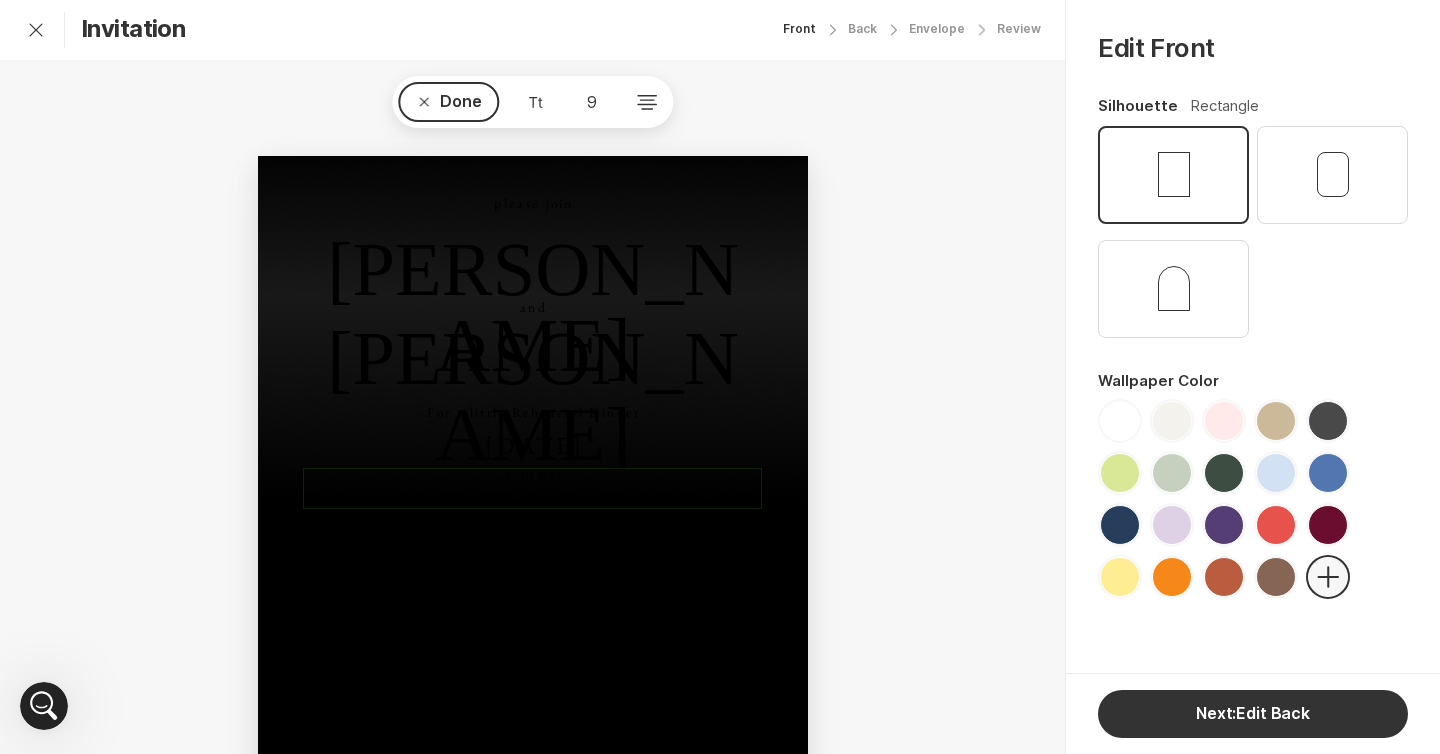 click on "5:30 PM
The Lodge | [GEOGRAPHIC_DATA], [GEOGRAPHIC_DATA]" at bounding box center [534, 488] 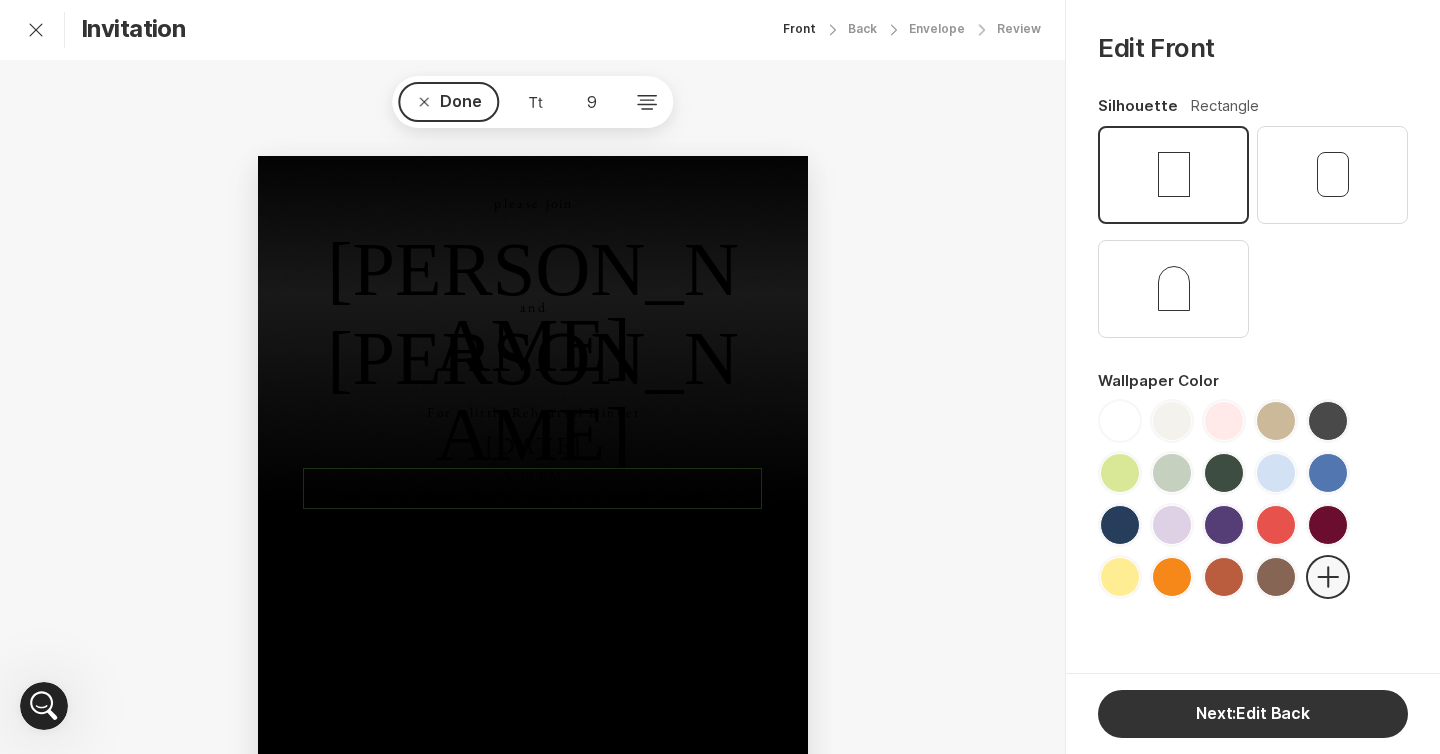 click on "5:30 PM
[GEOGRAPHIC_DATA] | [GEOGRAPHIC_DATA], [GEOGRAPHIC_DATA]" at bounding box center [533, 499] 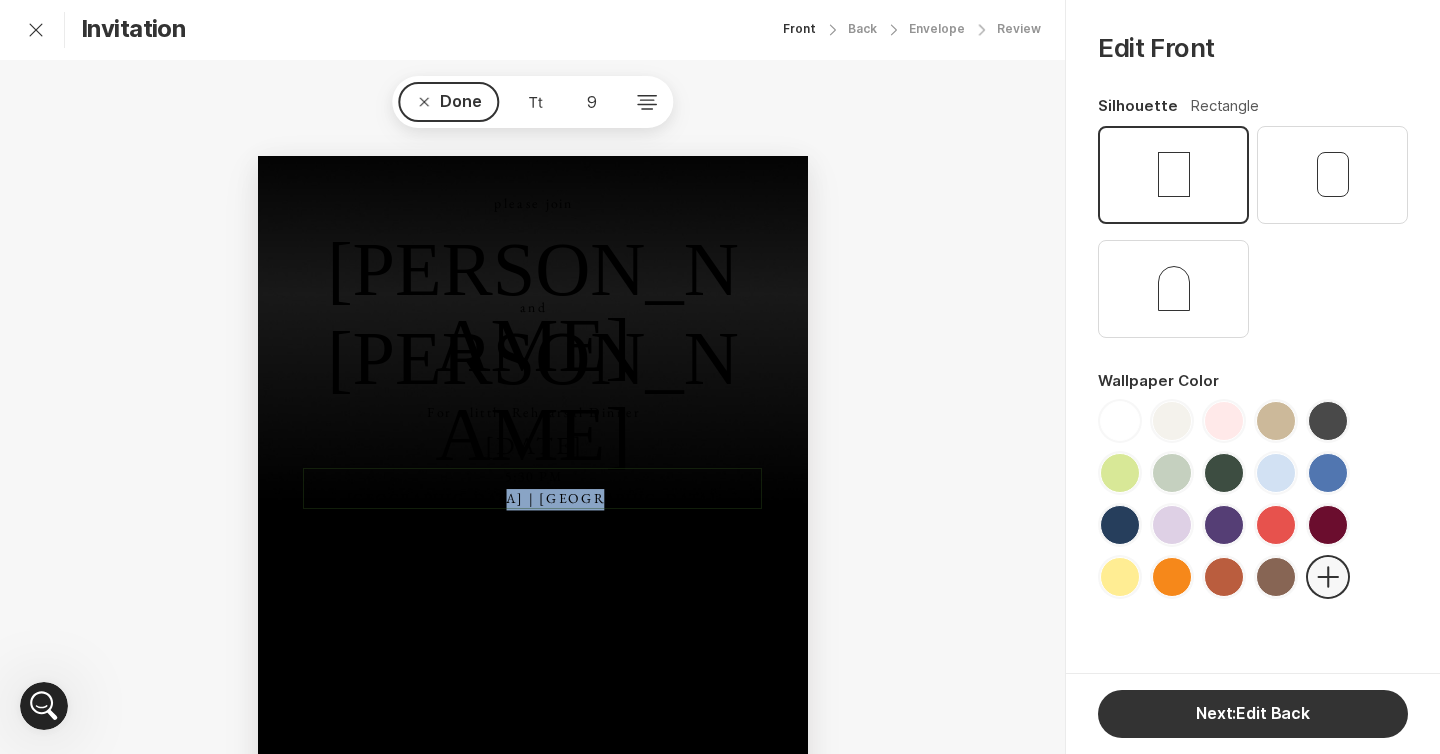 click on "5:30 PM
[GEOGRAPHIC_DATA] | [GEOGRAPHIC_DATA], [GEOGRAPHIC_DATA]" at bounding box center (533, 499) 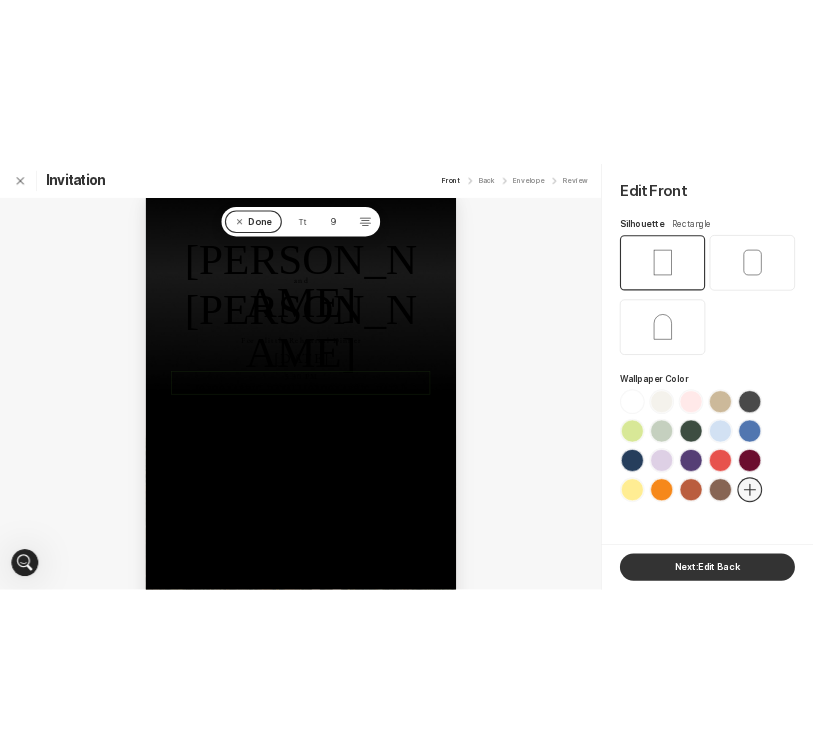 scroll, scrollTop: 83, scrollLeft: 0, axis: vertical 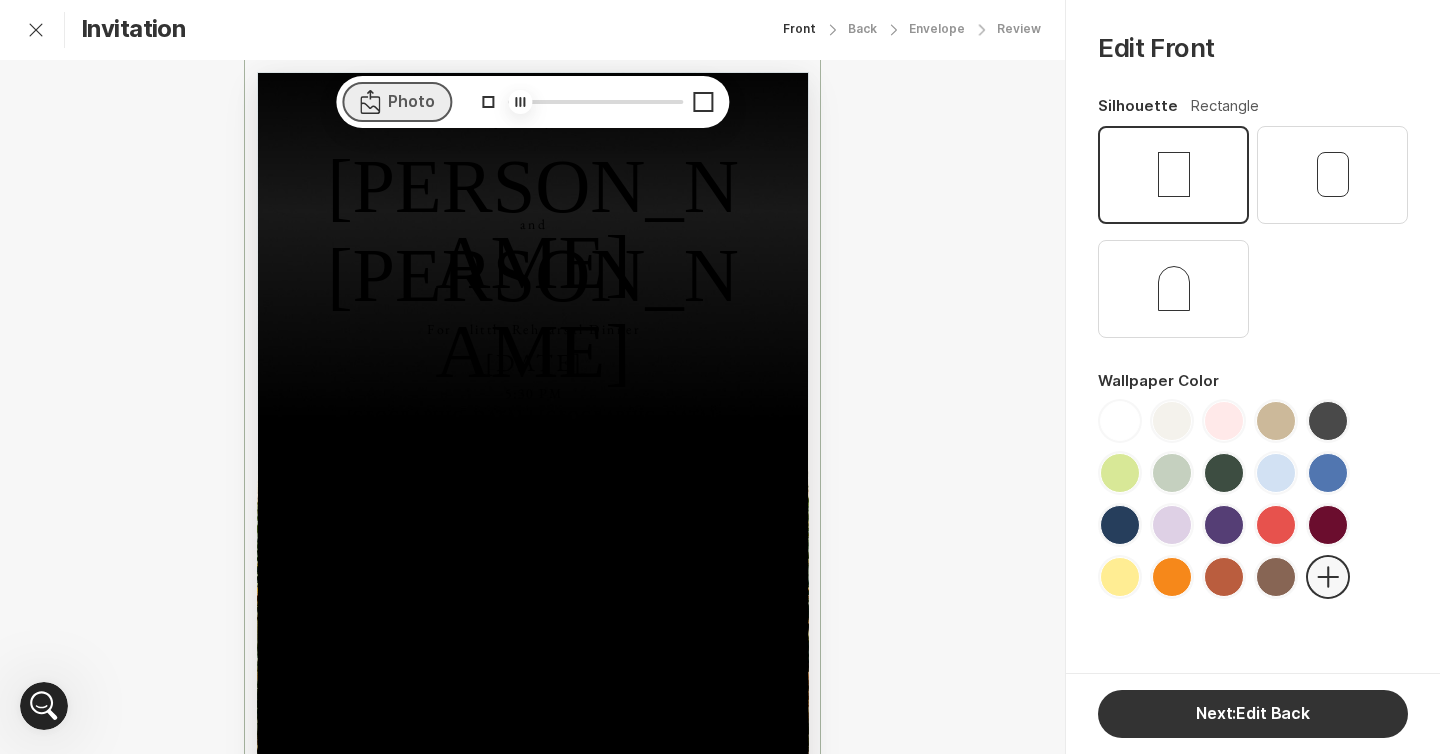 click on "Photo" at bounding box center [397, 102] 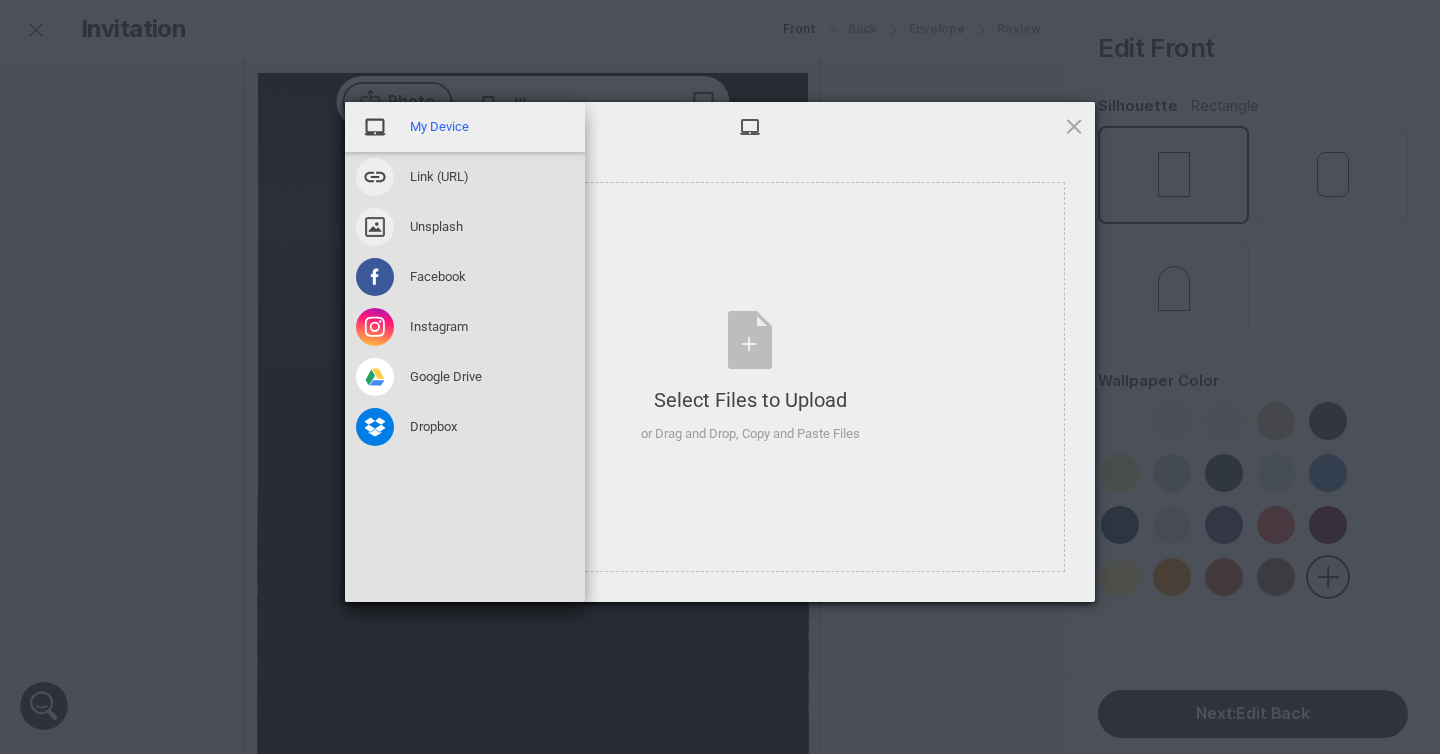 click on "My Device" at bounding box center [439, 127] 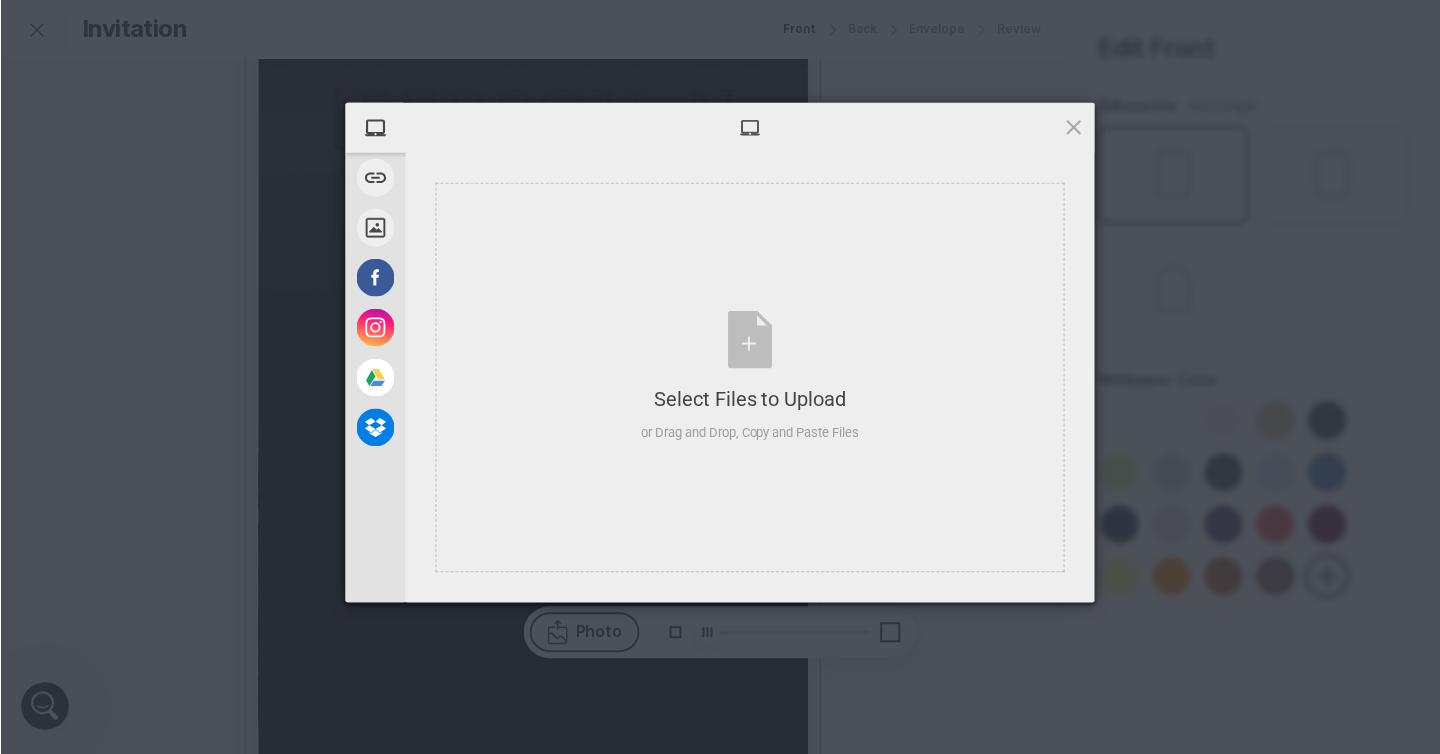scroll, scrollTop: 0, scrollLeft: 0, axis: both 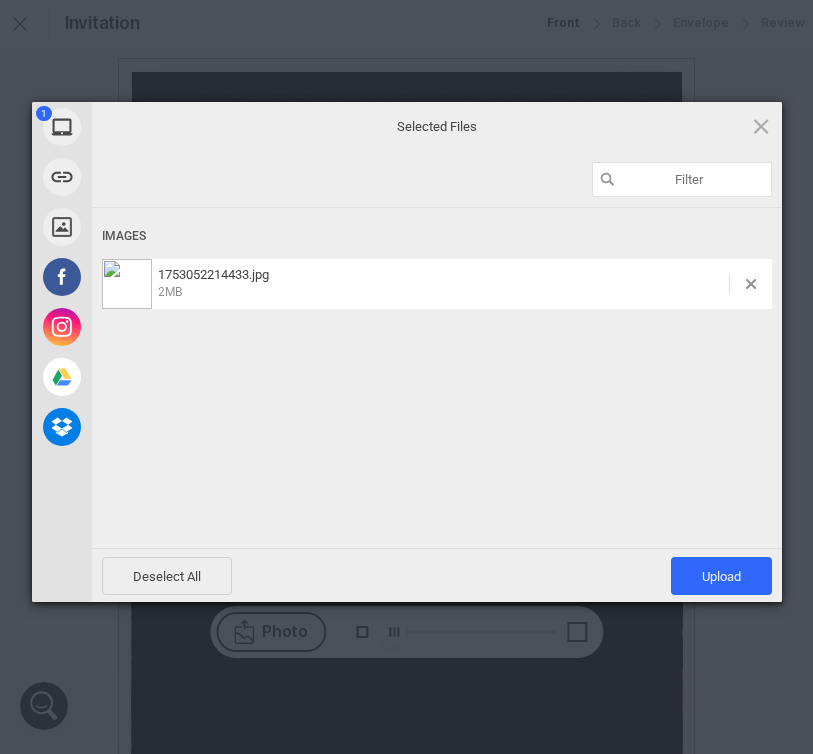 click at bounding box center [437, 180] 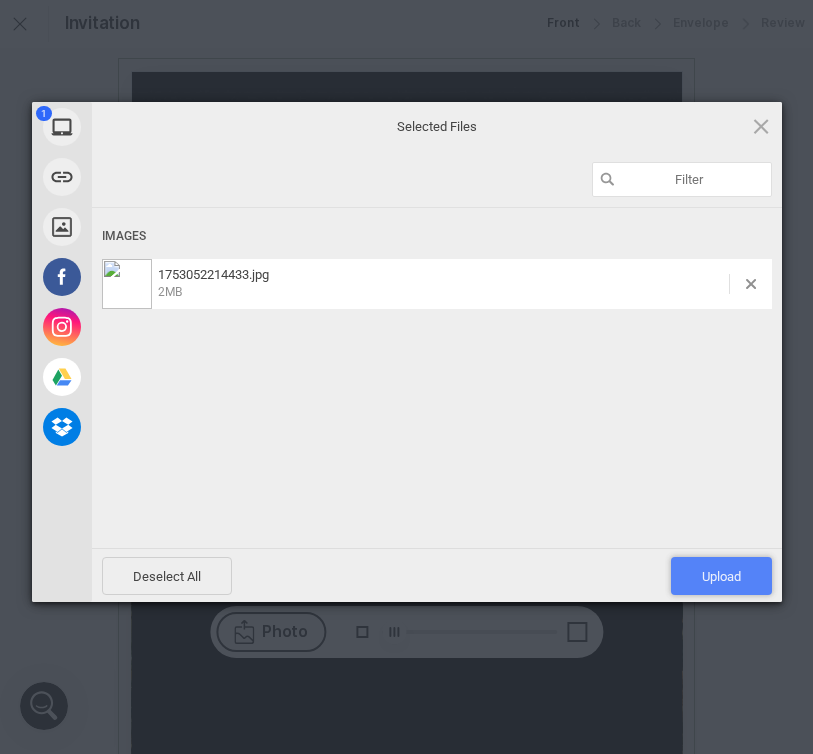 click on "Upload
1" at bounding box center [721, 576] 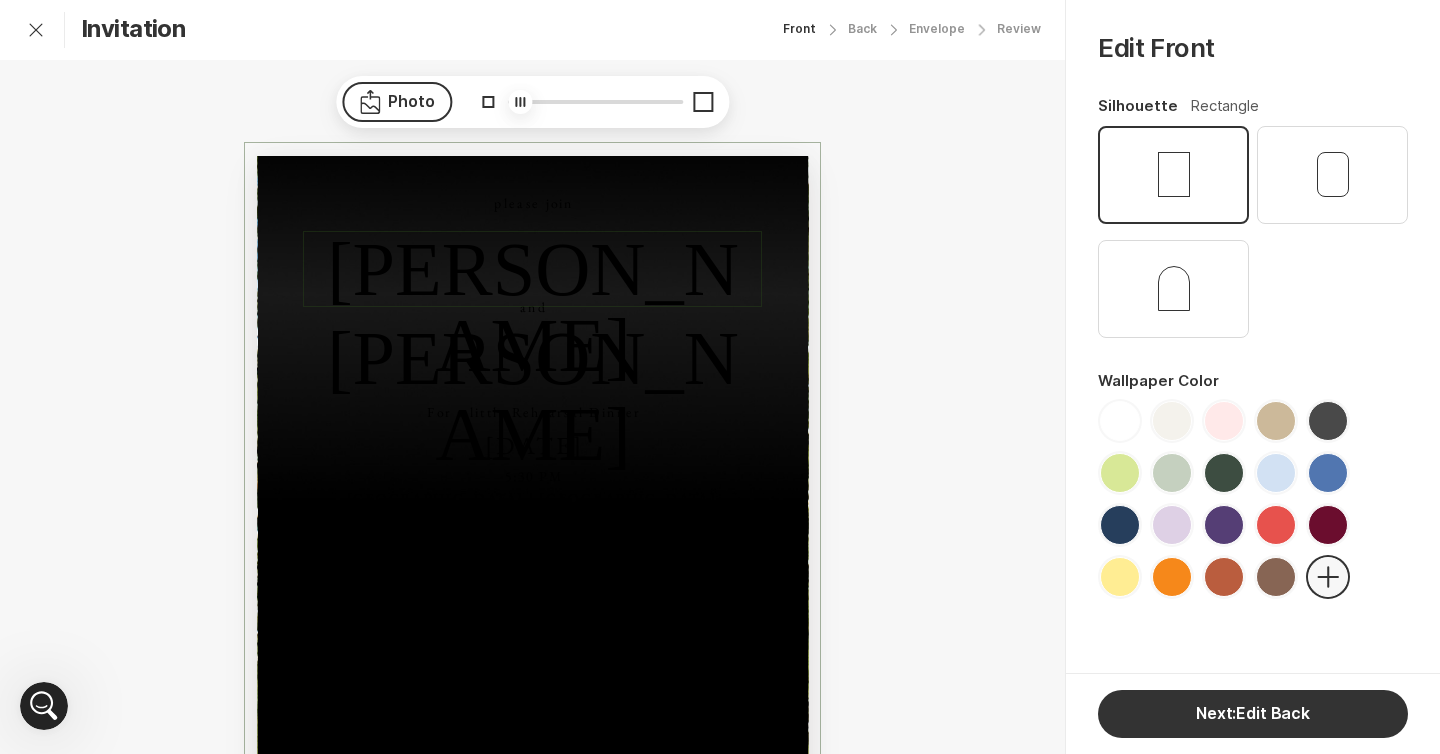 click on "[PERSON_NAME]" at bounding box center [532, 307] 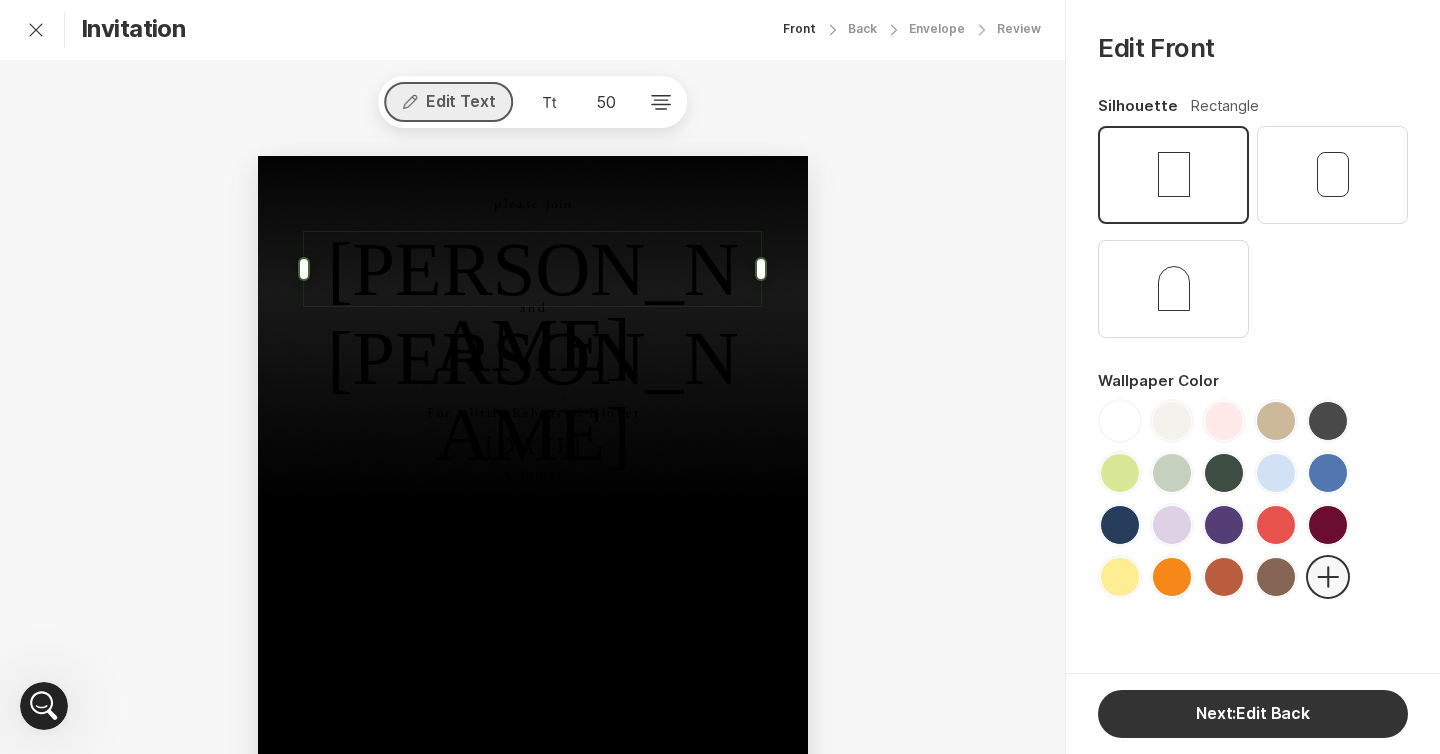 click on "Pencil Edit Text" at bounding box center [449, 102] 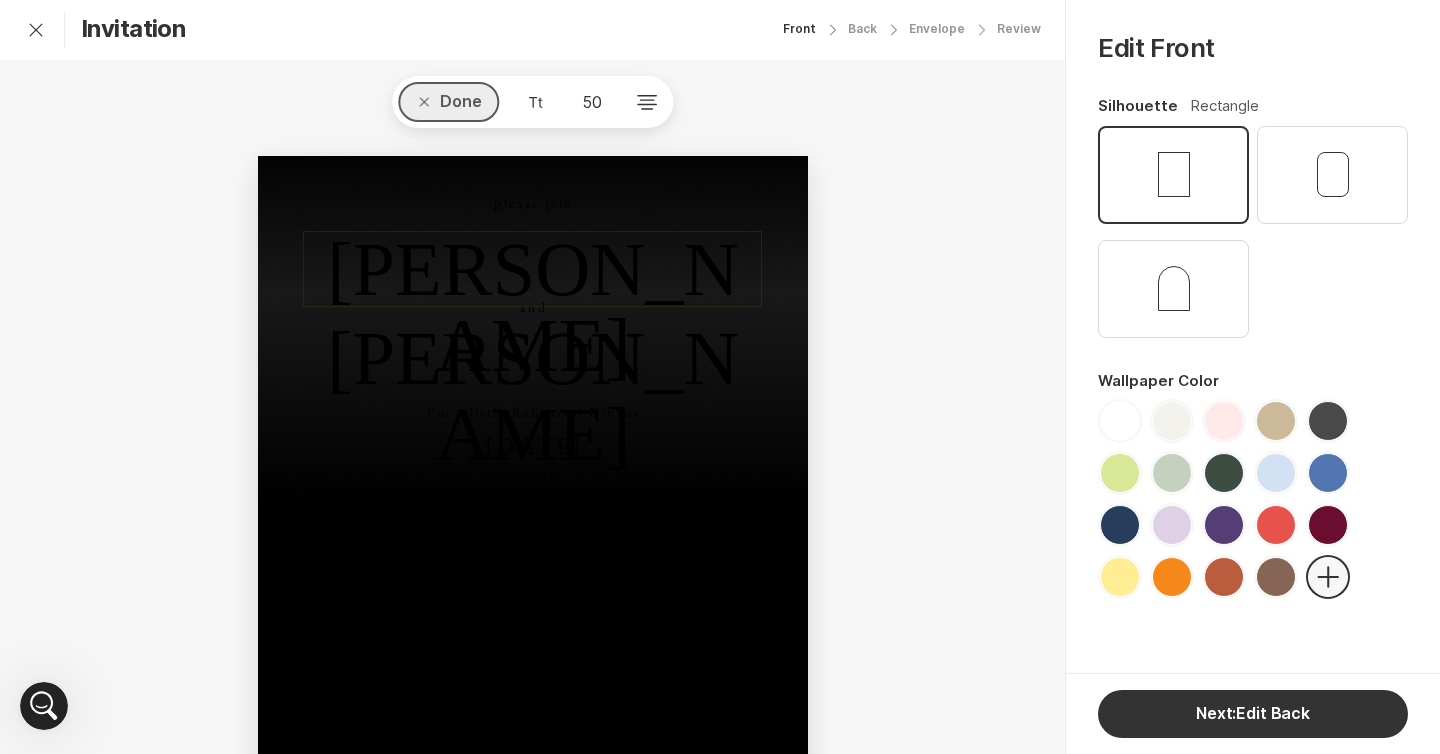 click on "Close Done" at bounding box center [448, 102] 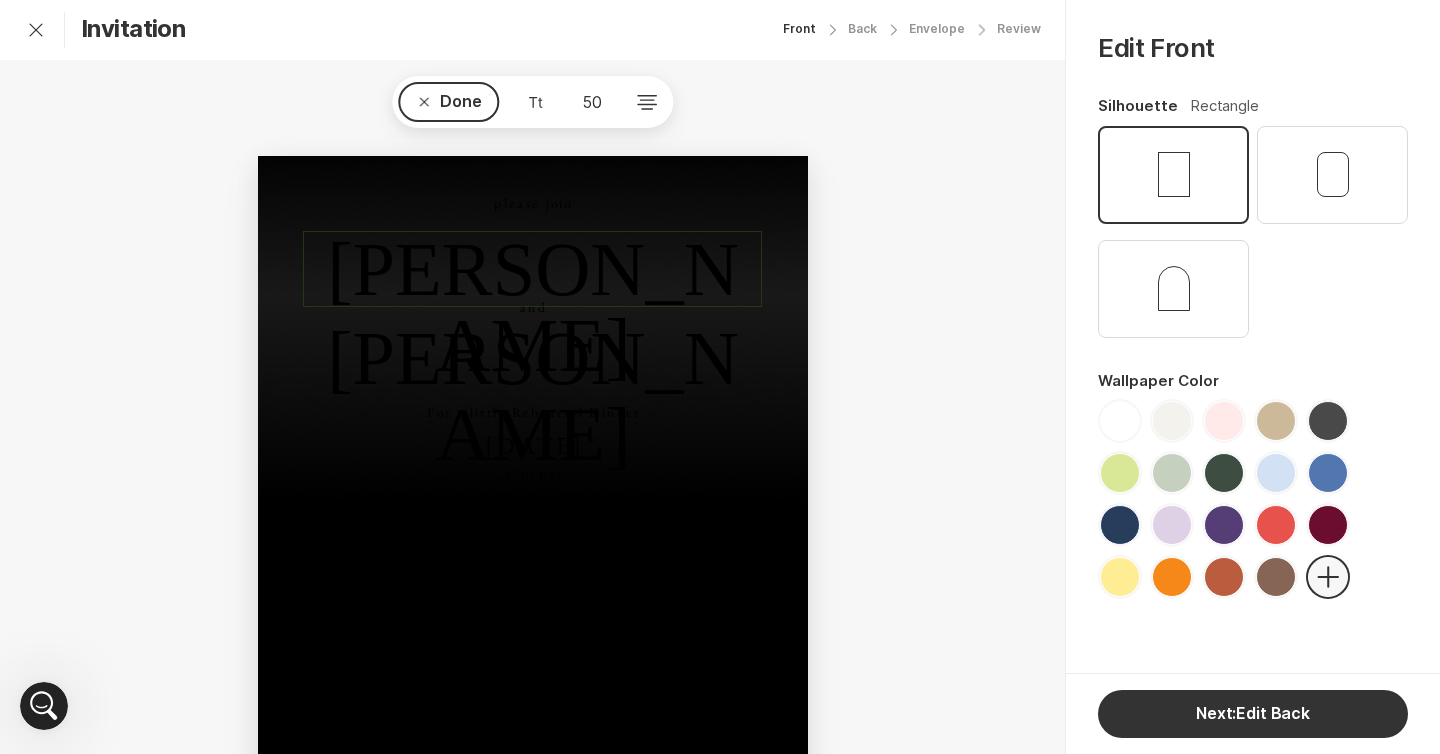 click on "[PERSON_NAME]" at bounding box center (532, 307) 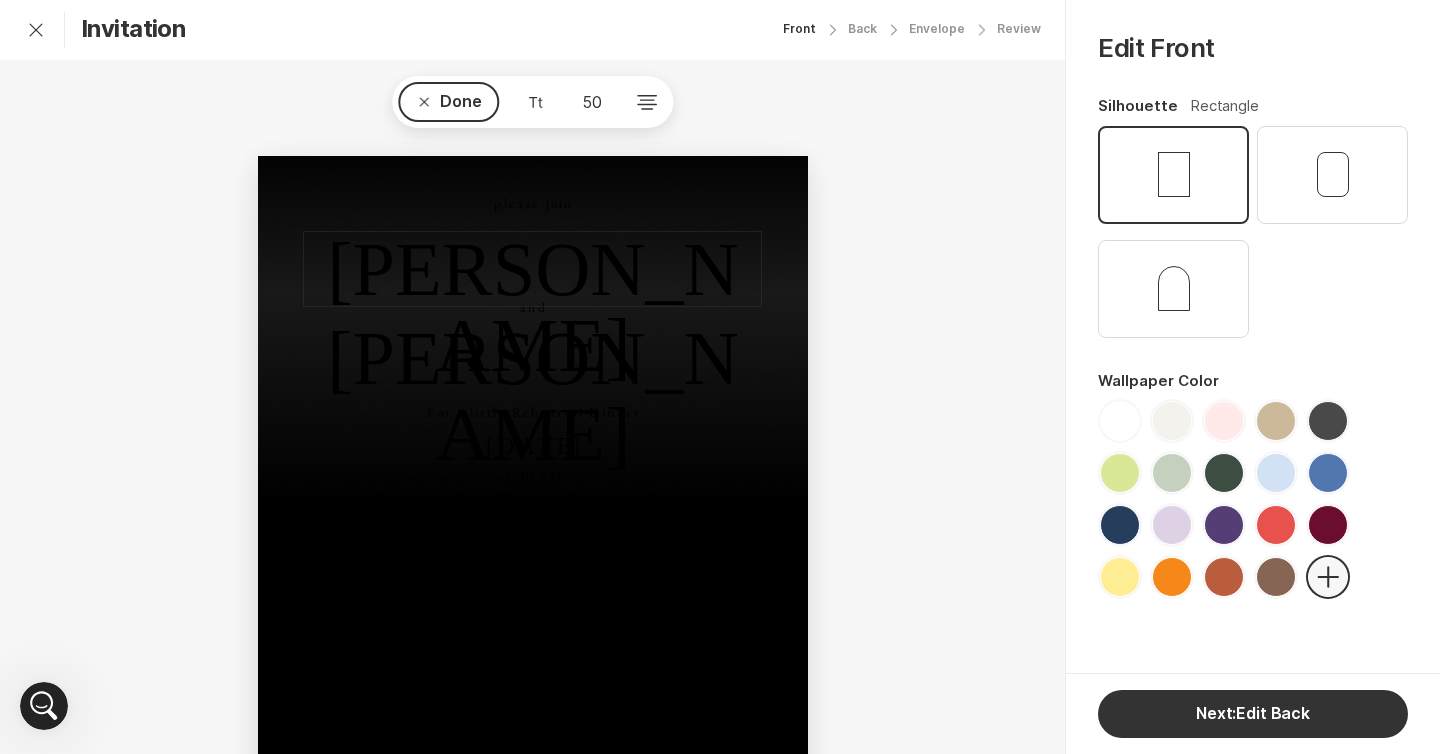 click on "[PERSON_NAME]" at bounding box center (532, 307) 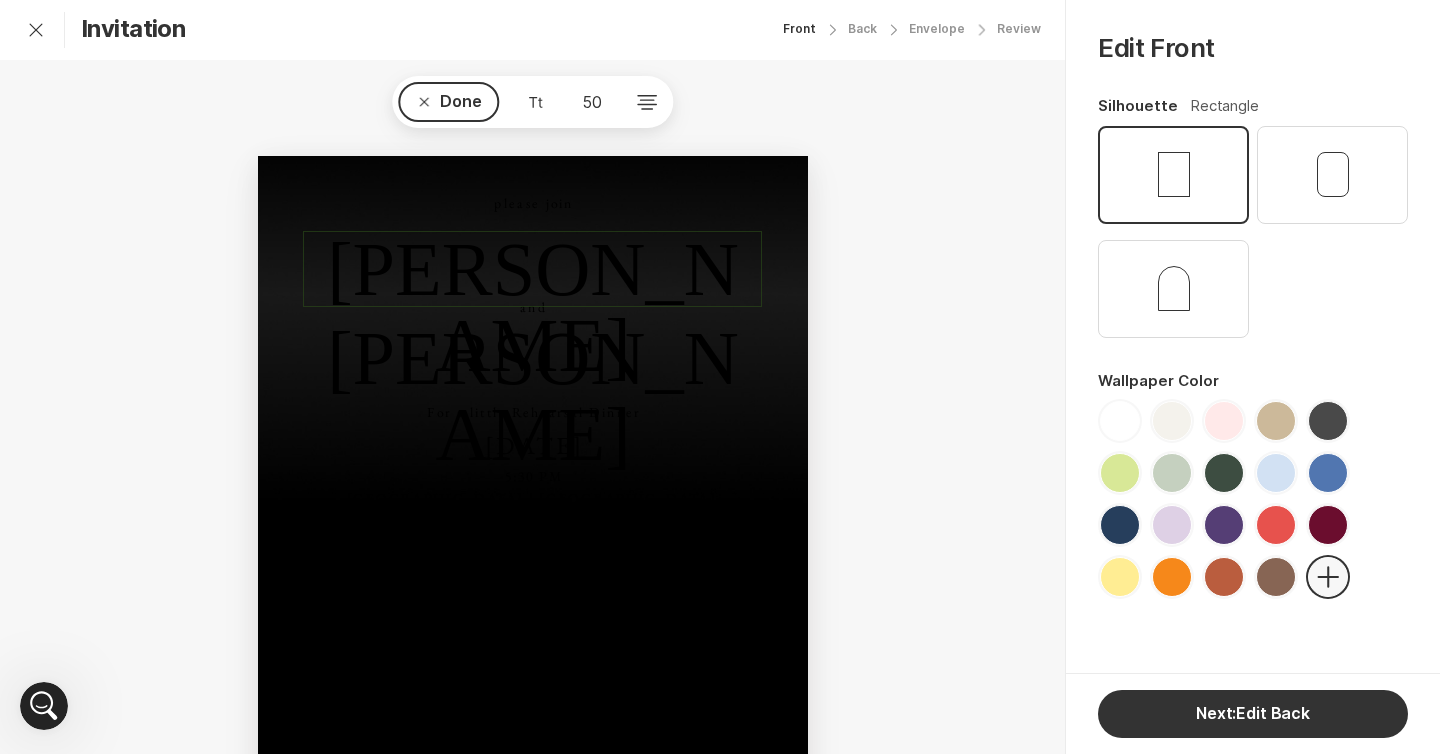 click on "[PERSON_NAME]" at bounding box center (532, 307) 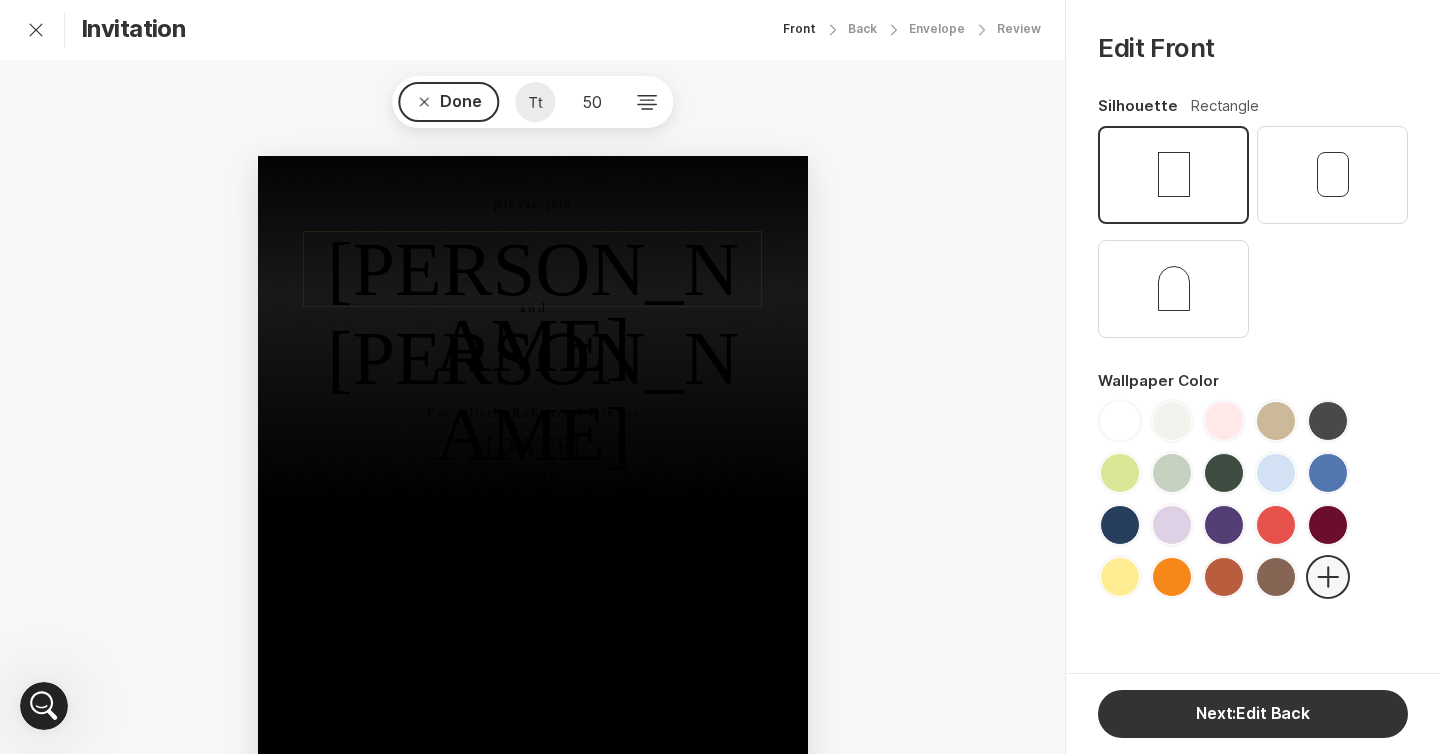 click 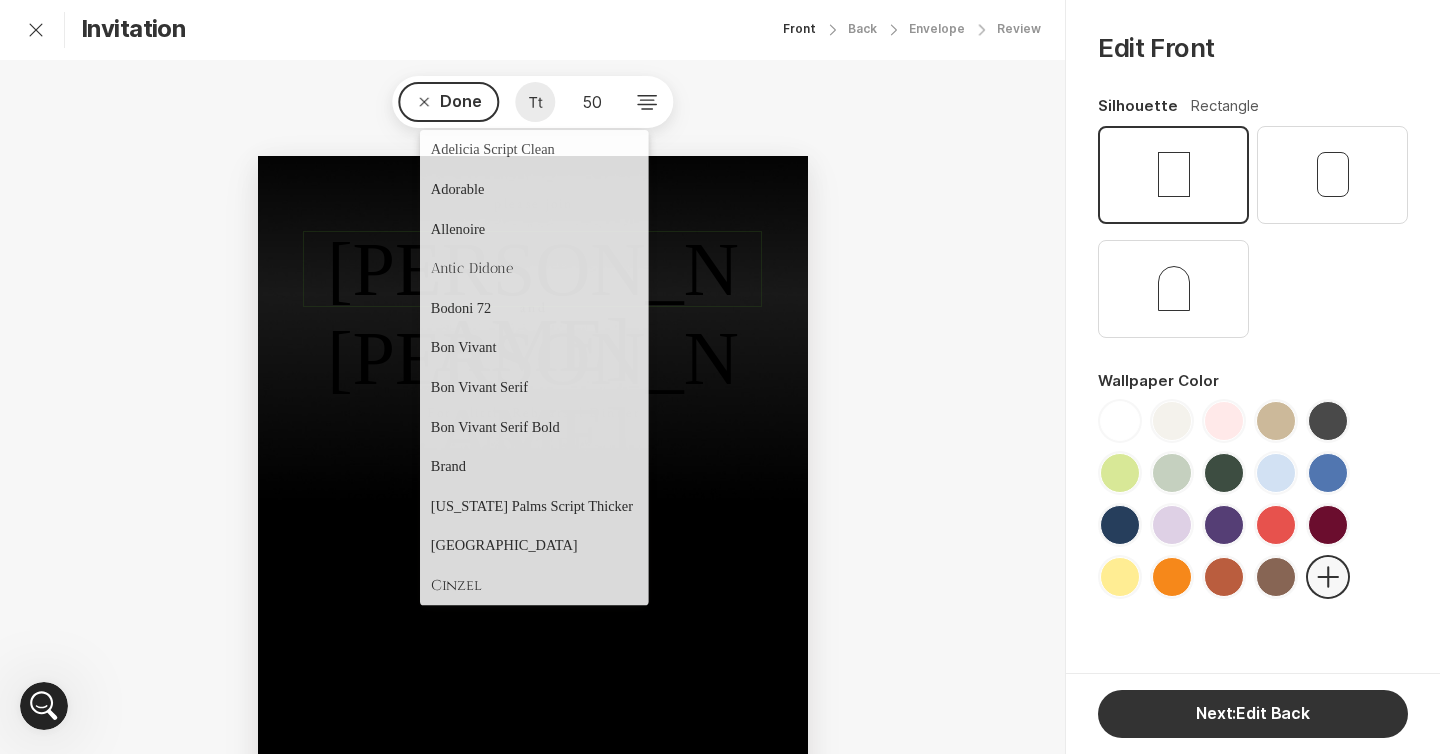 click 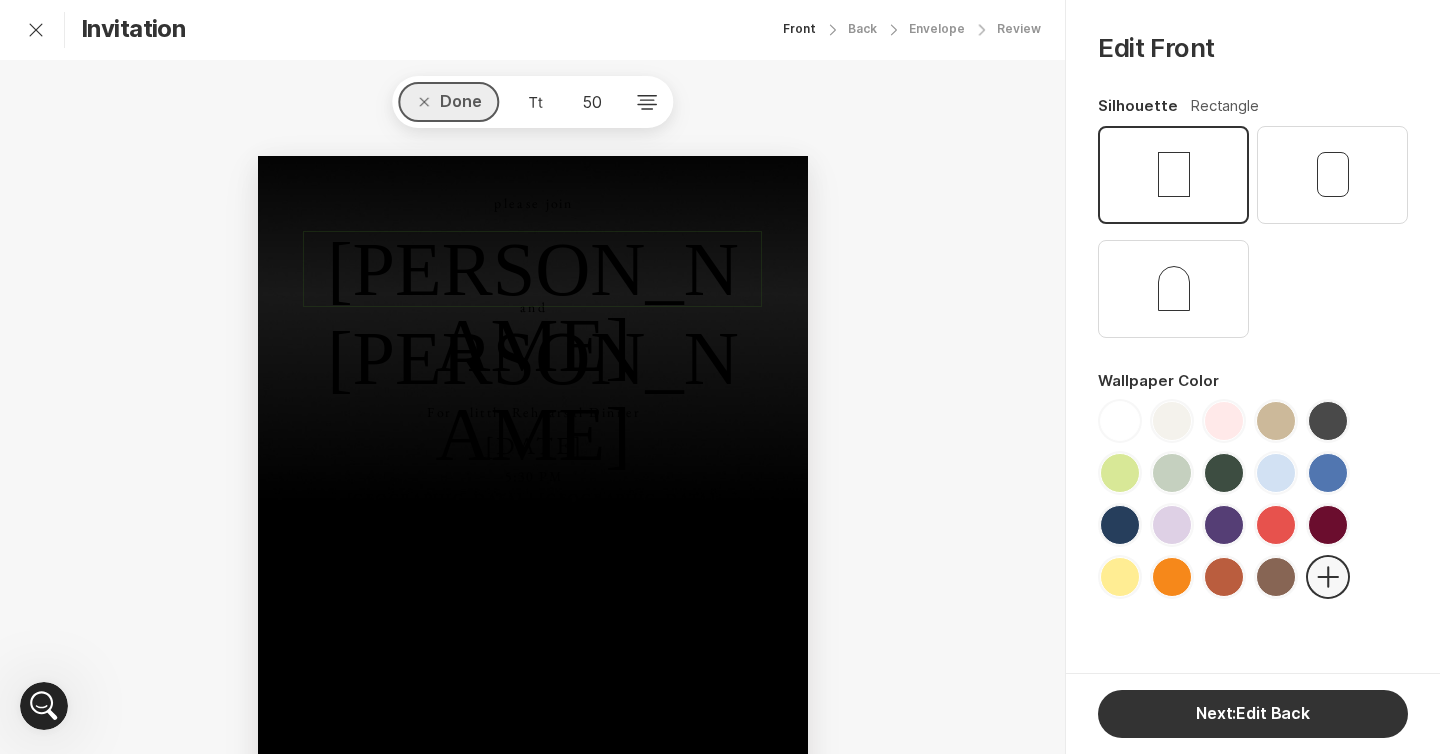 click on "Close" 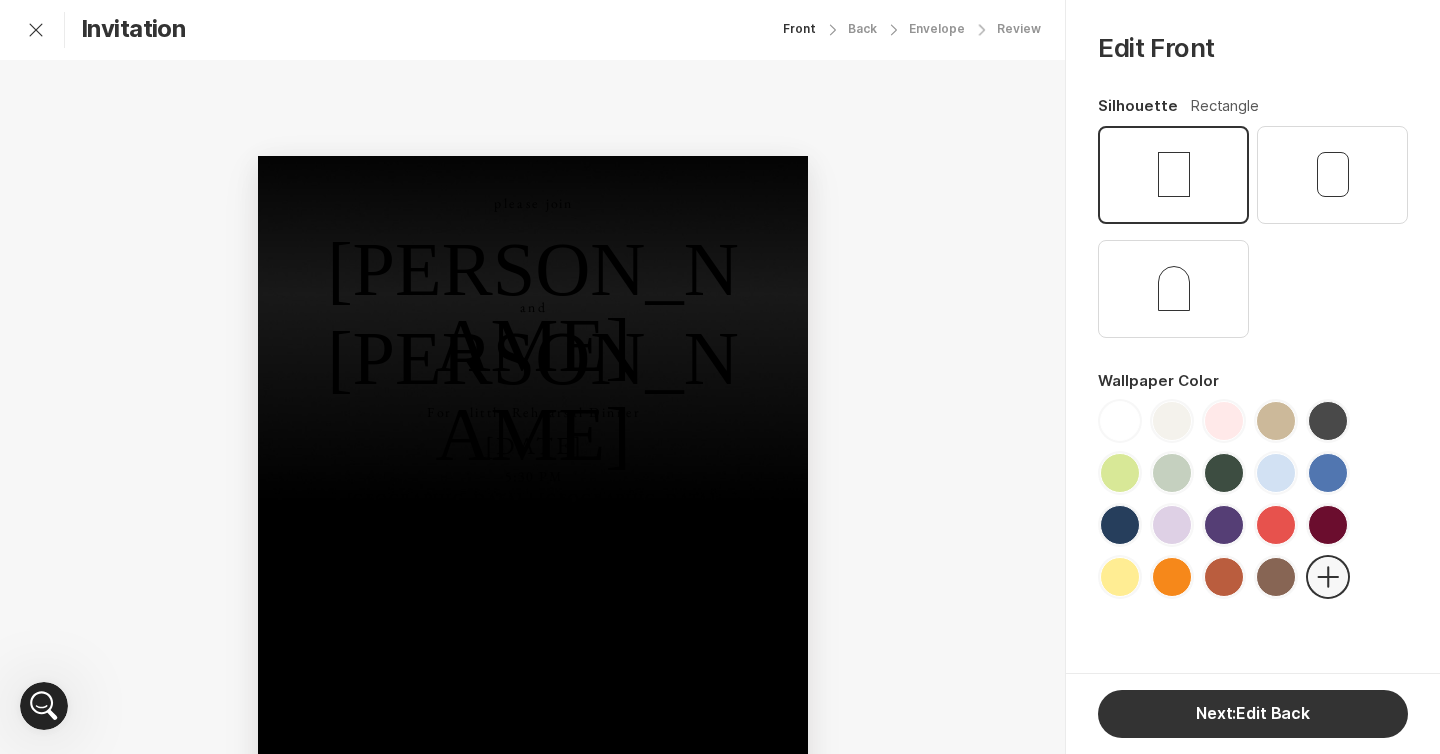 click on "[PERSON_NAME]" at bounding box center [532, 307] 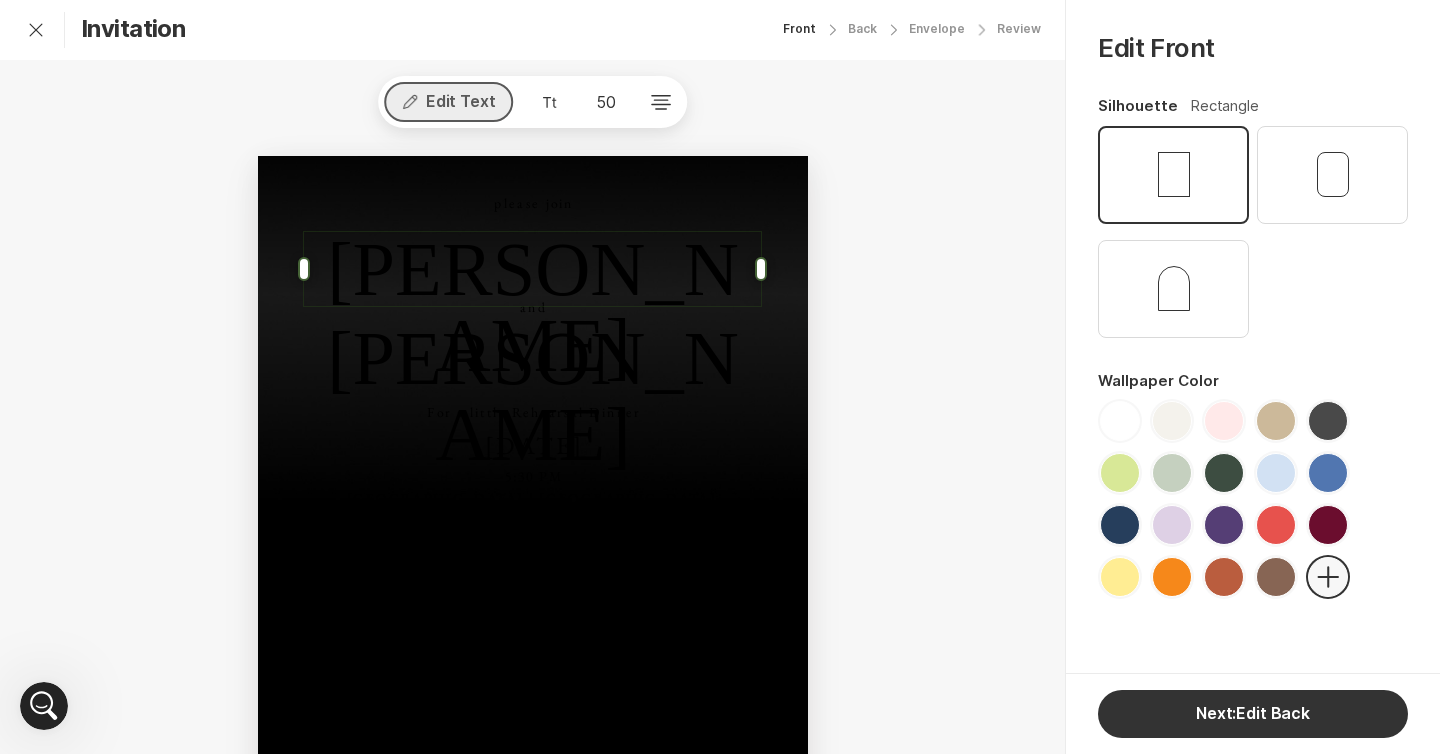 click on "Pencil Edit Text" at bounding box center [449, 102] 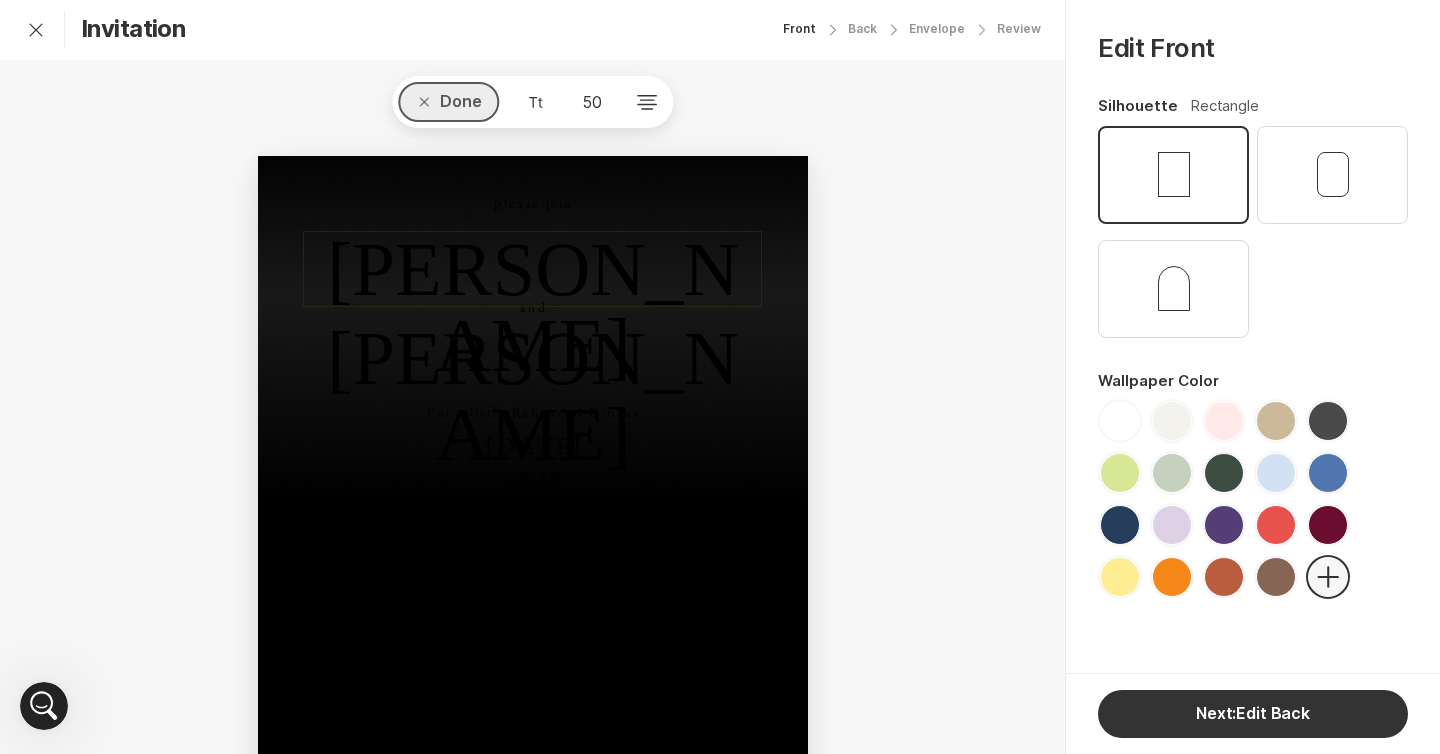 click on "Close Done" at bounding box center [448, 102] 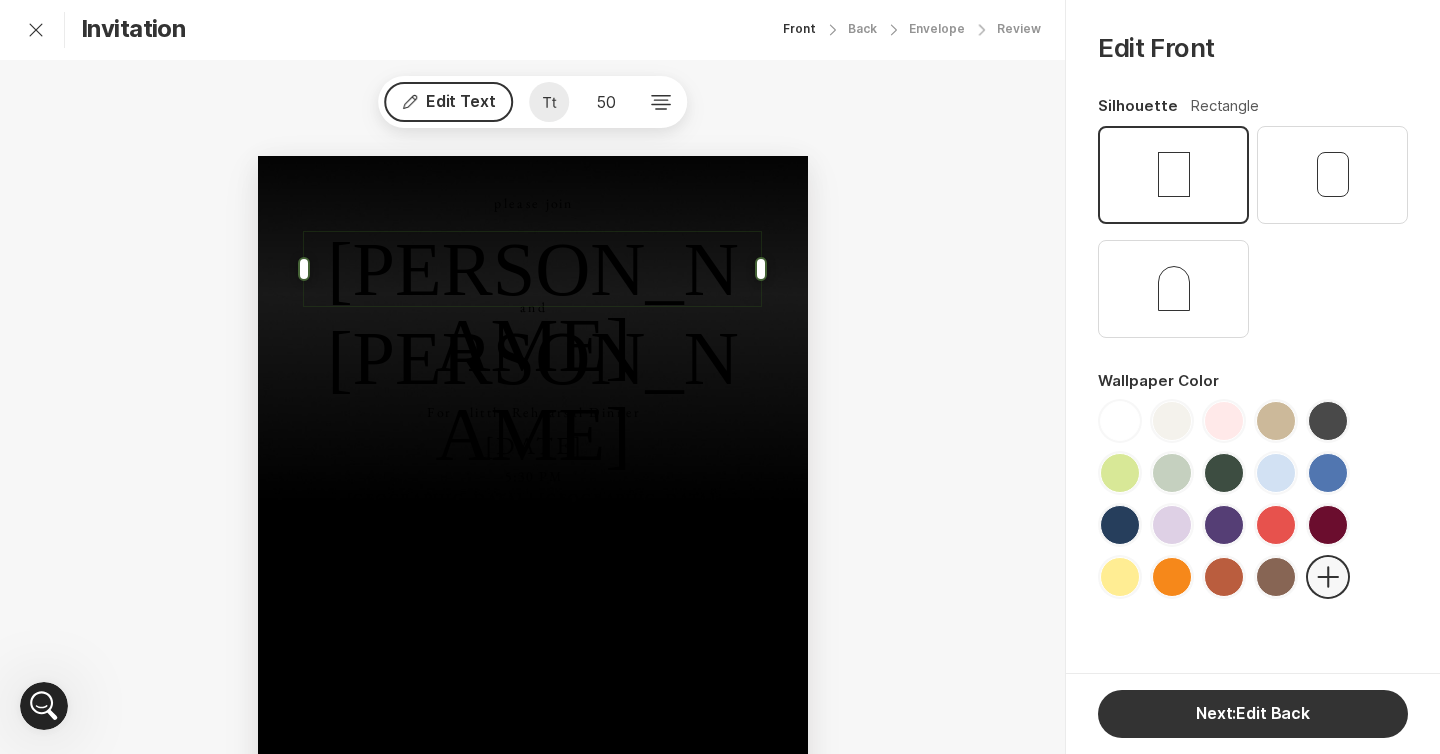 click 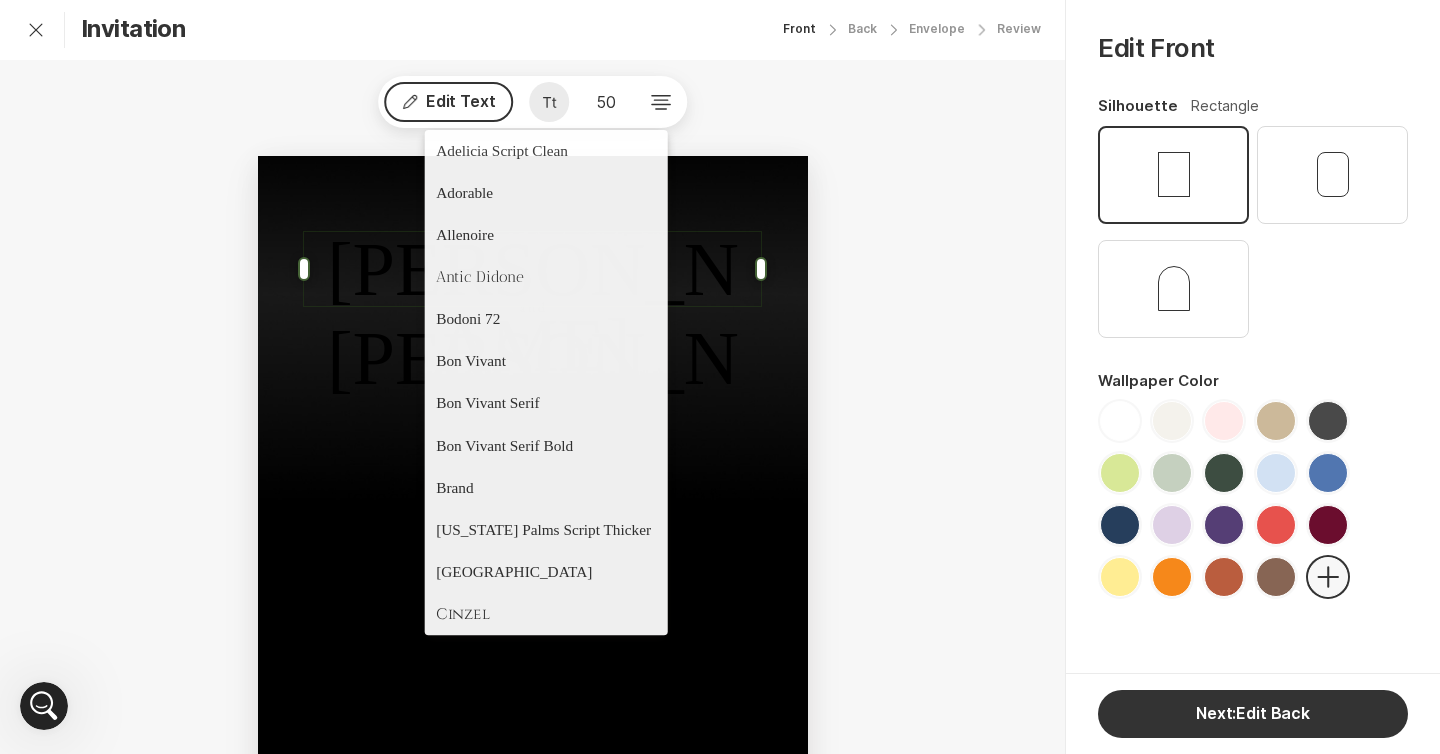 click 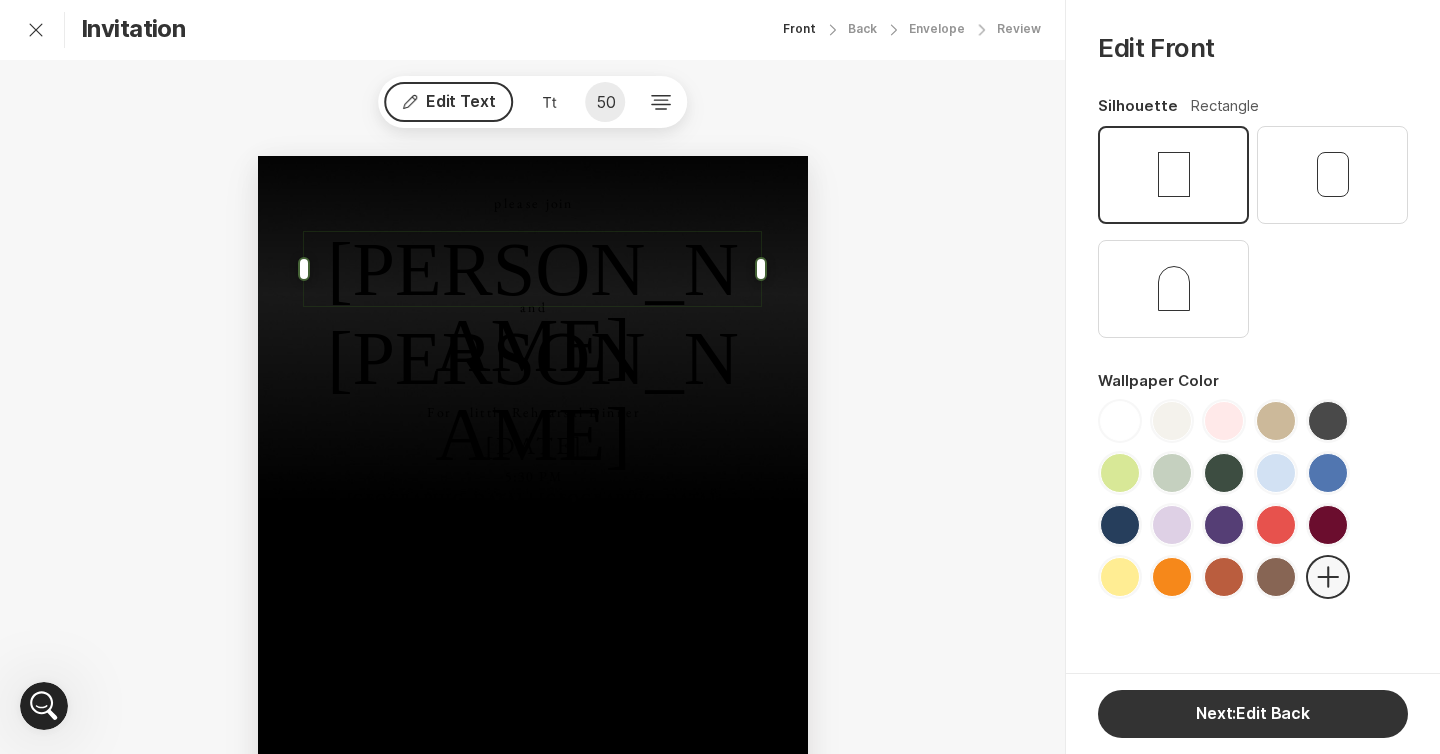 click on "50" at bounding box center [605, 102] 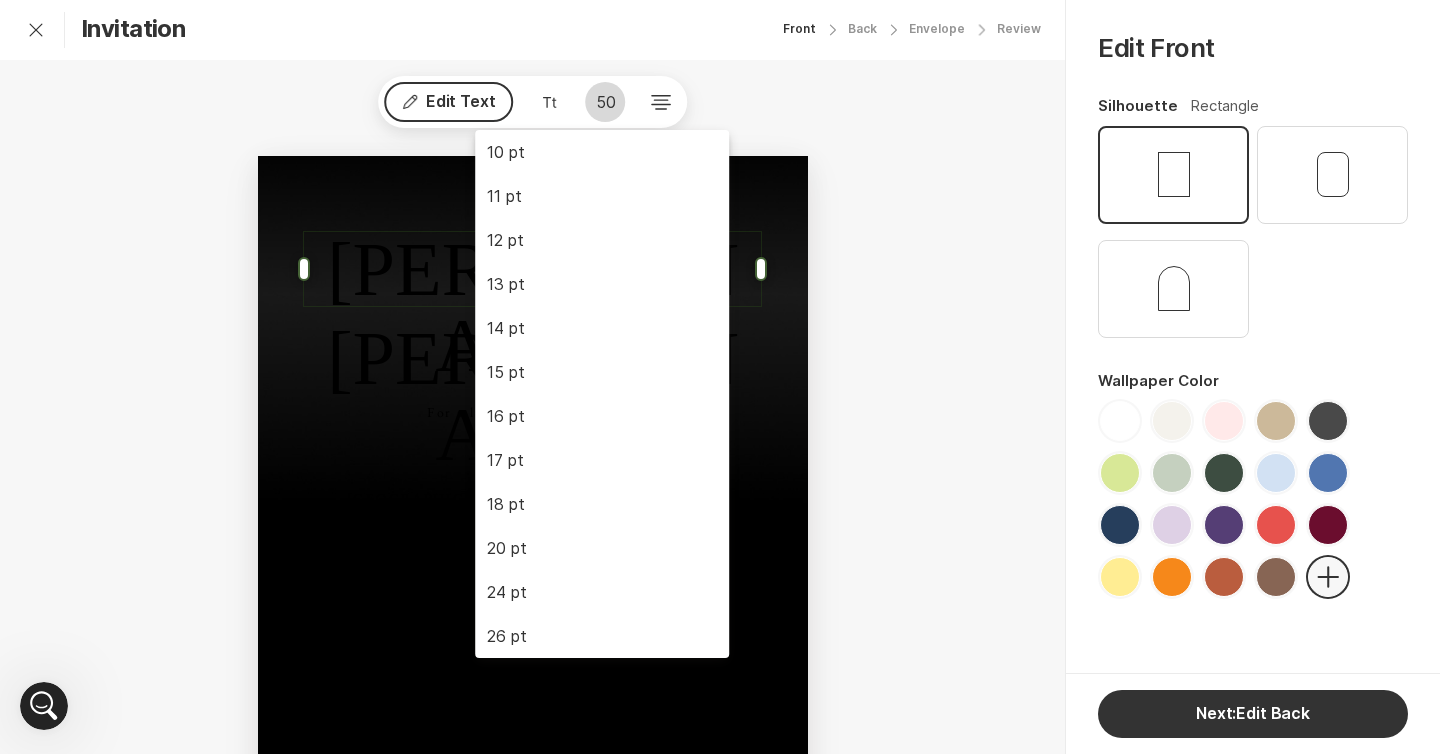 click on "50" at bounding box center [605, 102] 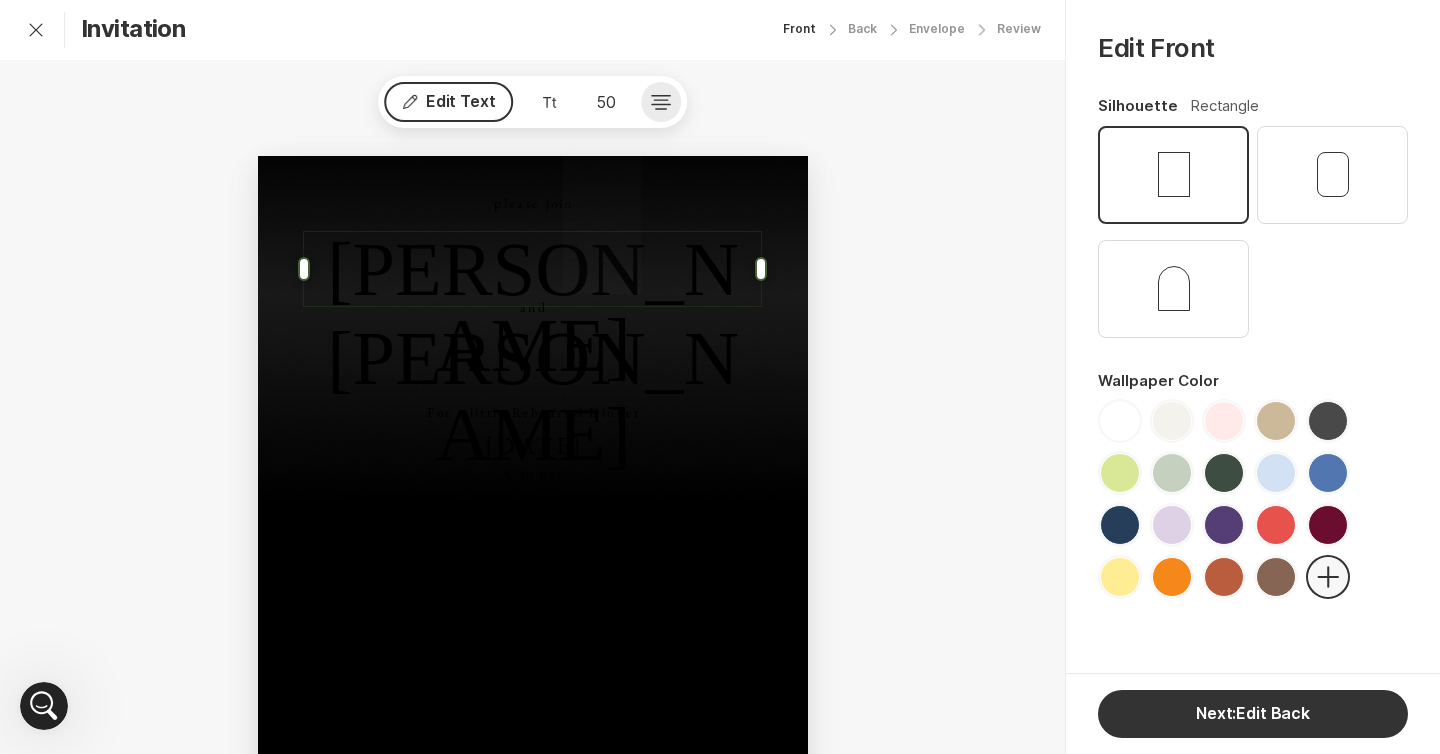 click 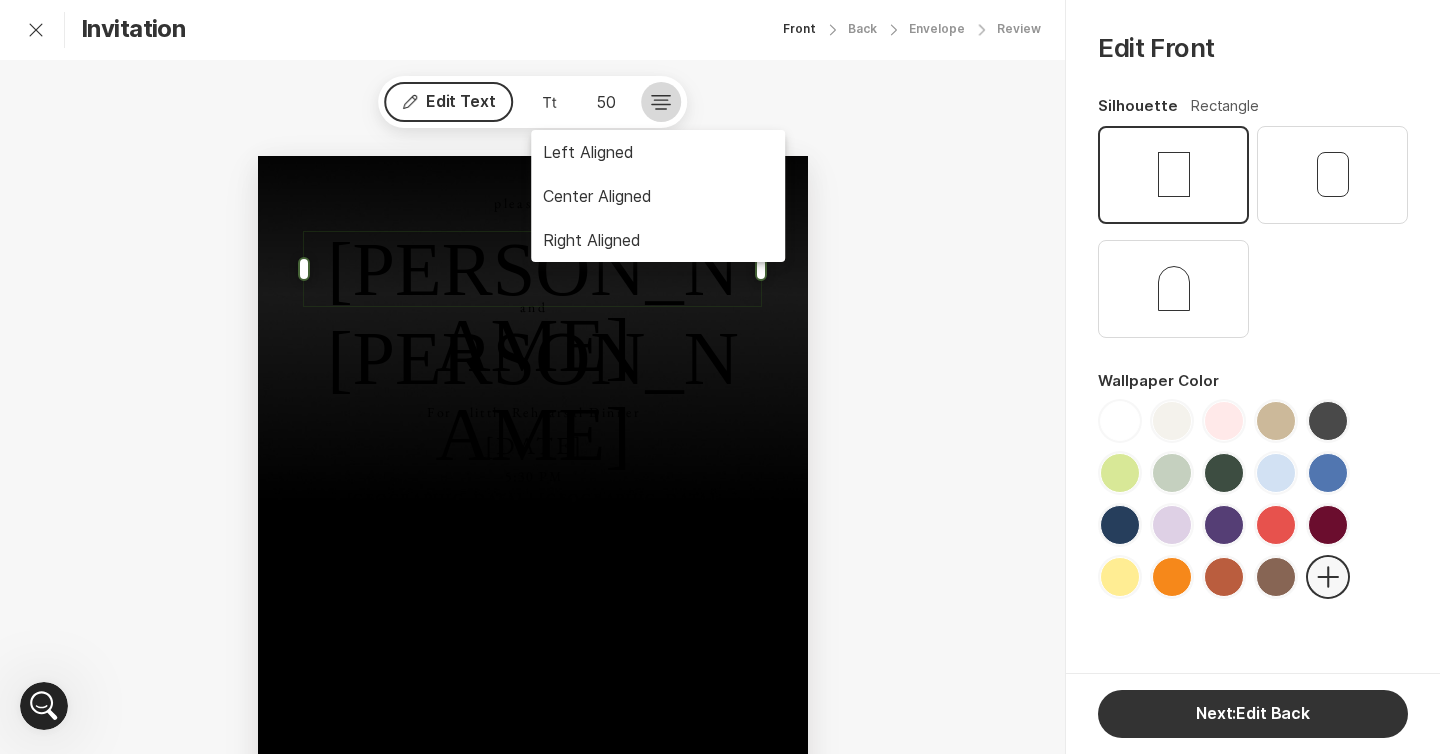 click 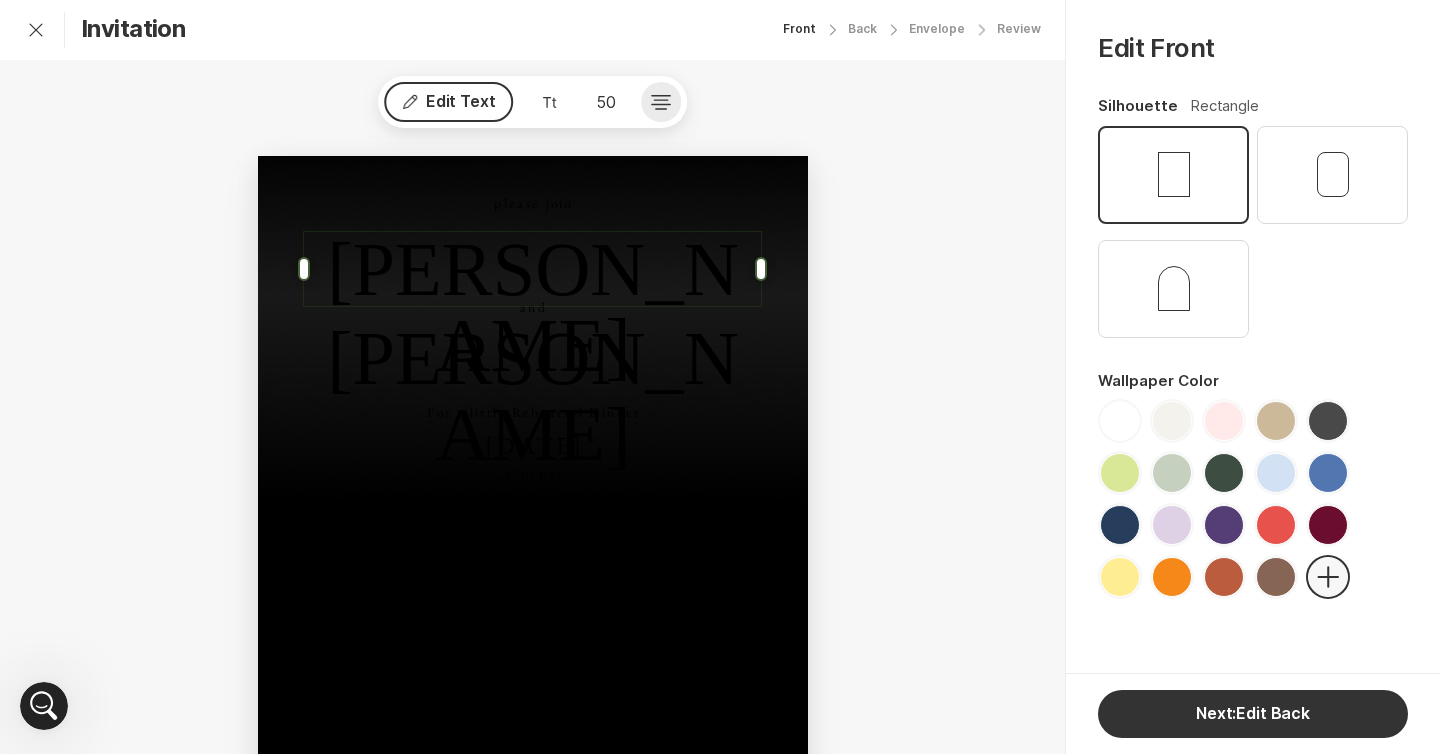 click 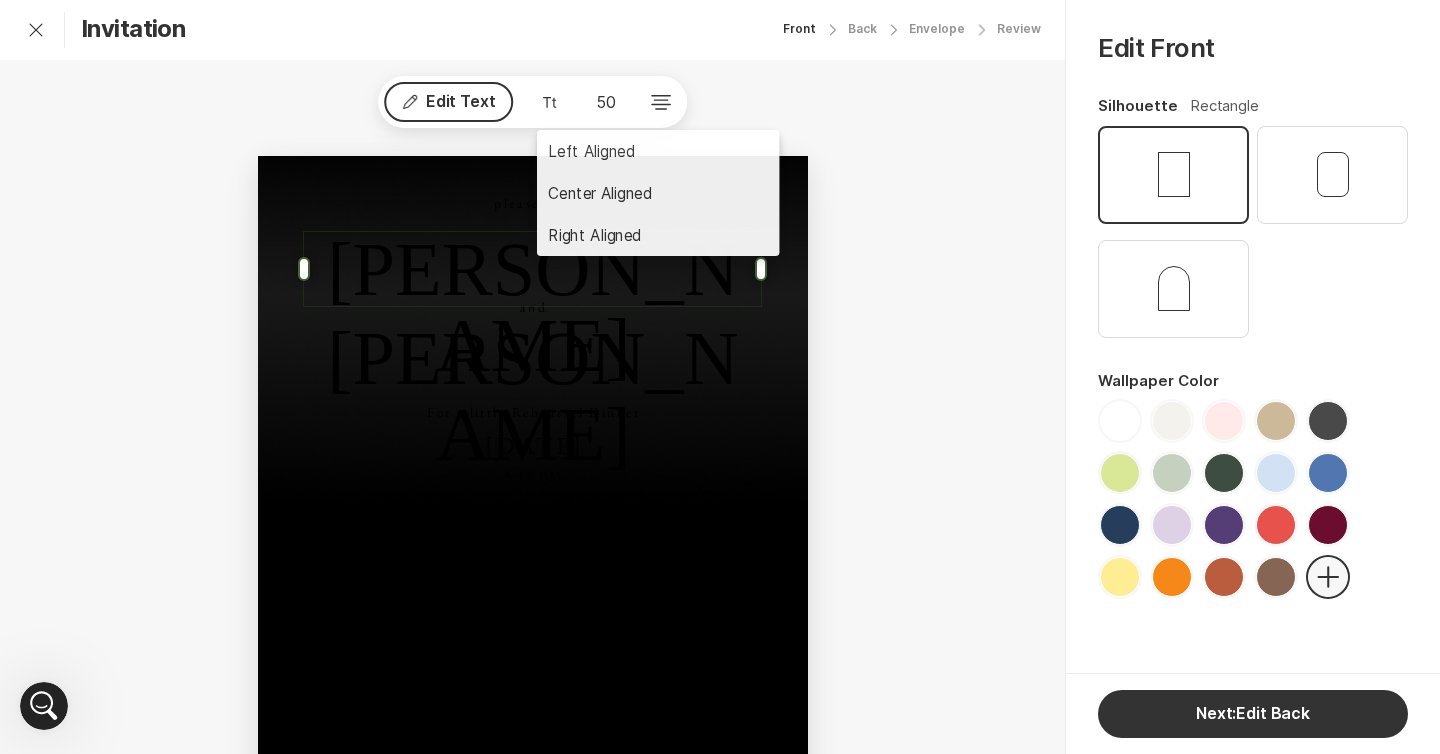 click on "Pencil Edit Text 50 Left Aligned Center Aligned Right Aligned For a little Rehearsal Dinner
[DATE]
5:30 PM
[GEOGRAPHIC_DATA] | [GEOGRAPHIC_DATA], [US_STATE]
please join
[PERSON_NAME]
[PERSON_NAME]
and
[PERSON_NAME]" at bounding box center (532, 525) 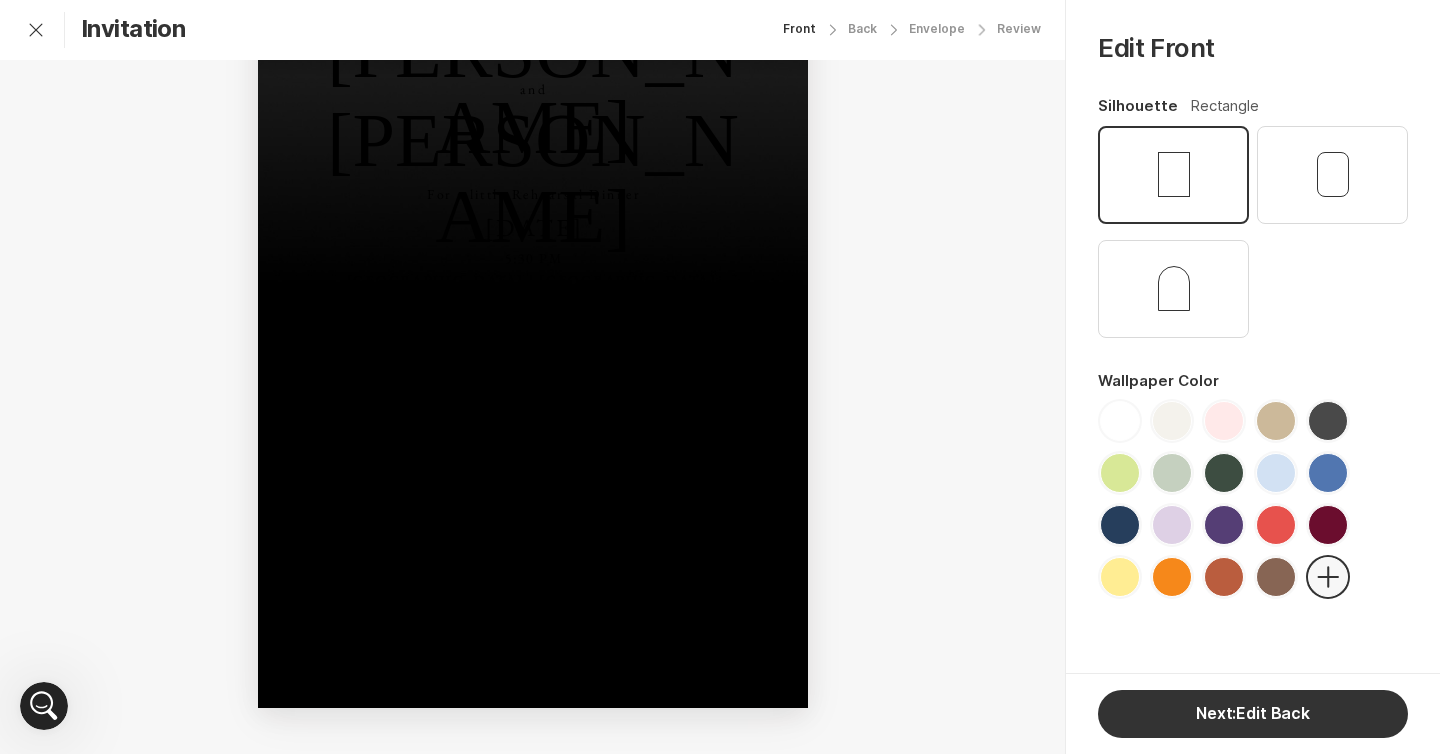scroll, scrollTop: 236, scrollLeft: 0, axis: vertical 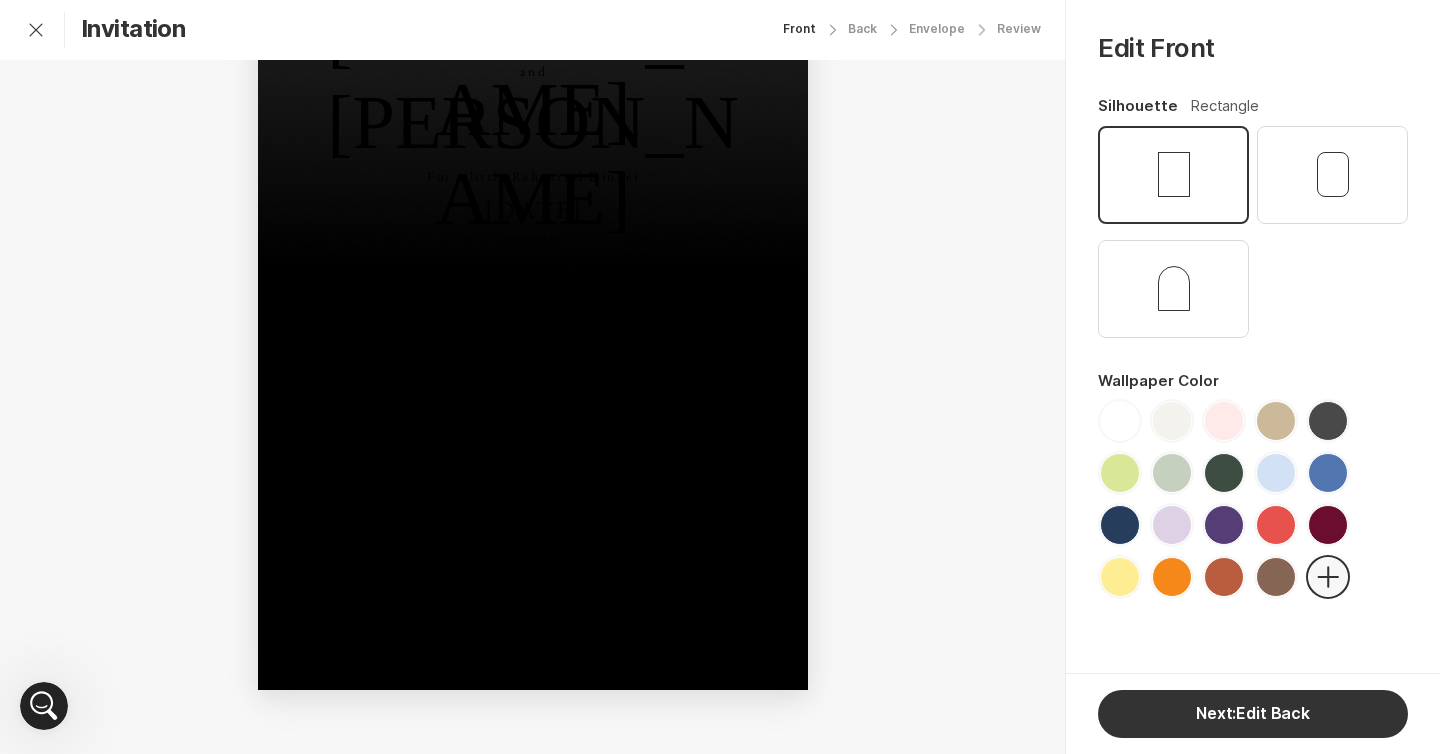 click on "[PERSON_NAME]" at bounding box center (532, 159) 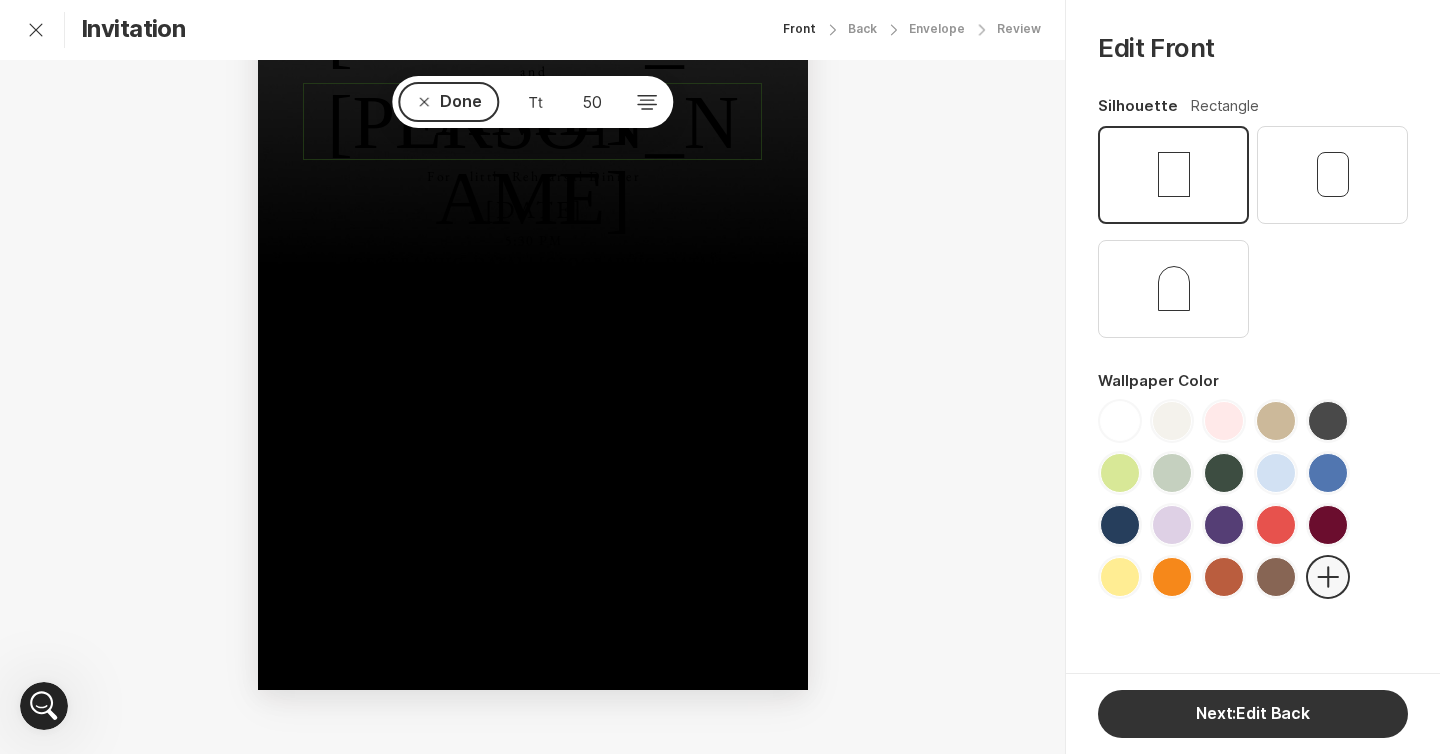 click on "[PERSON_NAME]" at bounding box center [532, 159] 